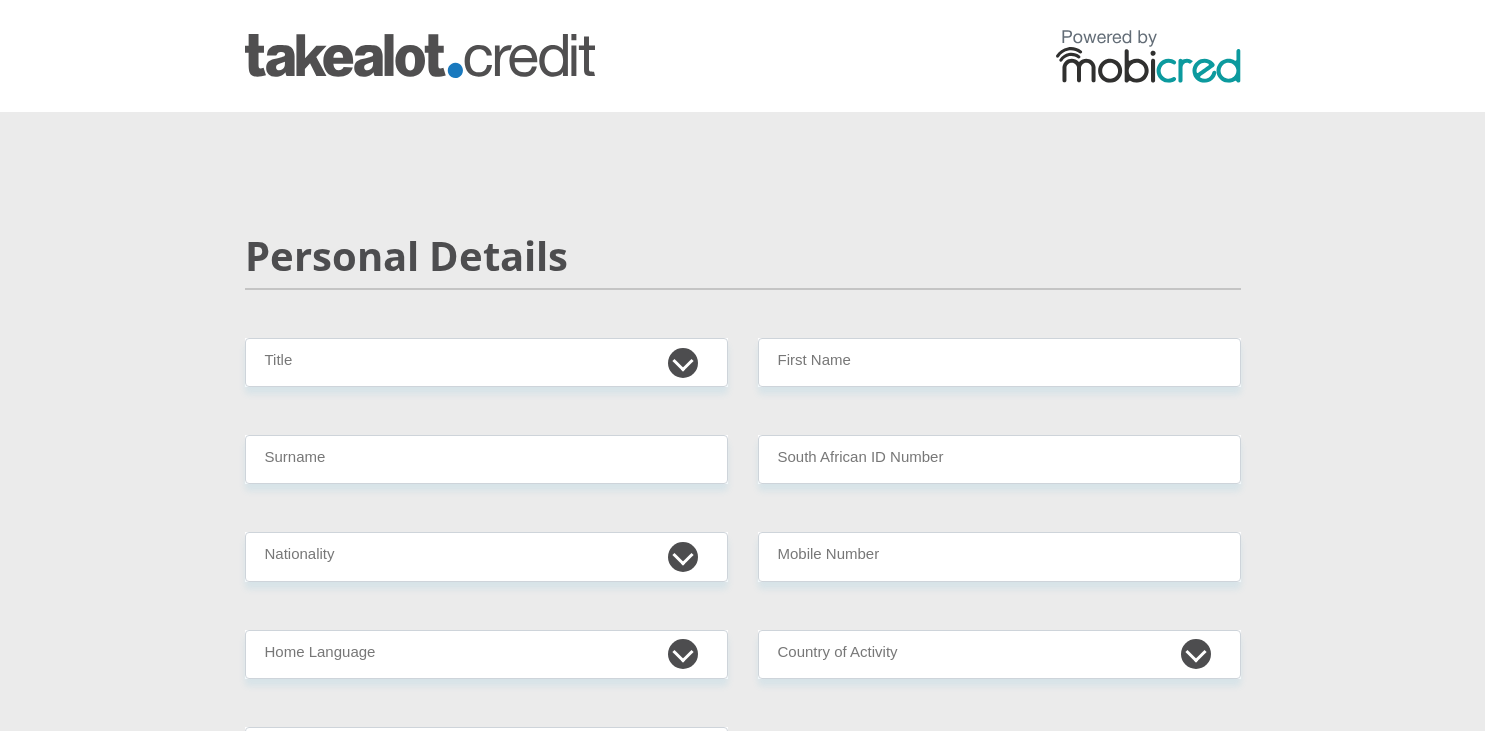 scroll, scrollTop: 0, scrollLeft: 0, axis: both 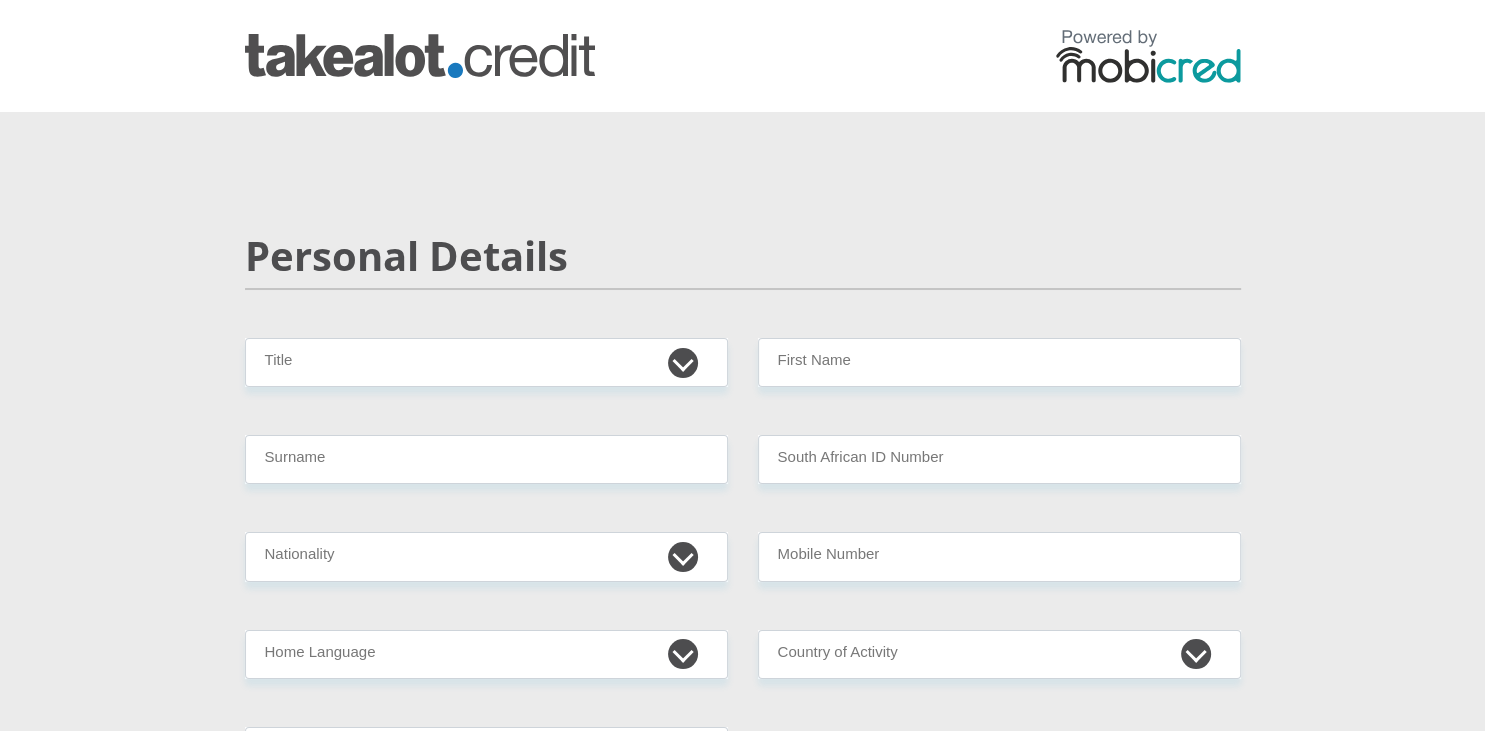 select on "Ms" 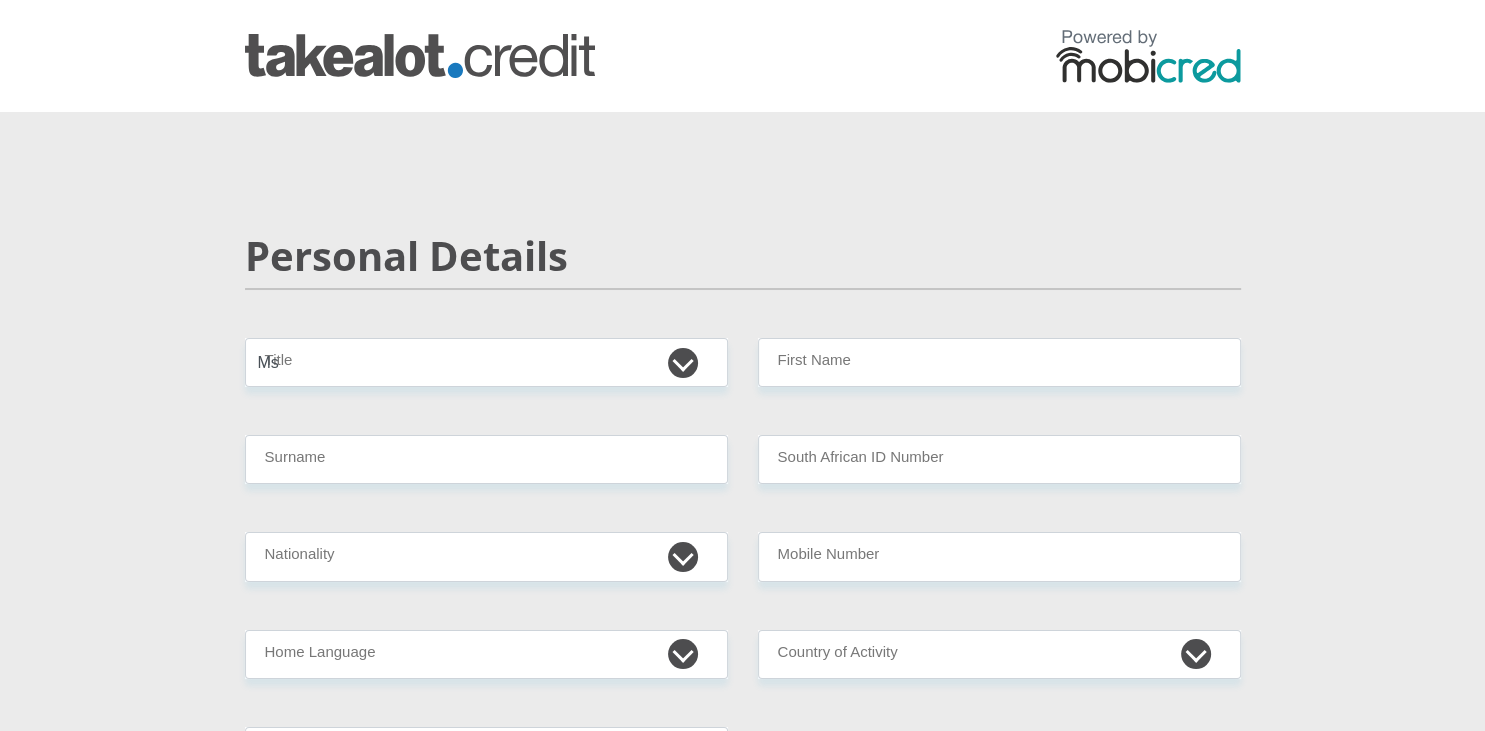 click on "Ms" at bounding box center (0, 0) 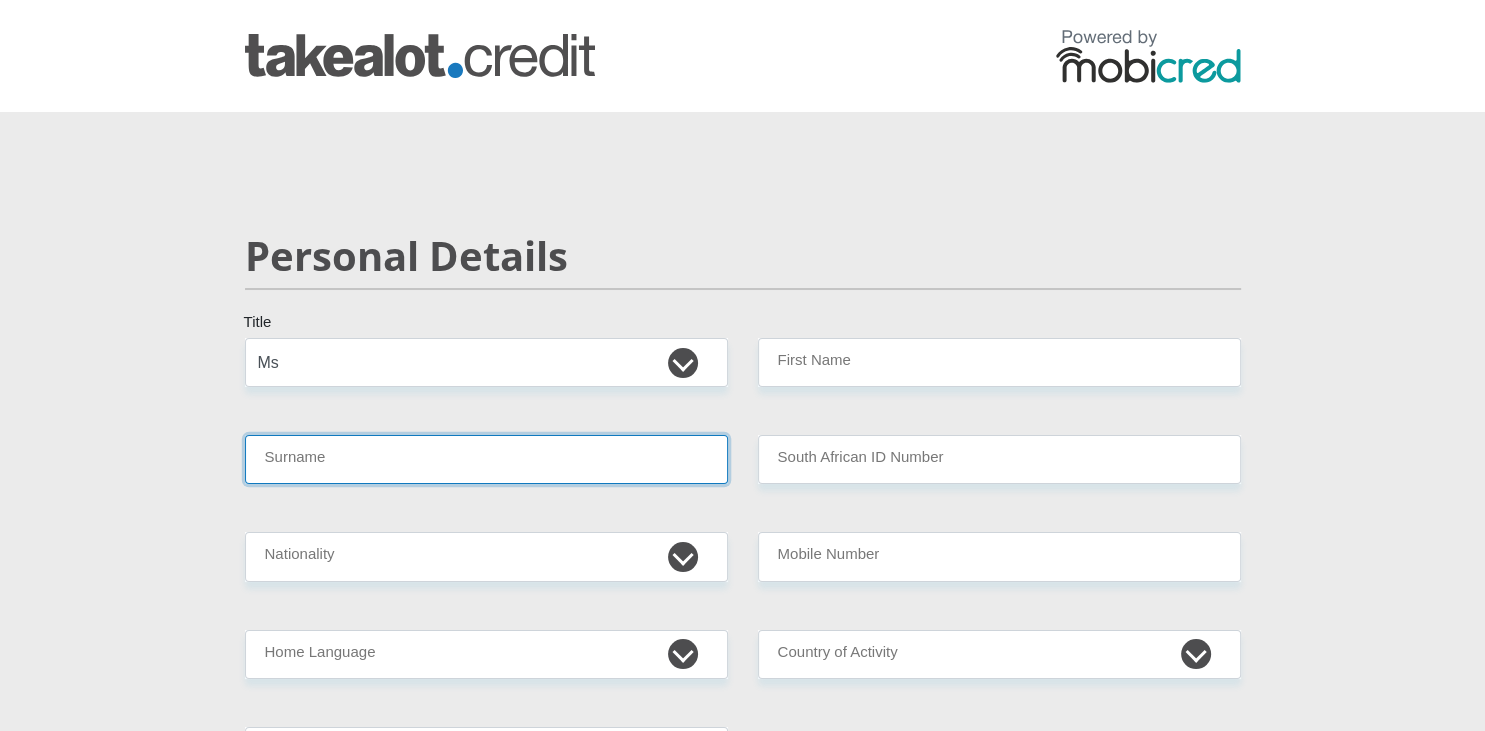 click on "Surname" at bounding box center (486, 459) 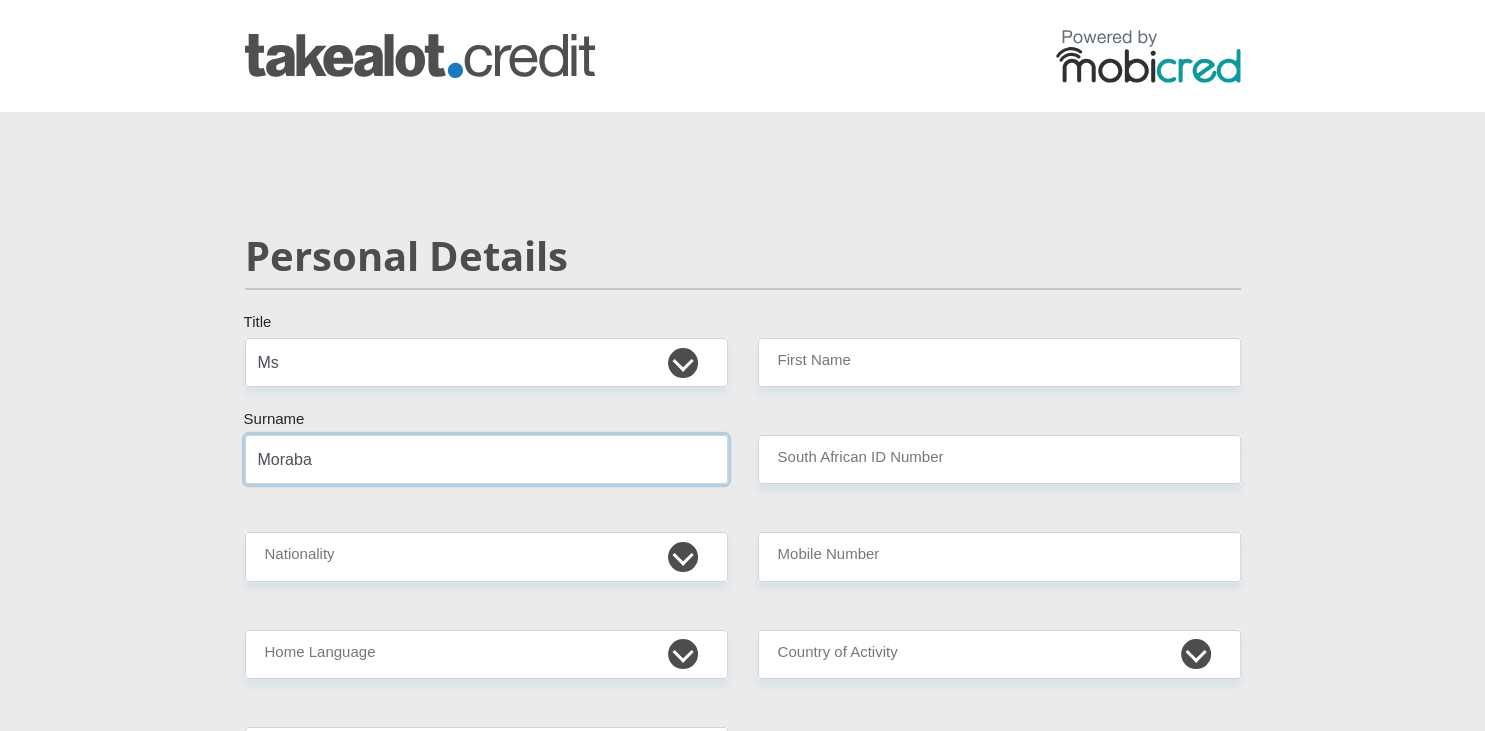 type on "Moraba" 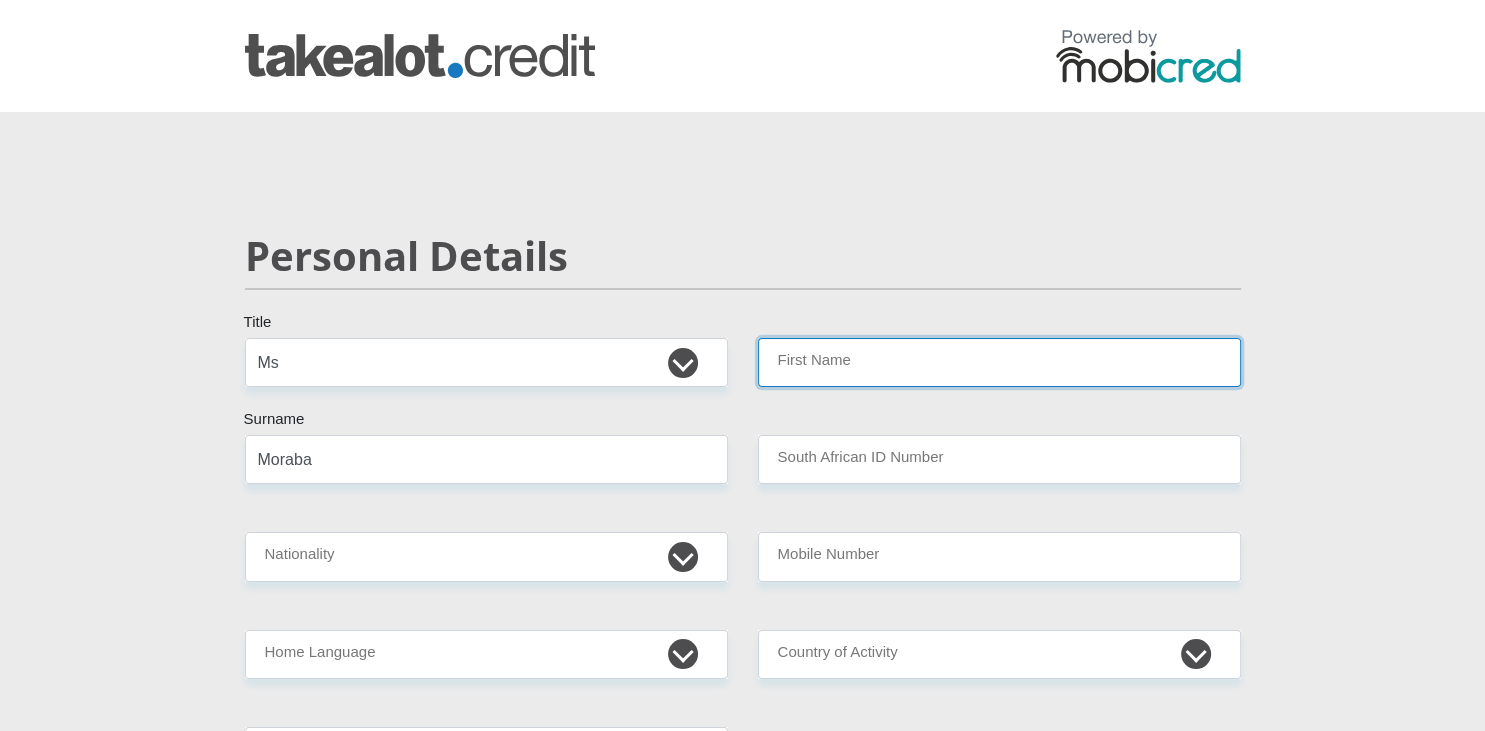 click on "First Name" at bounding box center (999, 362) 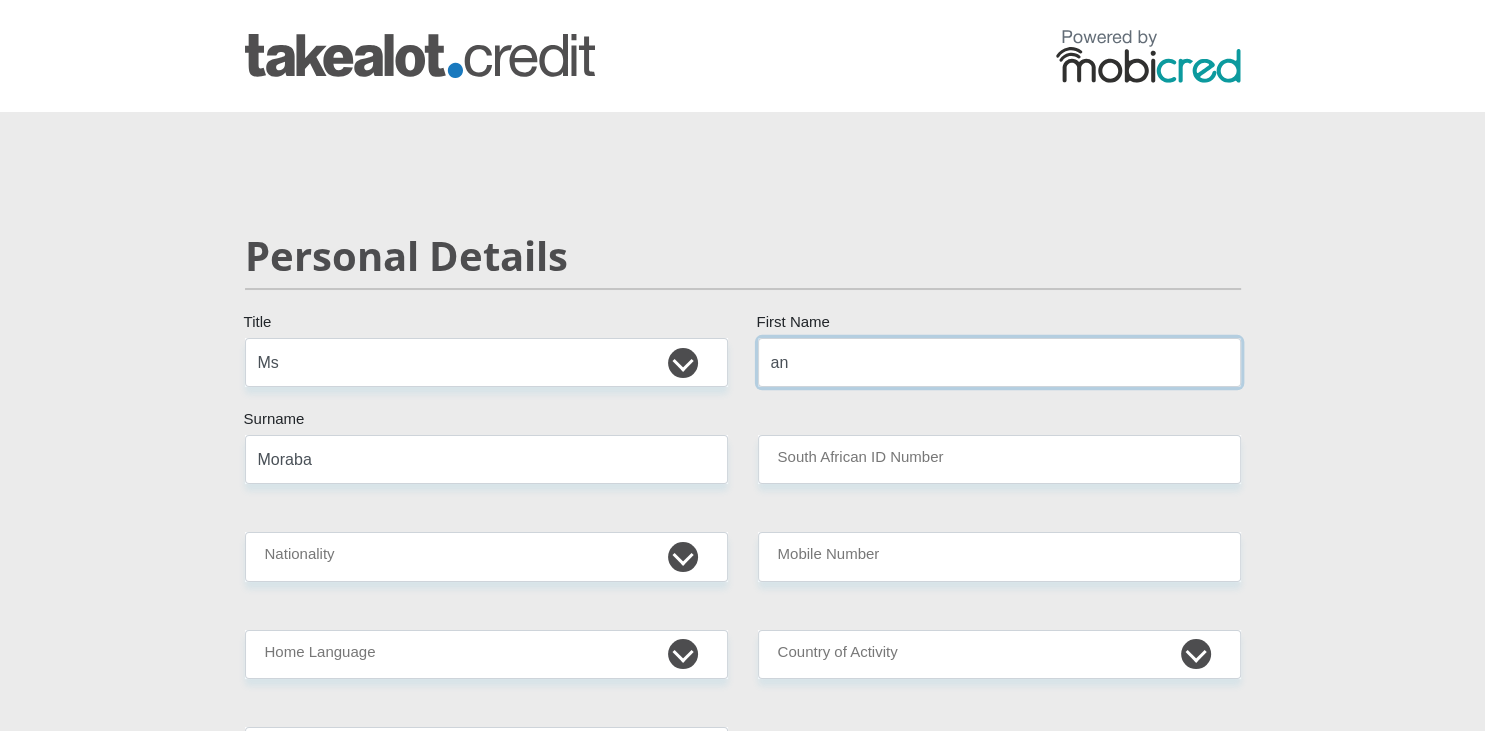 type on "a" 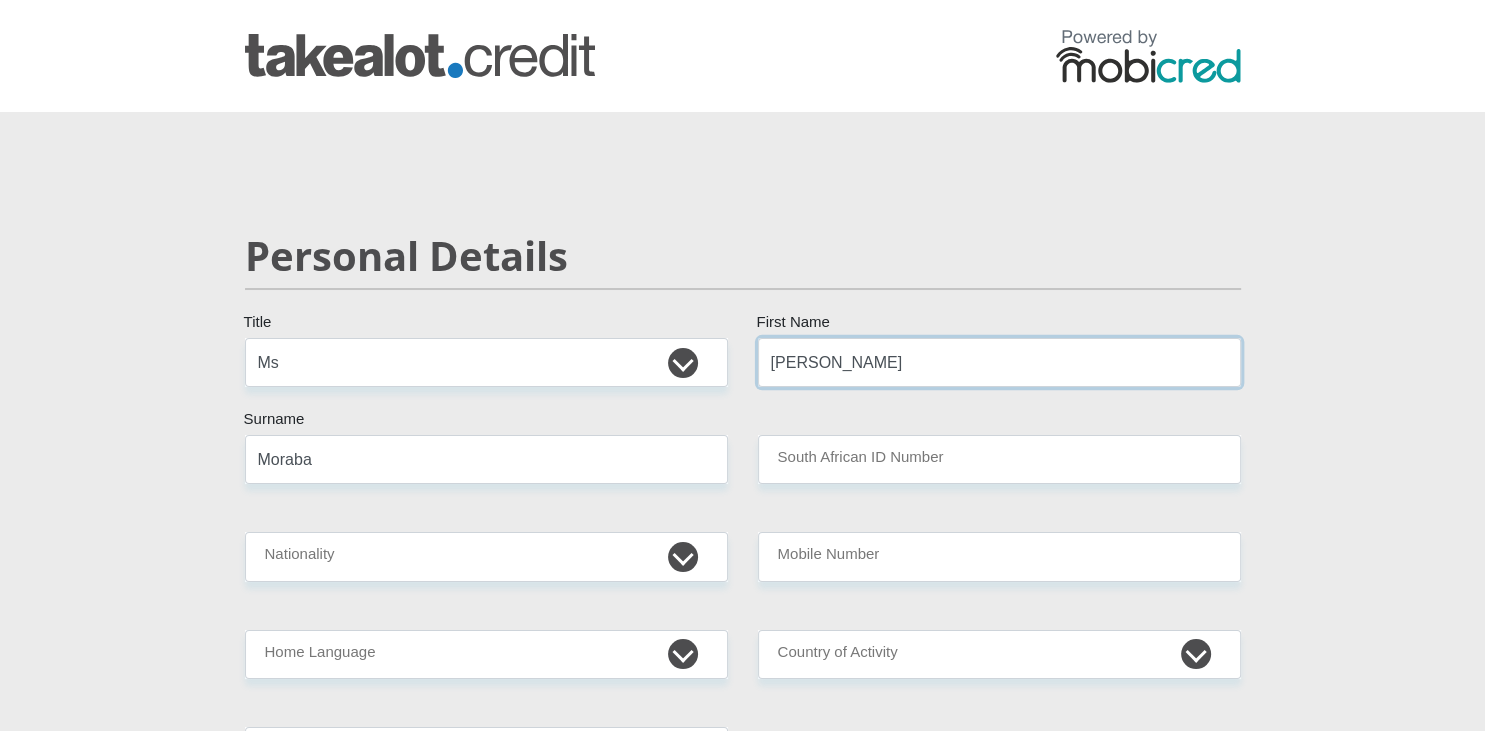 type on "[PERSON_NAME]" 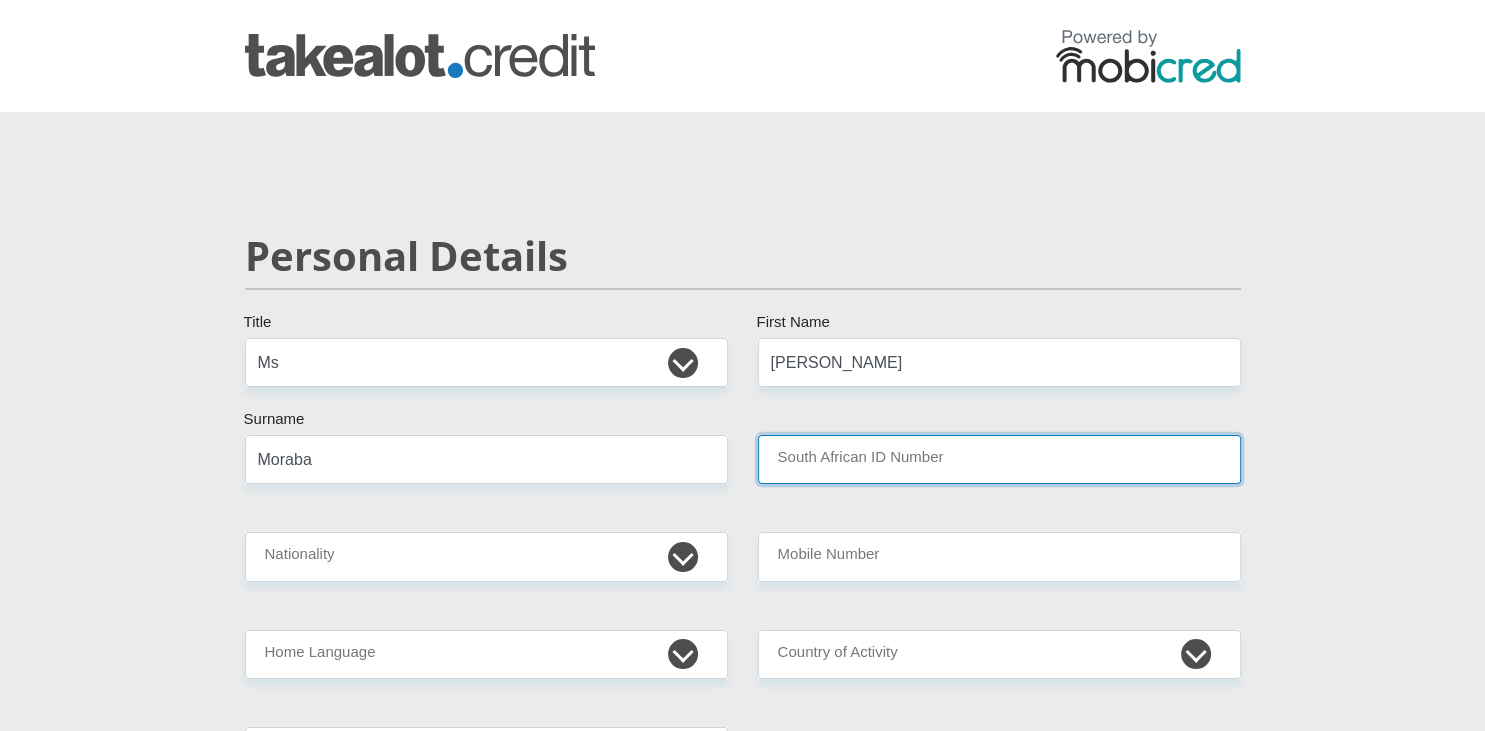click on "South African ID Number" at bounding box center (999, 459) 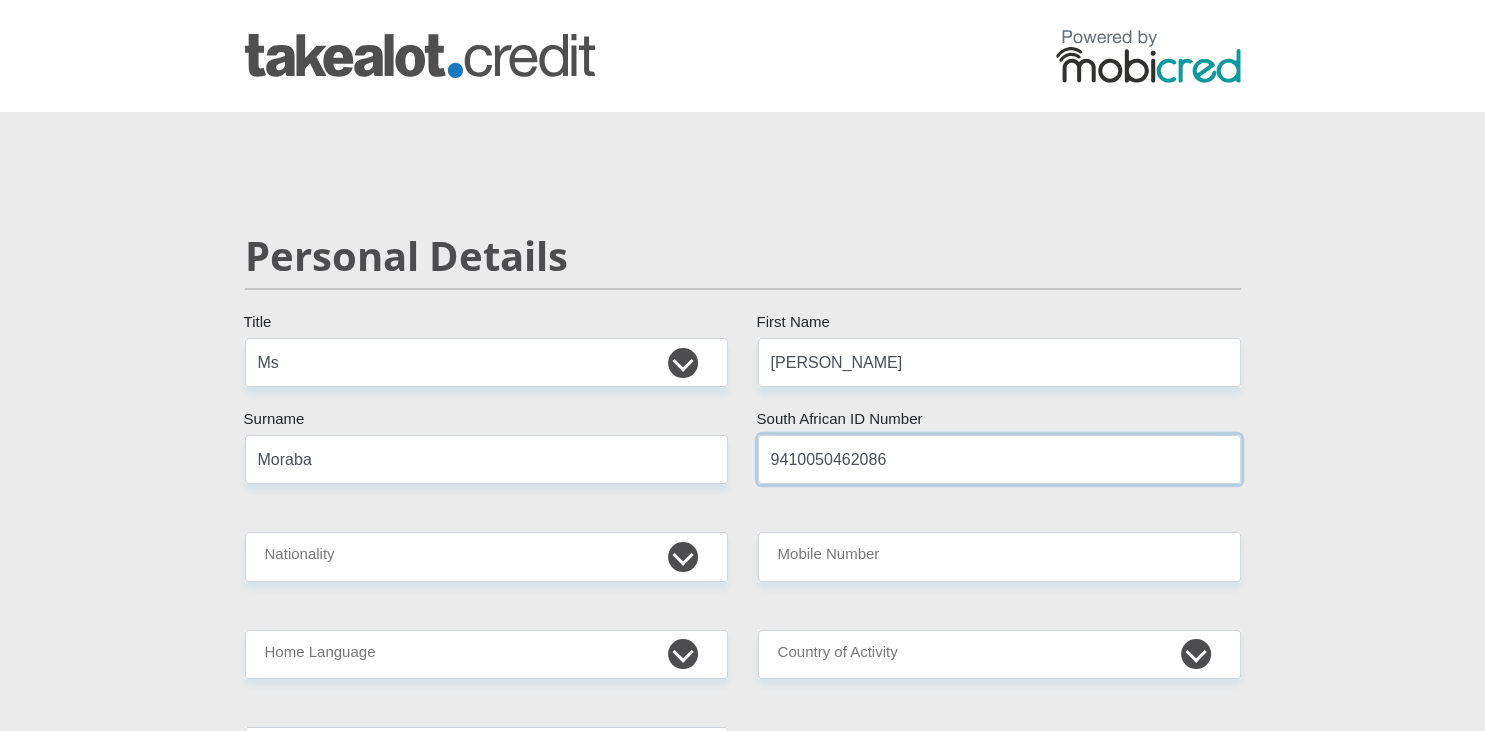 type on "9410050462086" 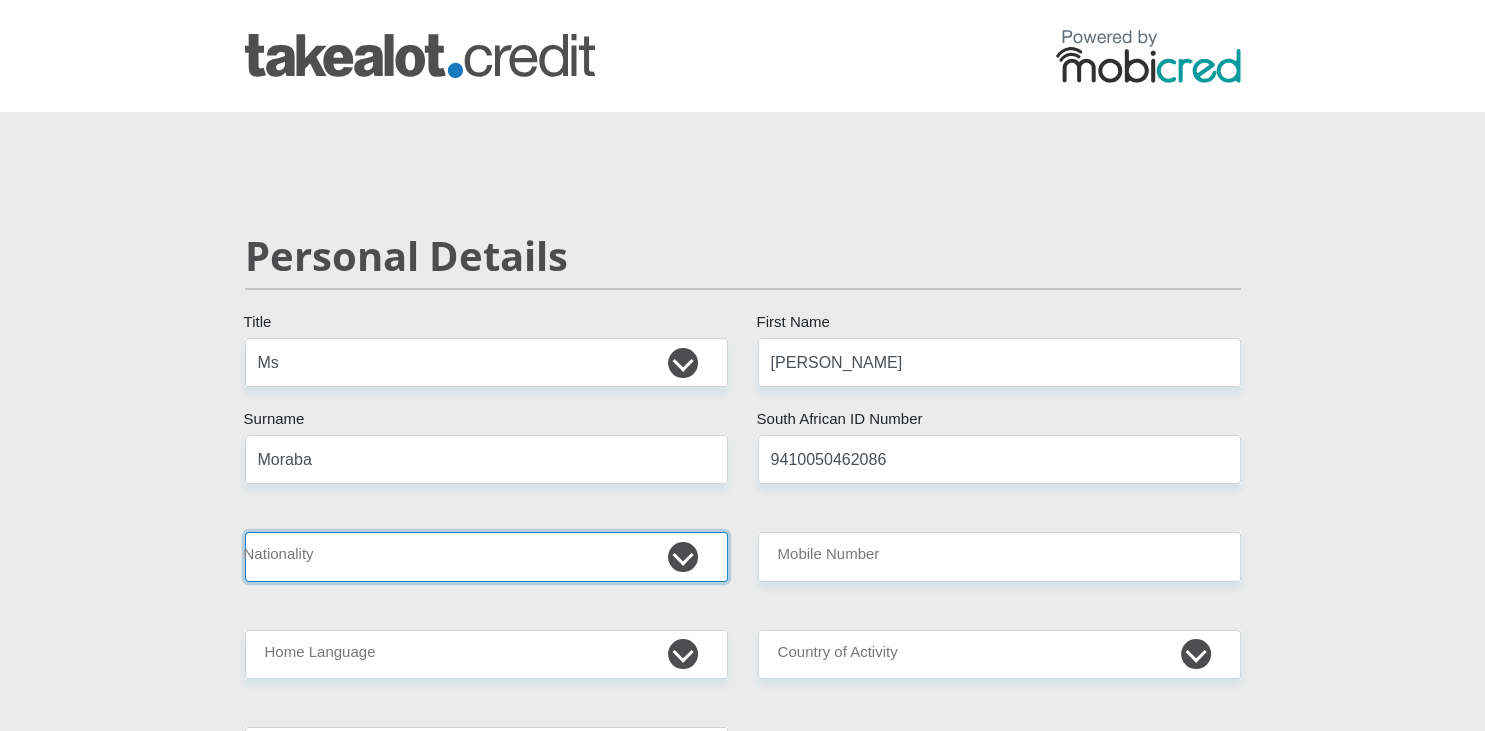 click on "[GEOGRAPHIC_DATA]
[GEOGRAPHIC_DATA]
[GEOGRAPHIC_DATA]
[GEOGRAPHIC_DATA]
[GEOGRAPHIC_DATA]
[GEOGRAPHIC_DATA] [GEOGRAPHIC_DATA]
[GEOGRAPHIC_DATA]
[GEOGRAPHIC_DATA]
[GEOGRAPHIC_DATA]
[GEOGRAPHIC_DATA]
[GEOGRAPHIC_DATA]
[GEOGRAPHIC_DATA]
[GEOGRAPHIC_DATA]
[GEOGRAPHIC_DATA]
[GEOGRAPHIC_DATA]
[DATE][GEOGRAPHIC_DATA]
[GEOGRAPHIC_DATA]
[GEOGRAPHIC_DATA]
[GEOGRAPHIC_DATA]
[GEOGRAPHIC_DATA]
[GEOGRAPHIC_DATA]
[GEOGRAPHIC_DATA]
[GEOGRAPHIC_DATA]
[GEOGRAPHIC_DATA]" at bounding box center [486, 556] 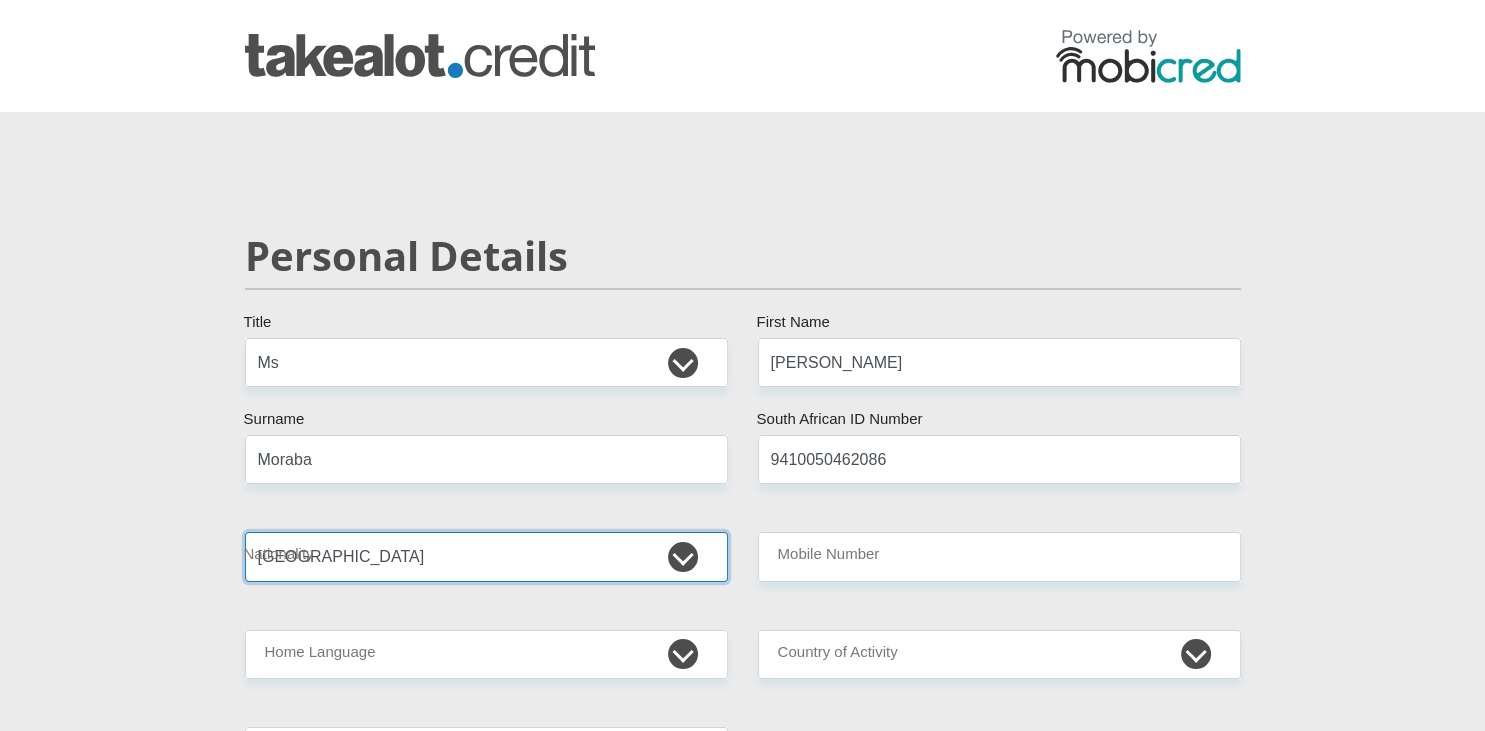 click on "[GEOGRAPHIC_DATA]" at bounding box center (0, 0) 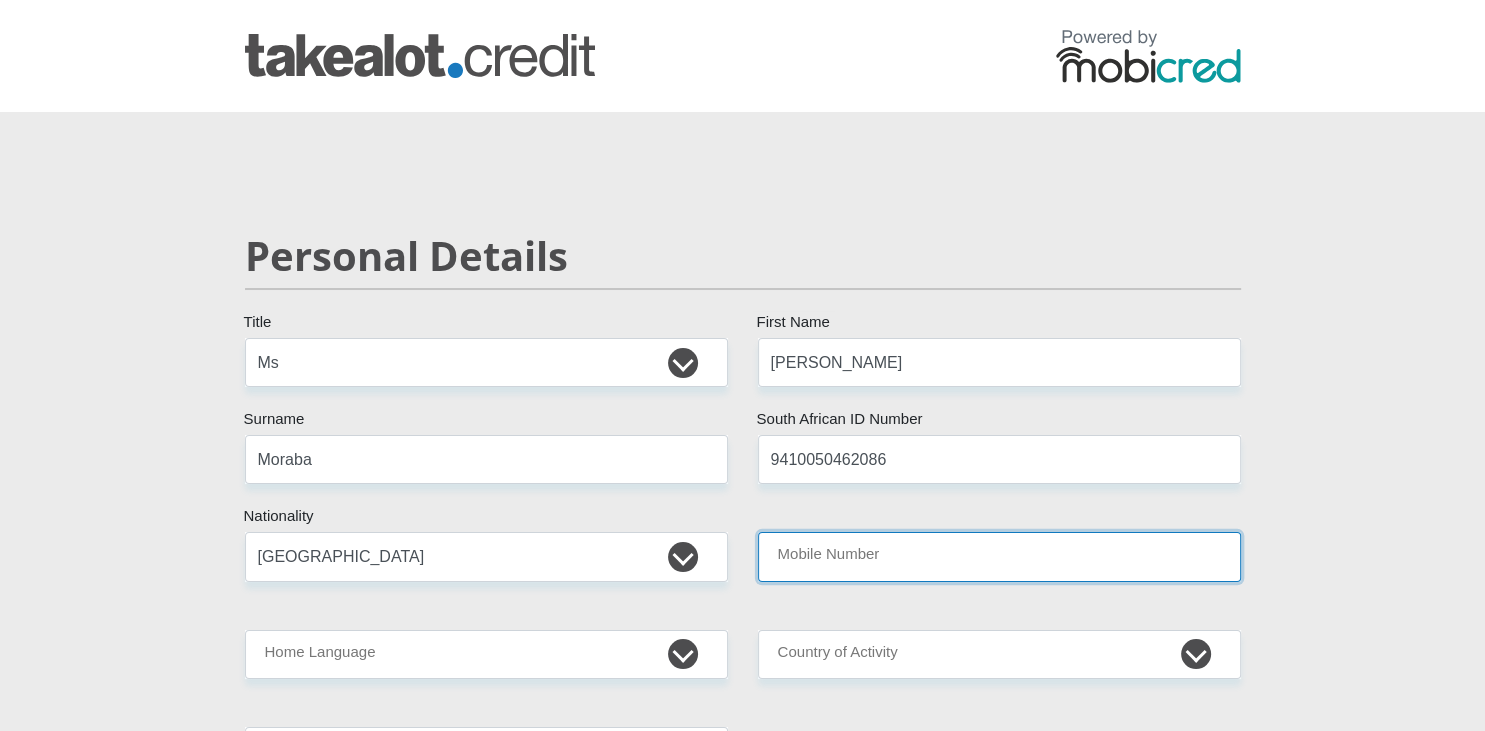 drag, startPoint x: 908, startPoint y: 534, endPoint x: 908, endPoint y: 565, distance: 31 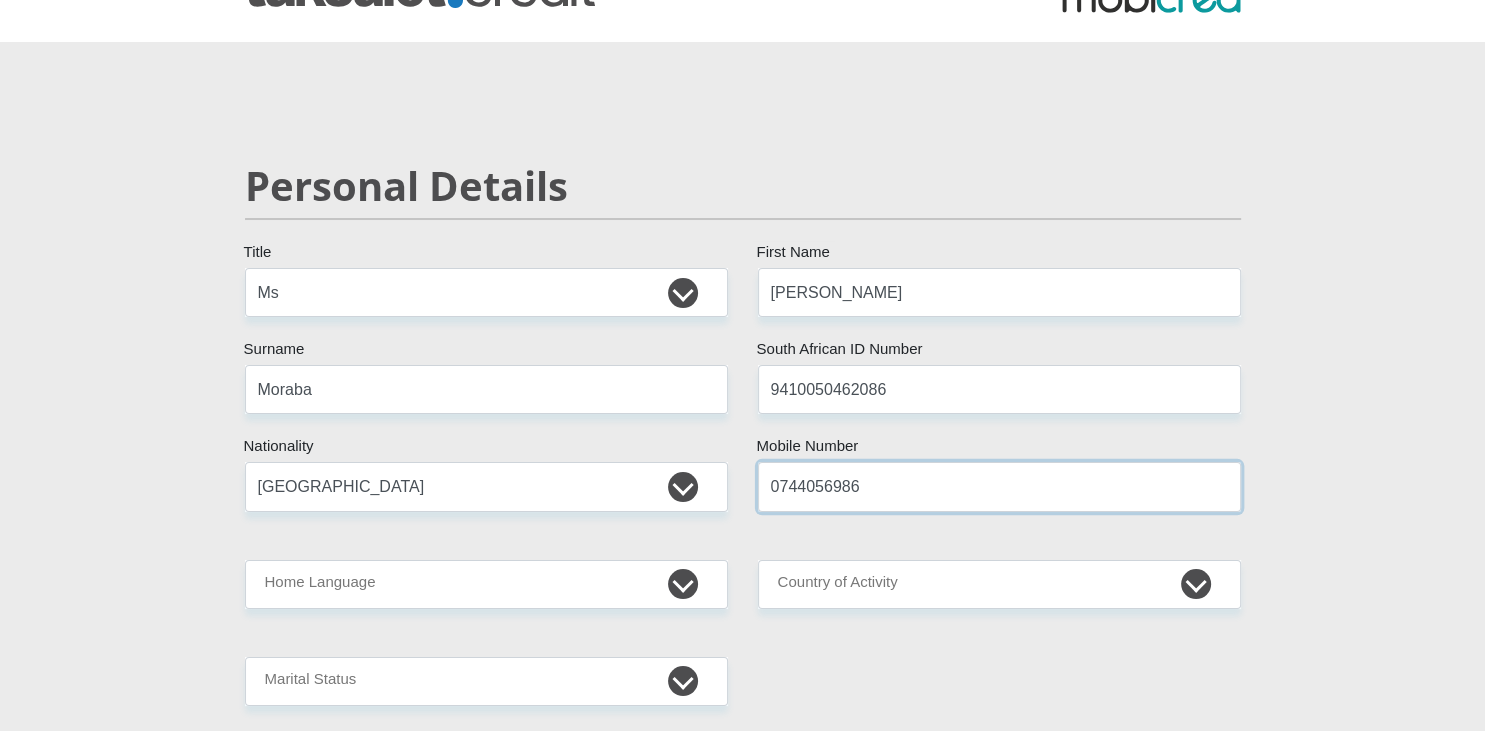 scroll, scrollTop: 105, scrollLeft: 0, axis: vertical 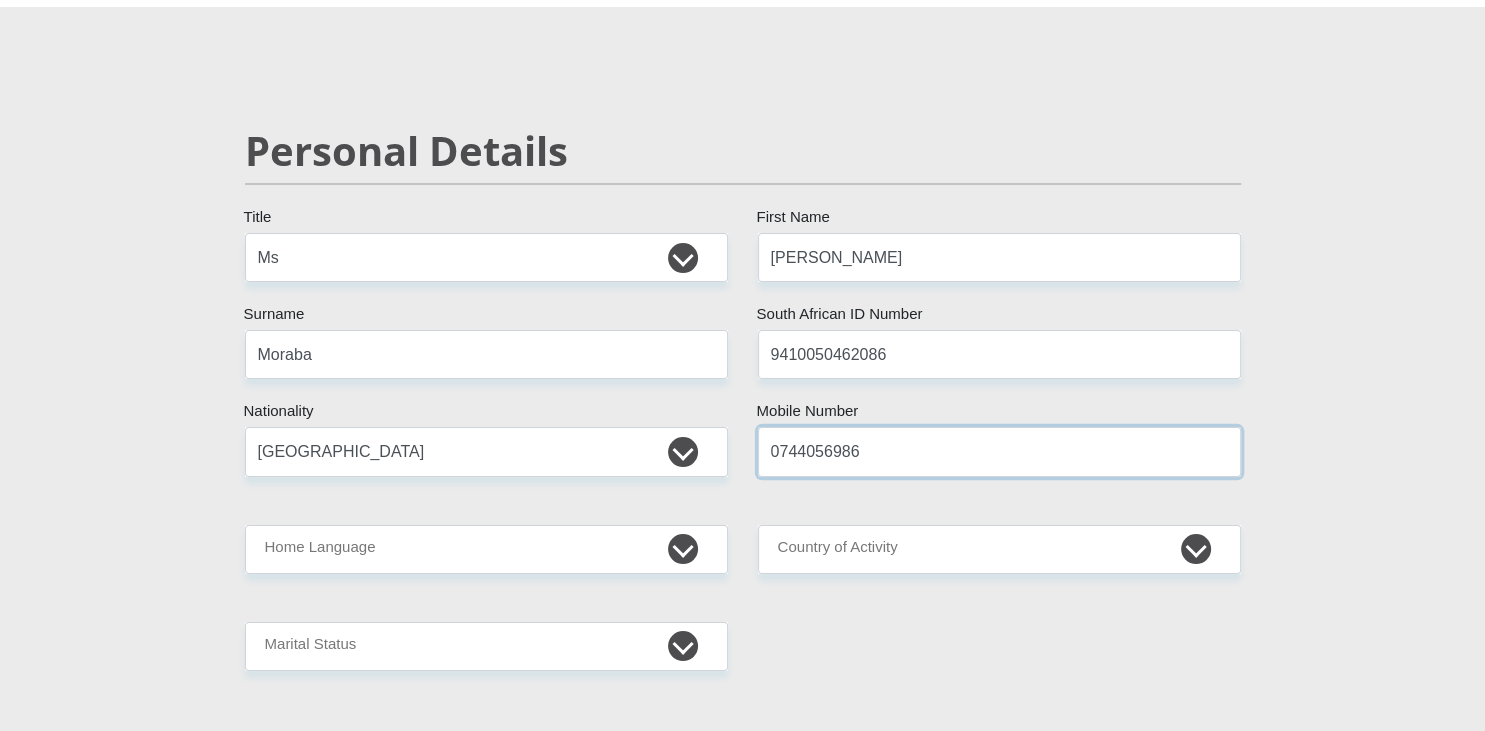 type on "0744056986" 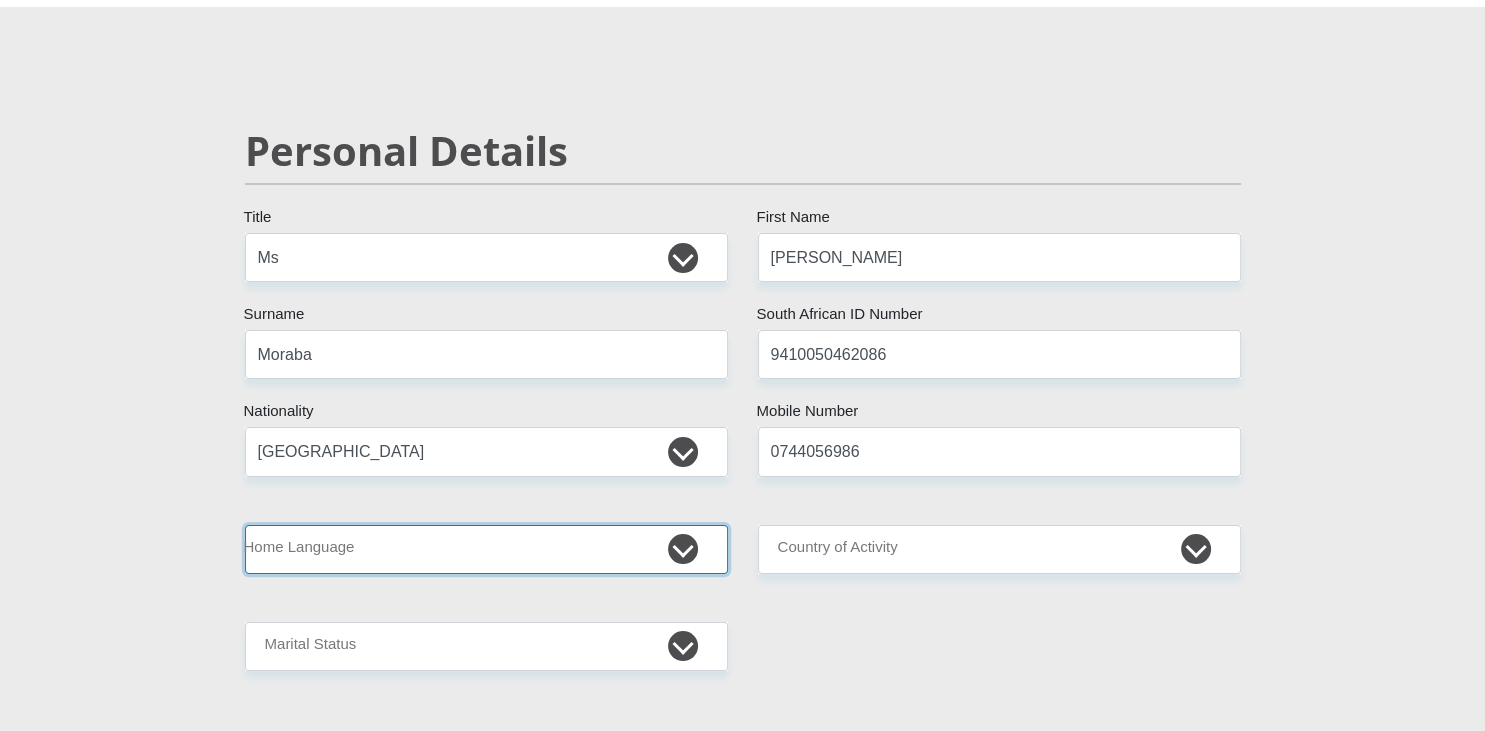 click on "Afrikaans
English
Sepedi
South Ndebele
Southern Sotho
Swati
Tsonga
Tswana
Venda
Xhosa
Zulu
Other" at bounding box center [486, 549] 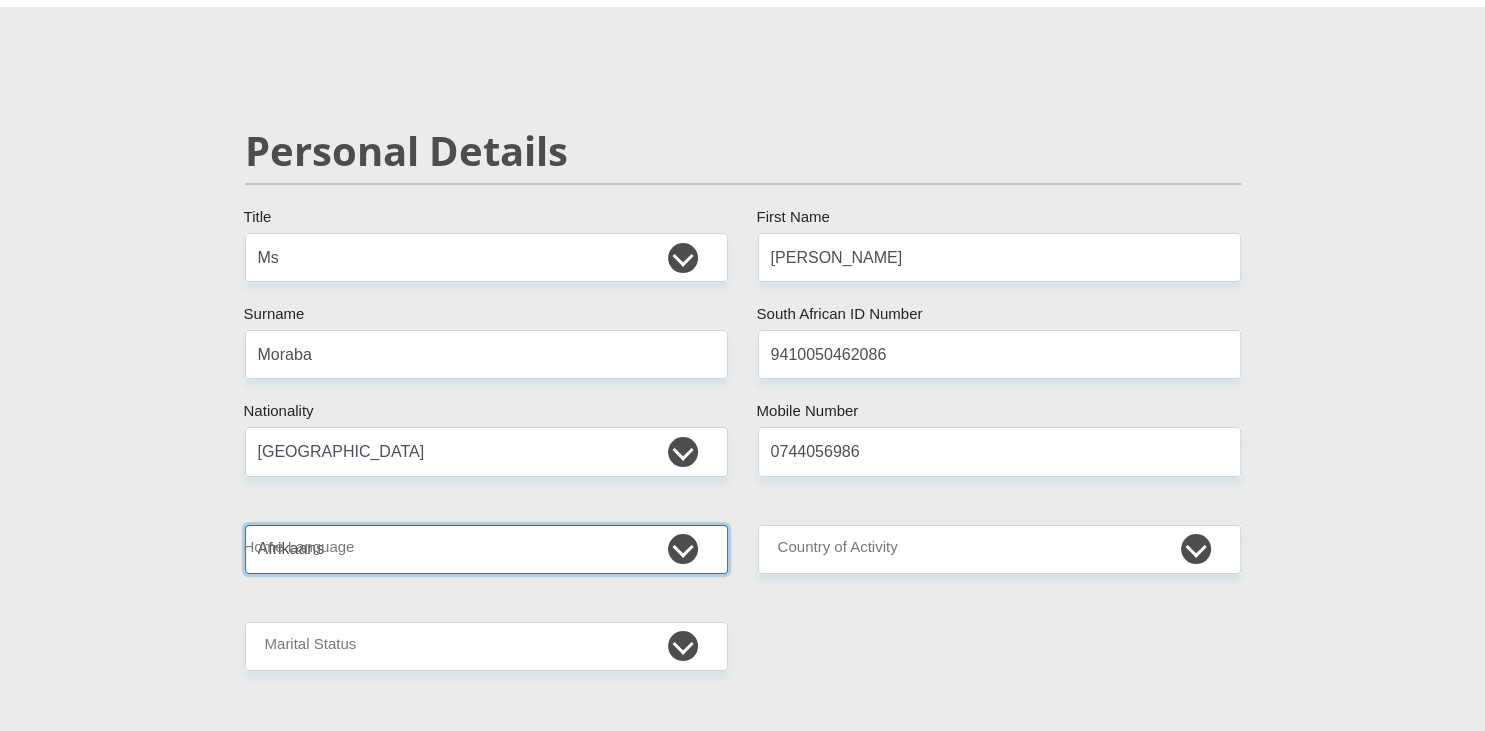 click on "Afrikaans" at bounding box center [0, 0] 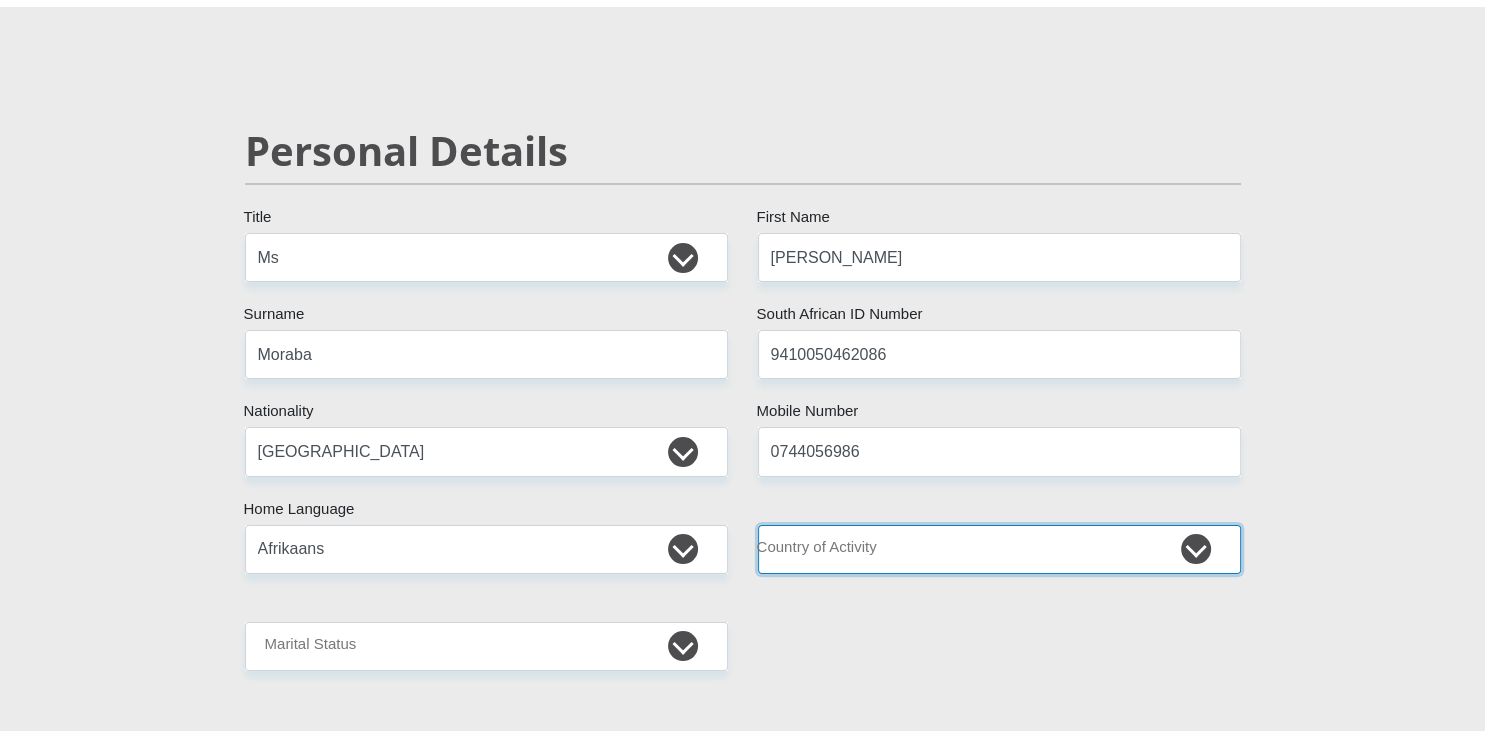 click on "[GEOGRAPHIC_DATA]
[GEOGRAPHIC_DATA]
[GEOGRAPHIC_DATA]
[GEOGRAPHIC_DATA]
[GEOGRAPHIC_DATA]
[GEOGRAPHIC_DATA] [GEOGRAPHIC_DATA]
[GEOGRAPHIC_DATA]
[GEOGRAPHIC_DATA]
[GEOGRAPHIC_DATA]
[GEOGRAPHIC_DATA]
[GEOGRAPHIC_DATA]
[GEOGRAPHIC_DATA]
[GEOGRAPHIC_DATA]
[GEOGRAPHIC_DATA]
[GEOGRAPHIC_DATA]
[DATE][GEOGRAPHIC_DATA]
[GEOGRAPHIC_DATA]
[GEOGRAPHIC_DATA]
[GEOGRAPHIC_DATA]
[GEOGRAPHIC_DATA]" at bounding box center (999, 549) 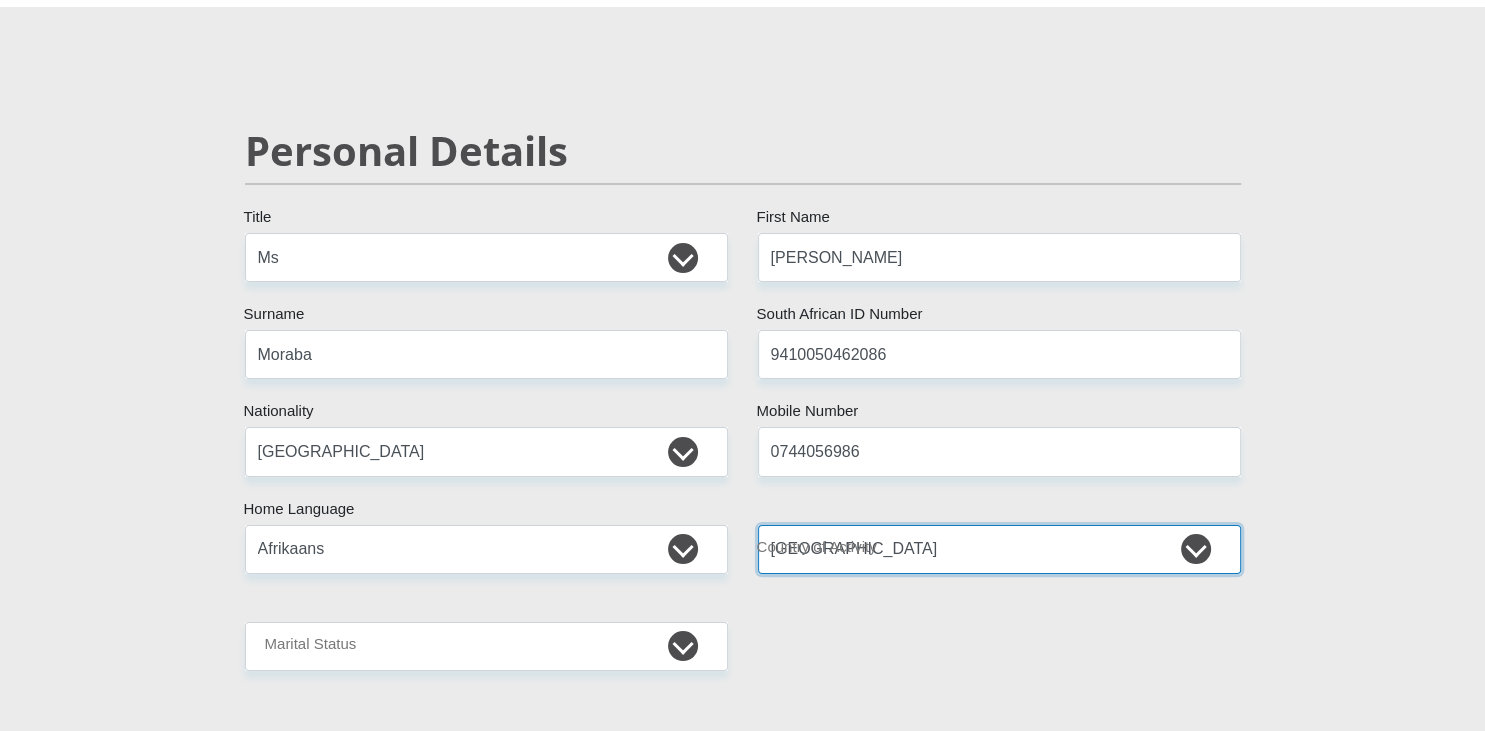 click on "[GEOGRAPHIC_DATA]" at bounding box center (0, 0) 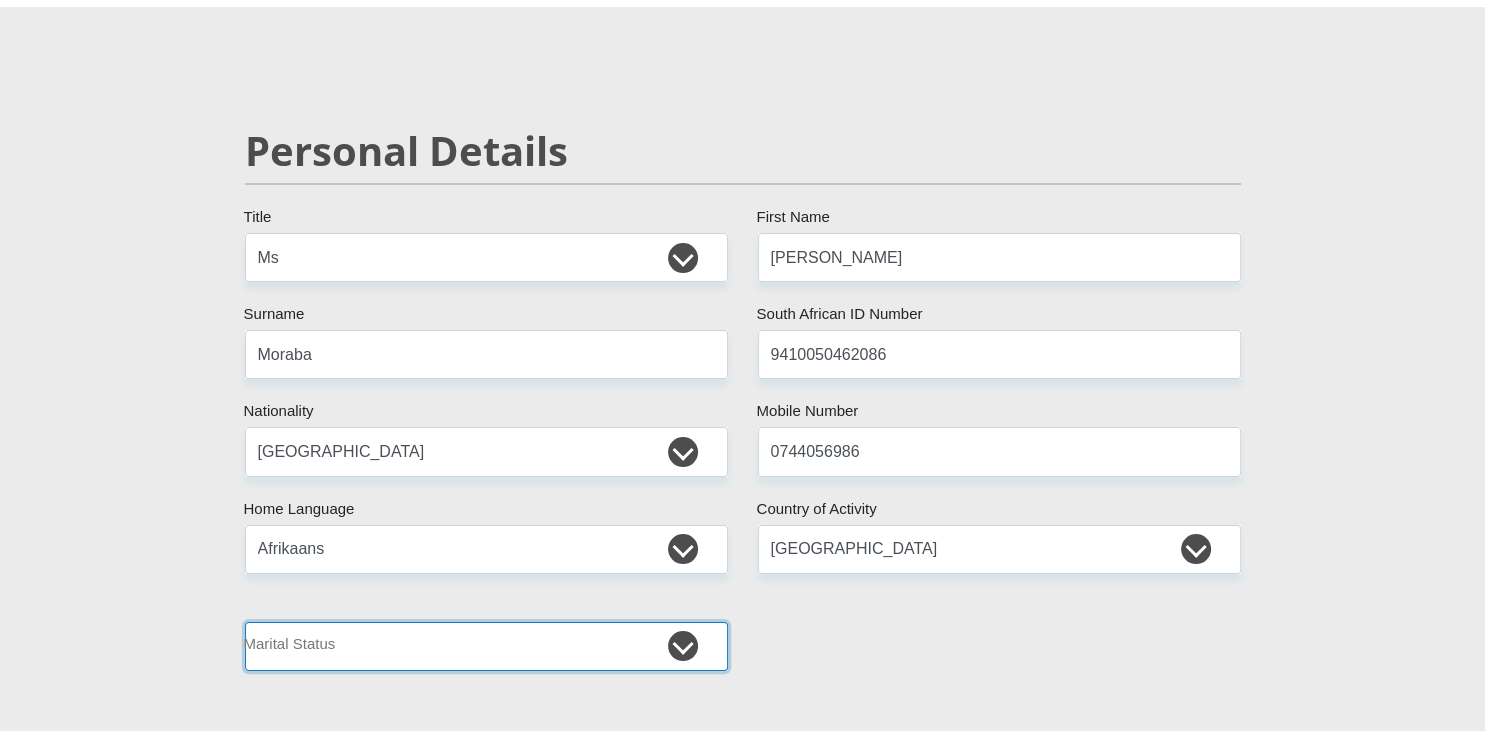 click on "Married ANC
Single
Divorced
Widowed
Married COP or Customary Law" at bounding box center (486, 646) 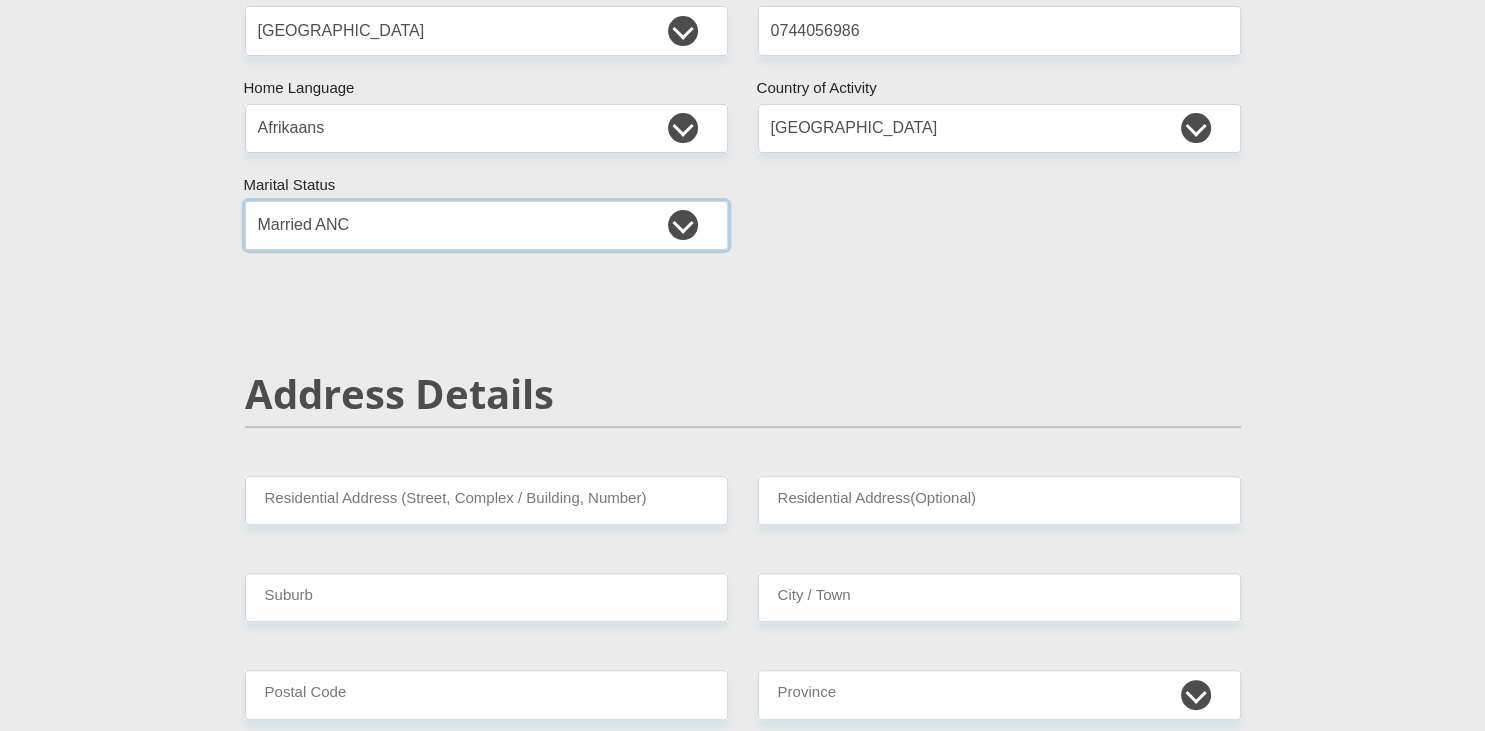 scroll, scrollTop: 528, scrollLeft: 0, axis: vertical 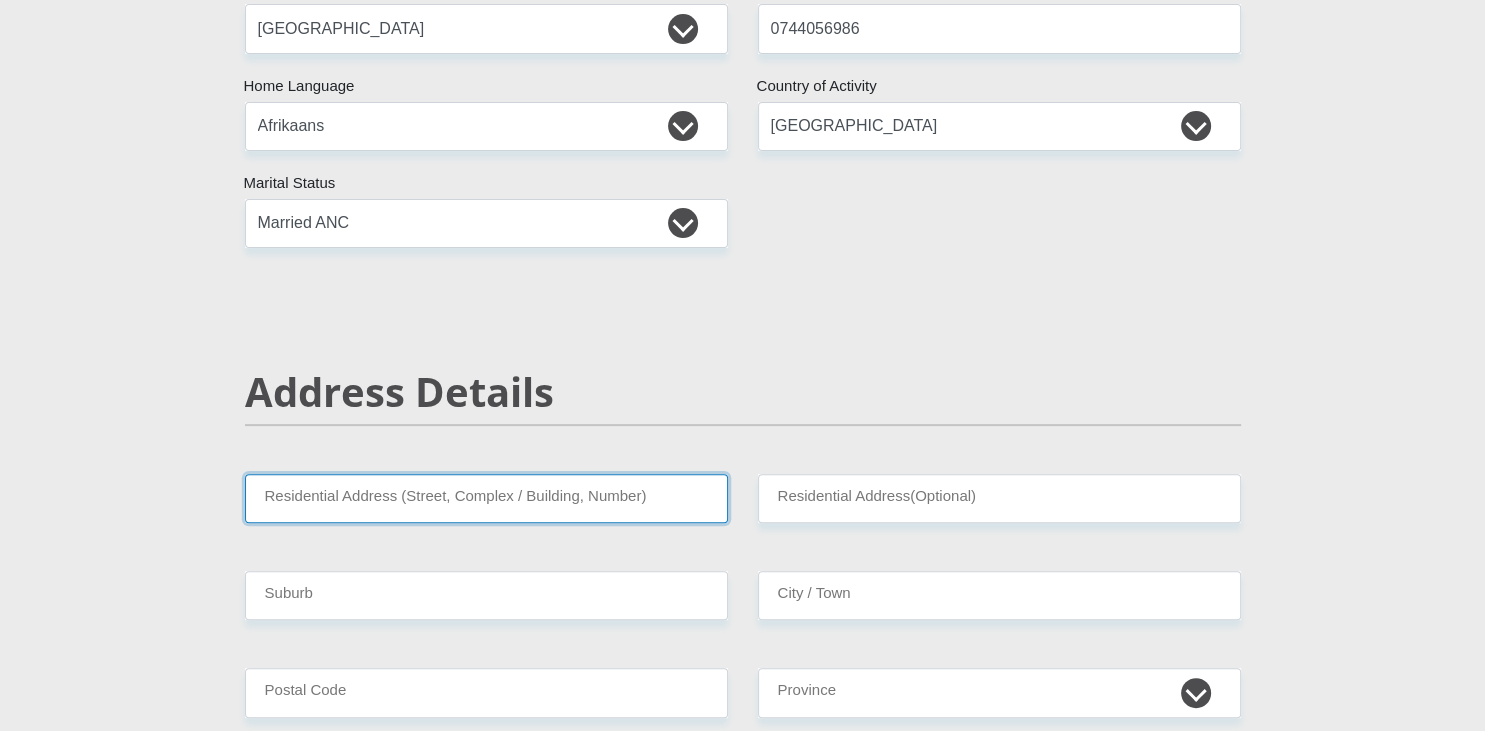 click on "Residential Address (Street, Complex / Building, Number)" at bounding box center [486, 498] 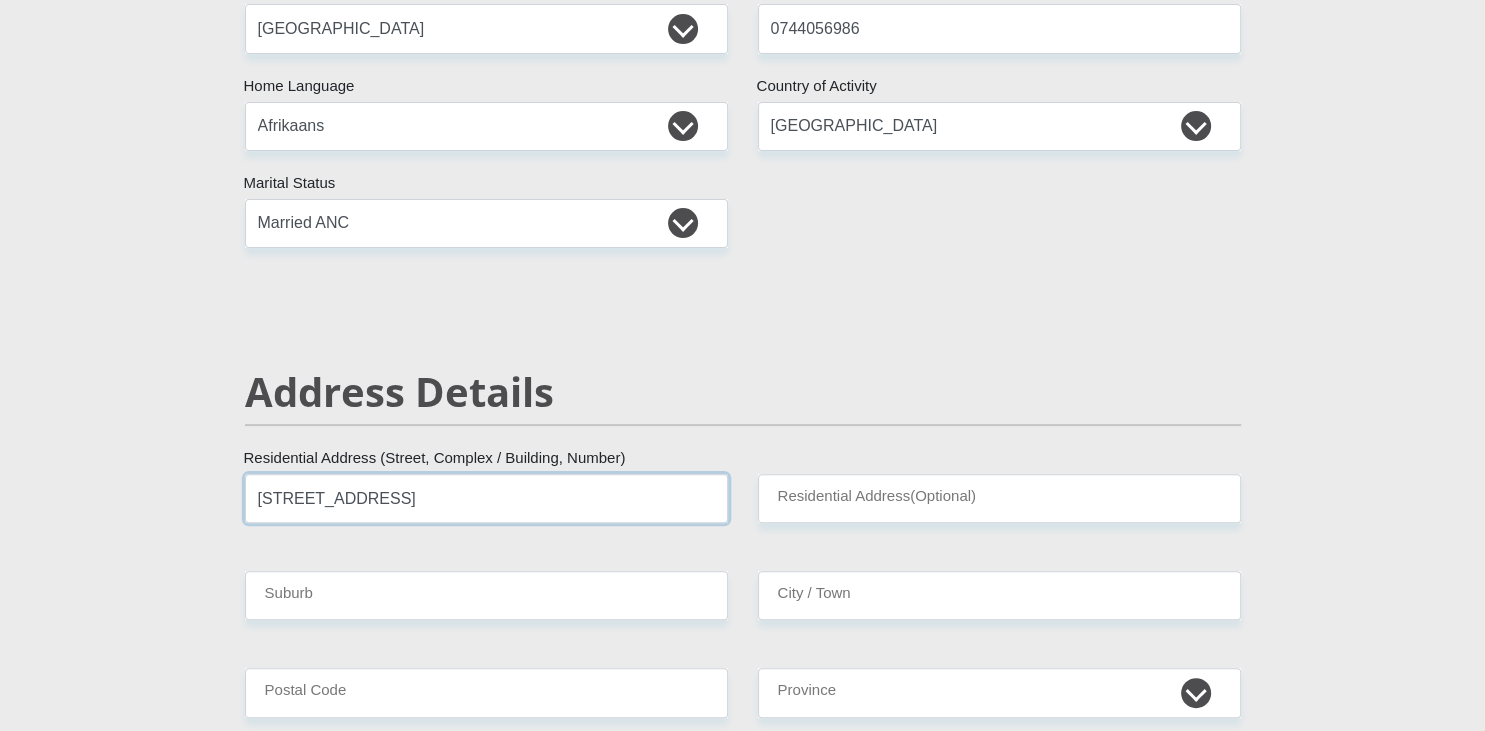 type on "[STREET_ADDRESS]" 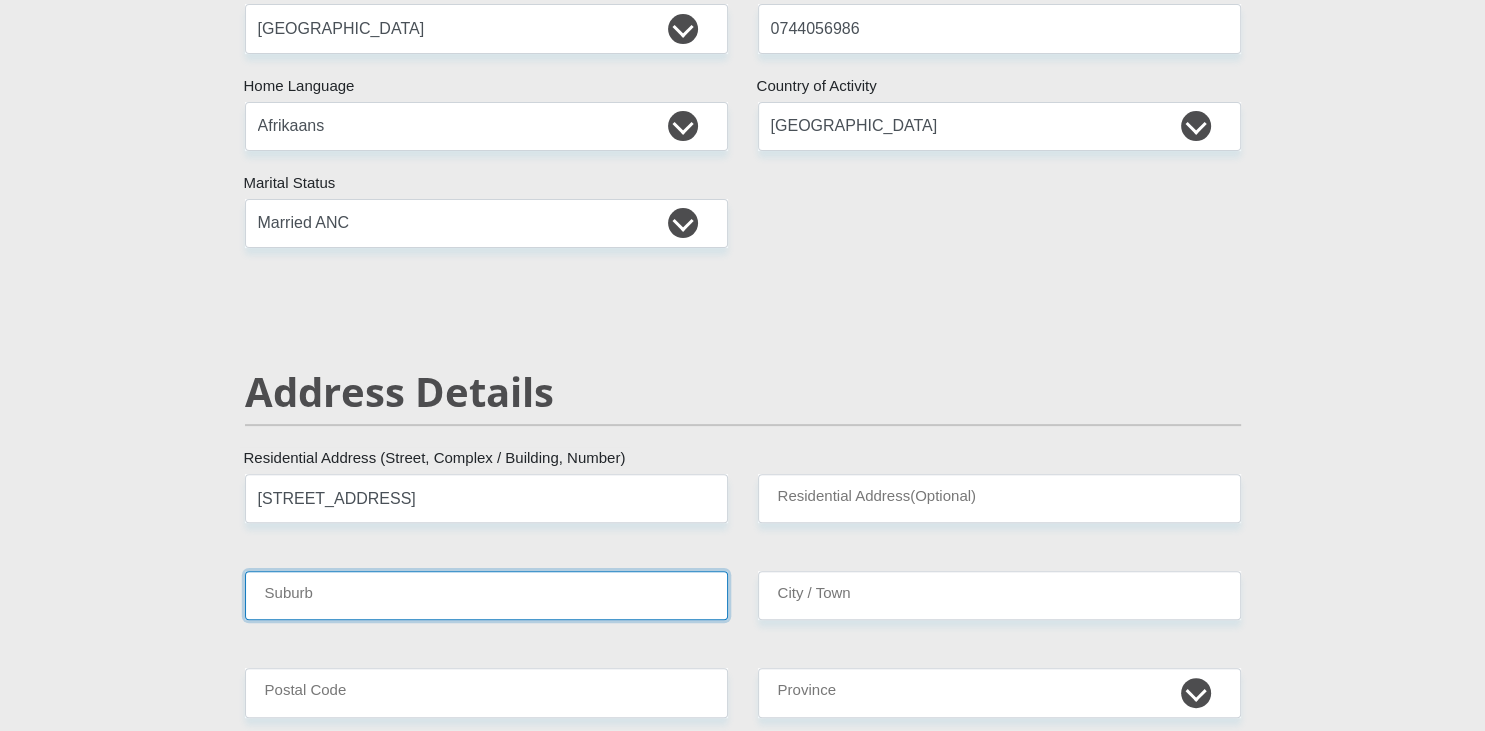 click on "Suburb" at bounding box center (486, 595) 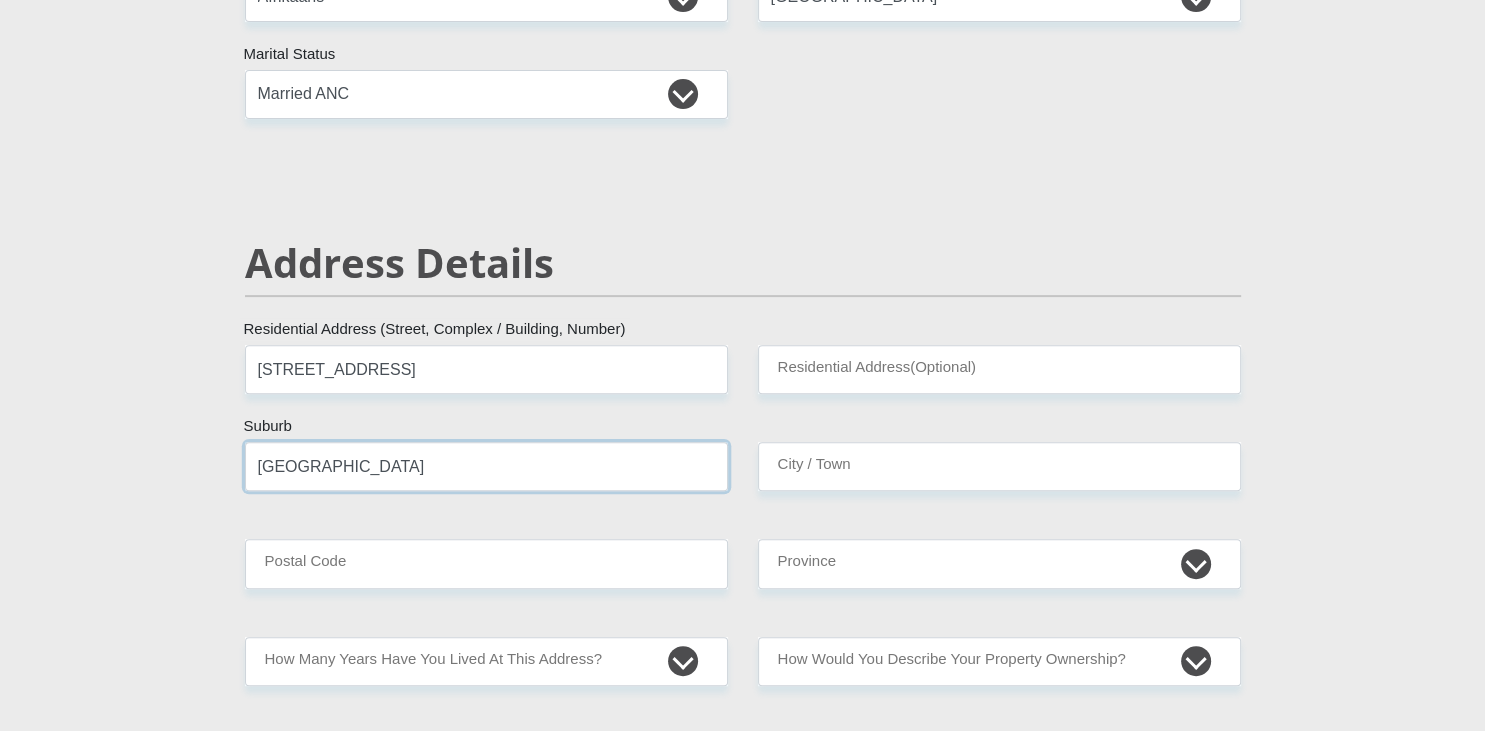 scroll, scrollTop: 739, scrollLeft: 0, axis: vertical 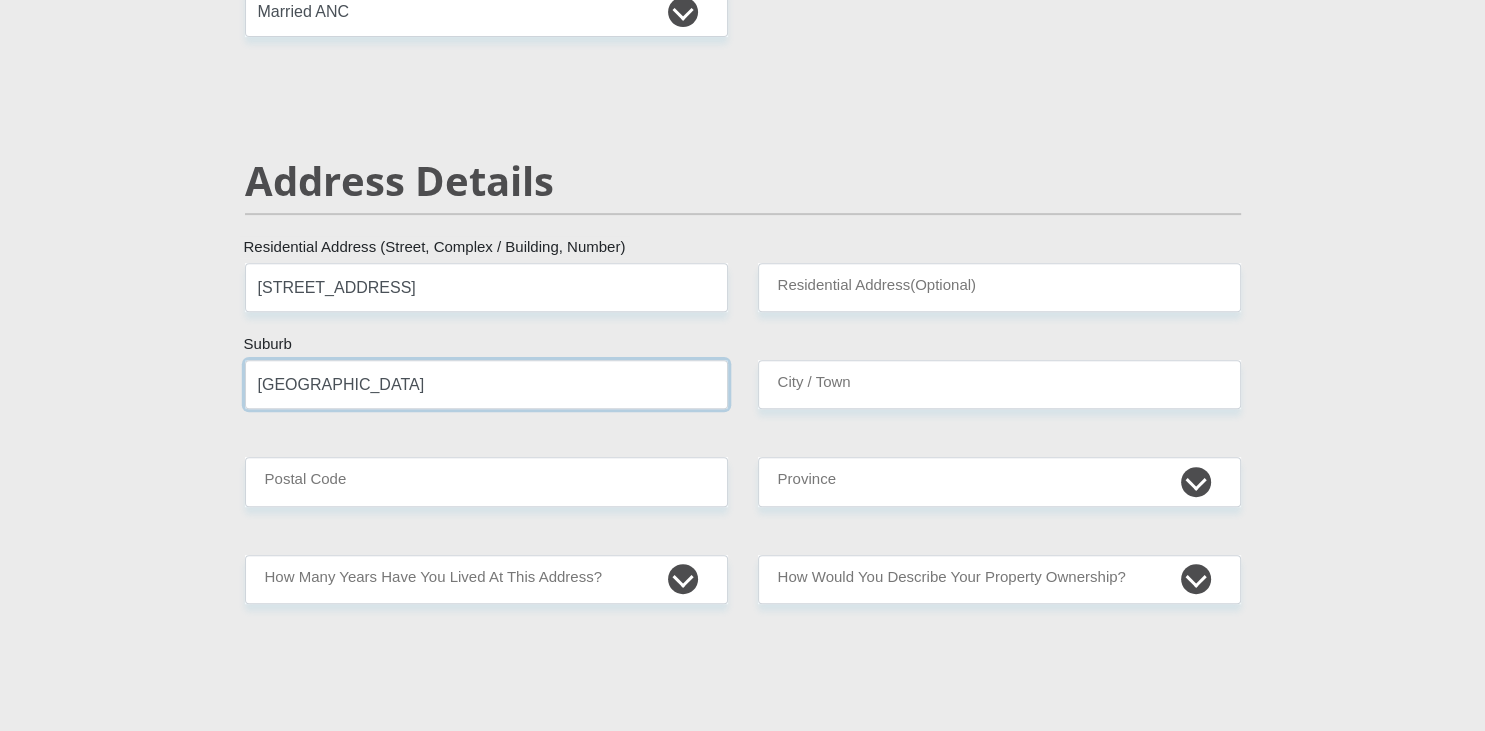 type on "[GEOGRAPHIC_DATA]" 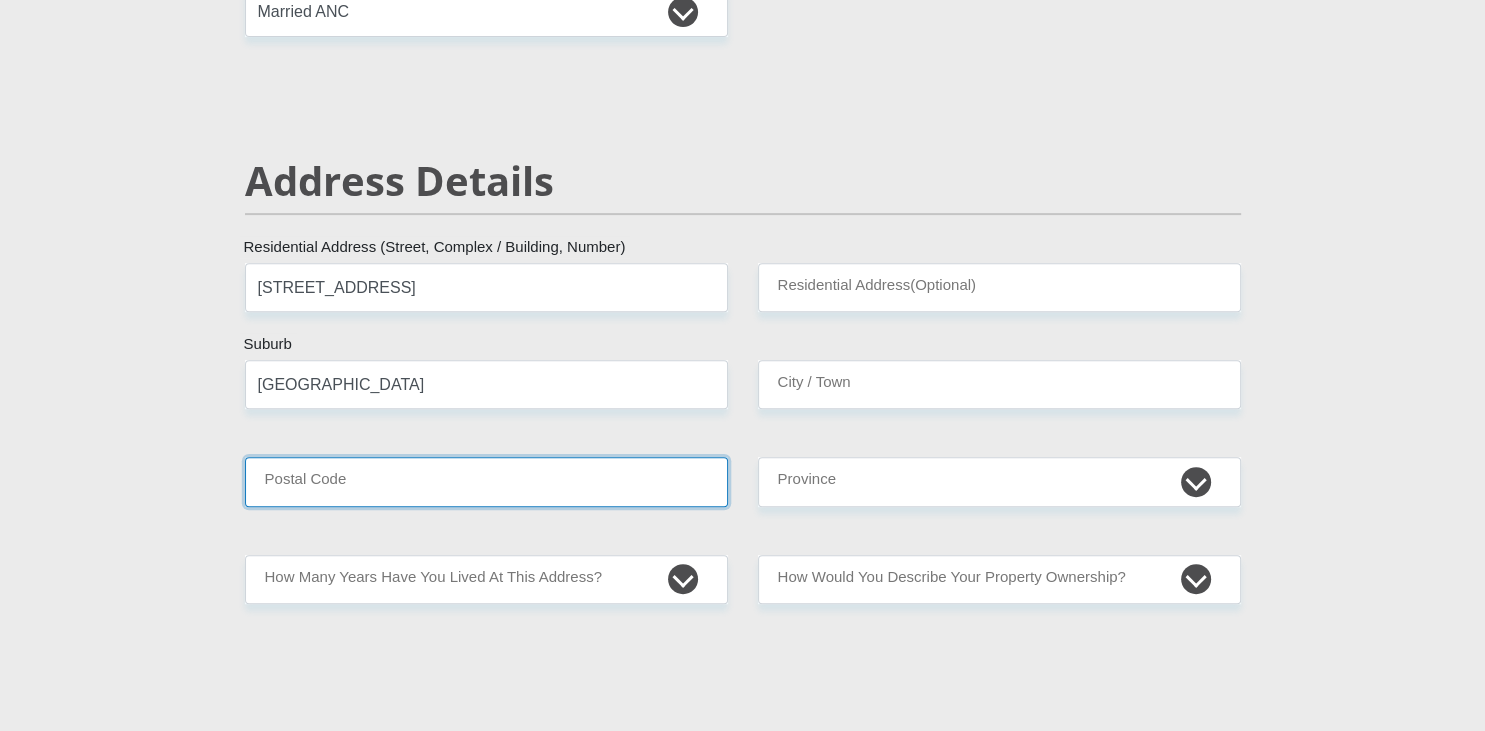 drag, startPoint x: 294, startPoint y: 389, endPoint x: 287, endPoint y: 381, distance: 10.630146 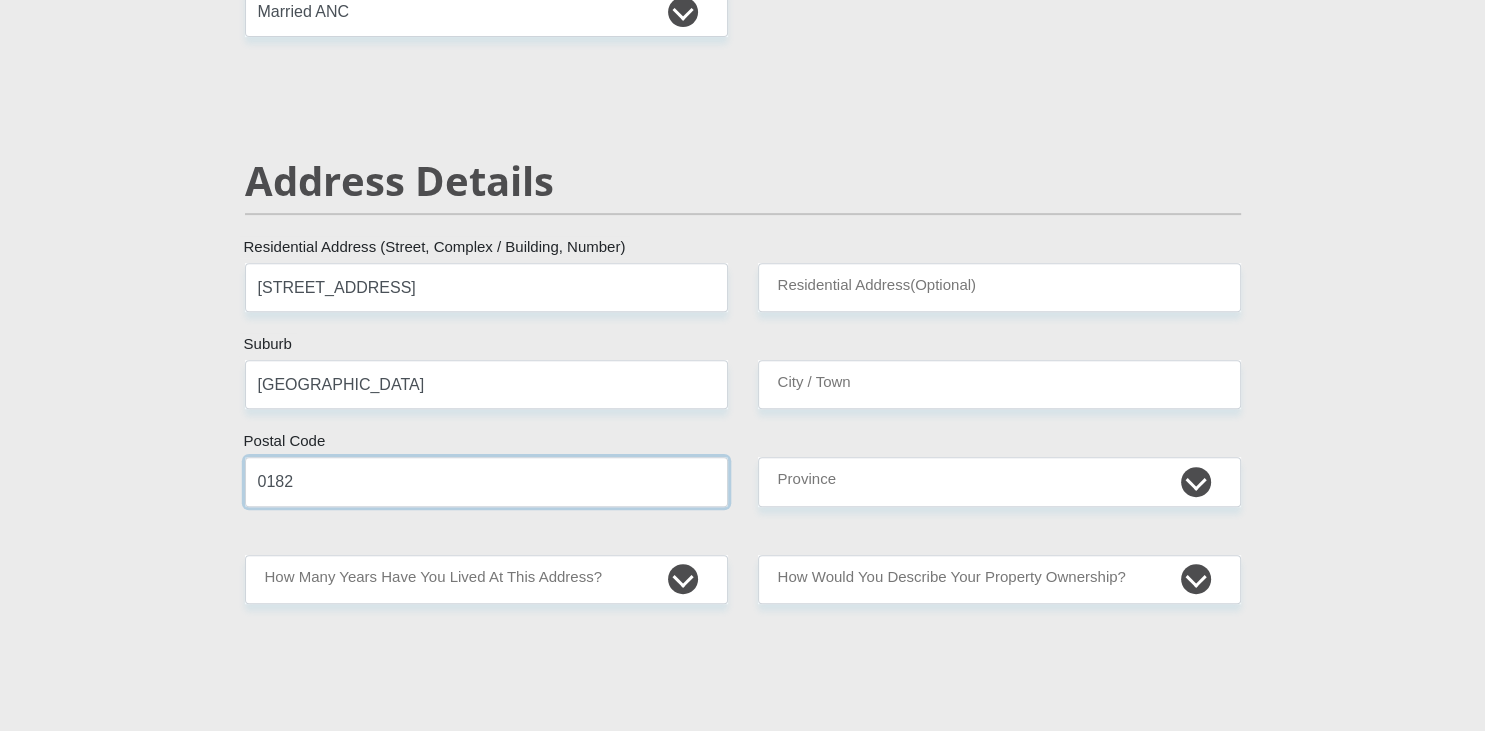 type on "0182" 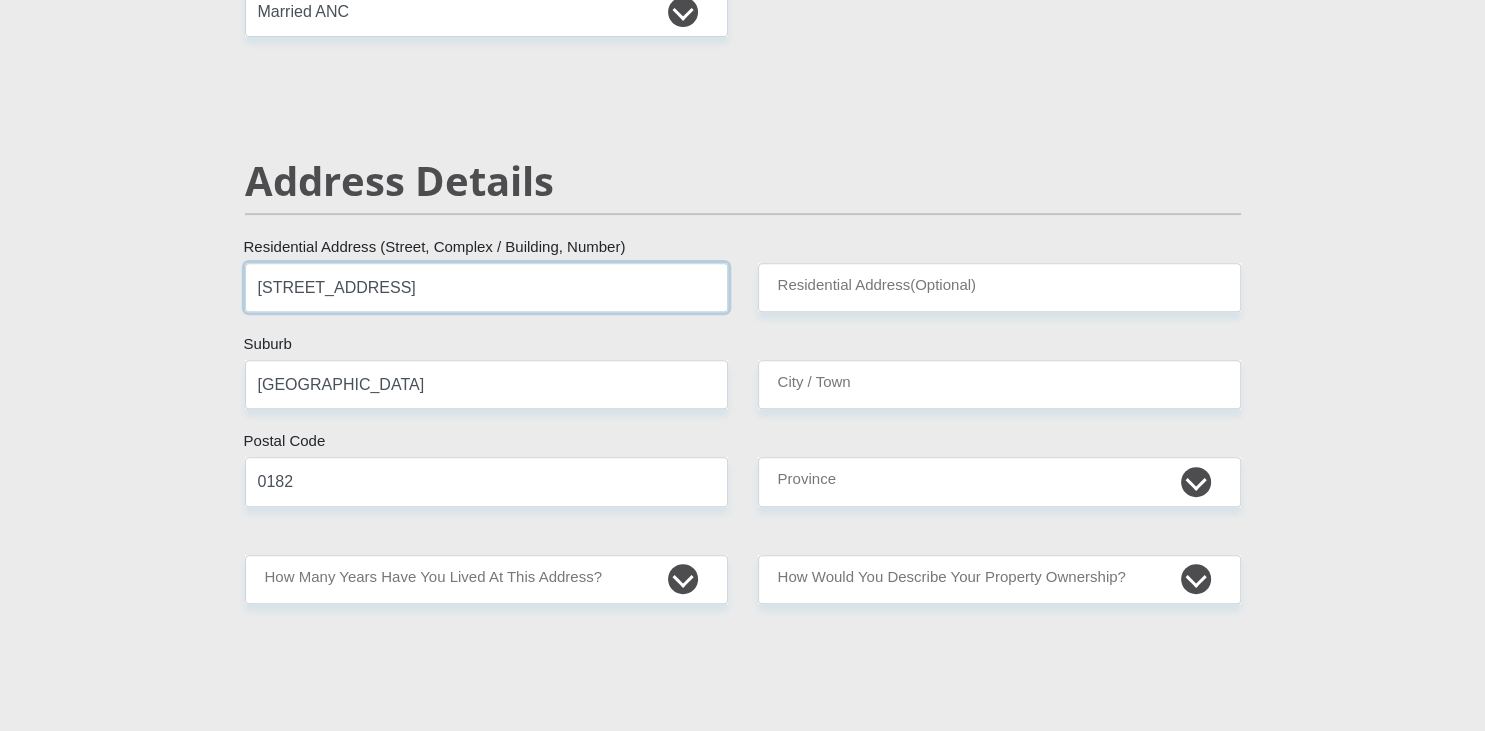 drag, startPoint x: 427, startPoint y: 284, endPoint x: 238, endPoint y: 282, distance: 189.01057 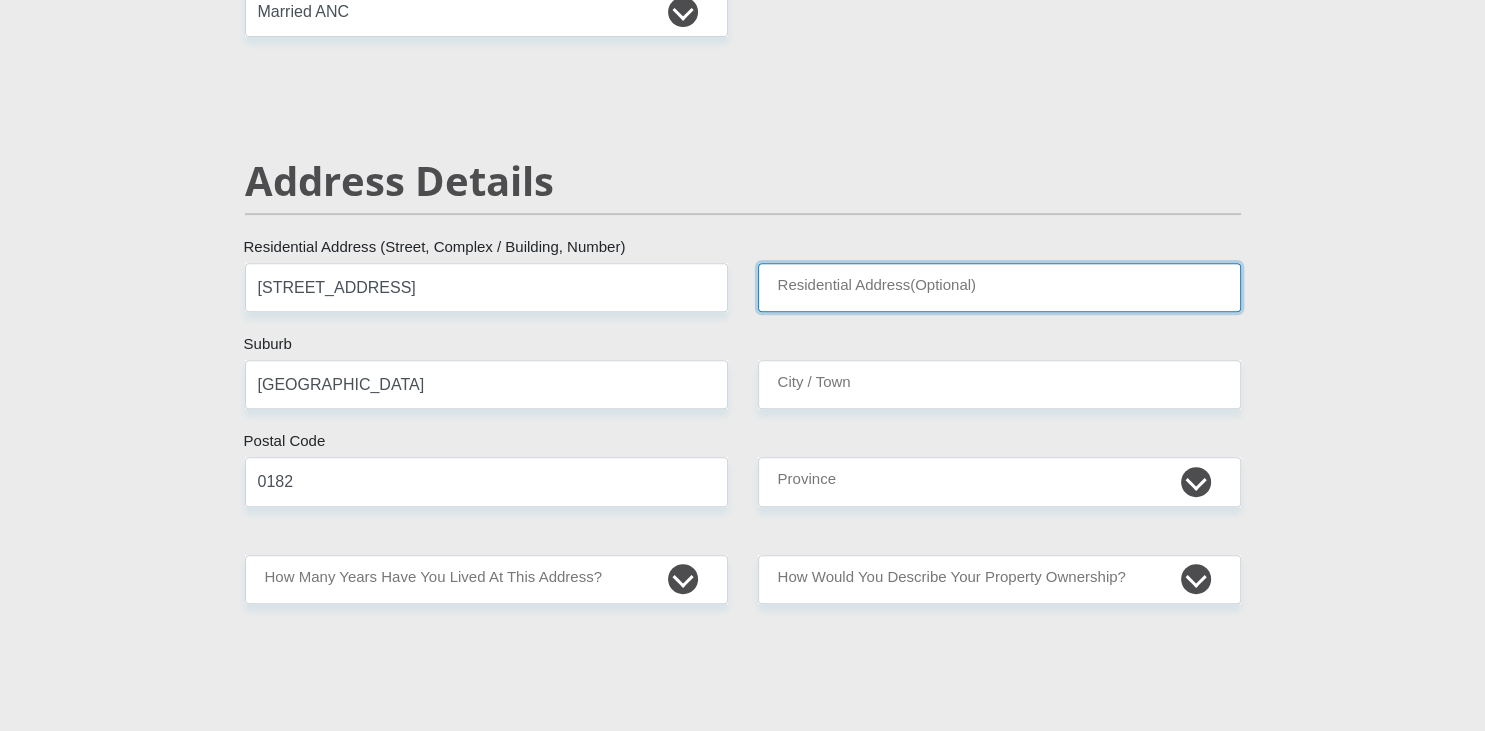 click on "Residential Address(Optional)" at bounding box center (999, 287) 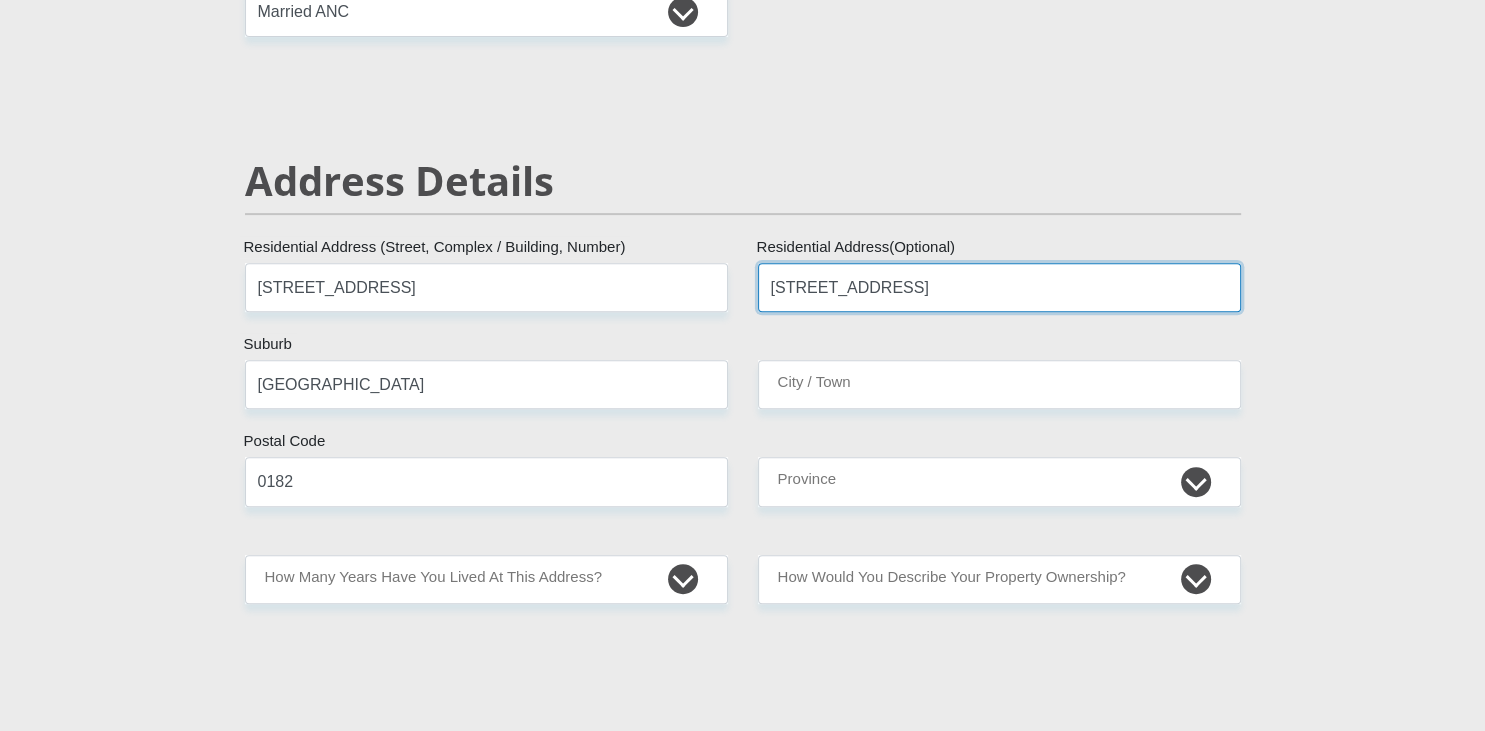type on "[STREET_ADDRESS]" 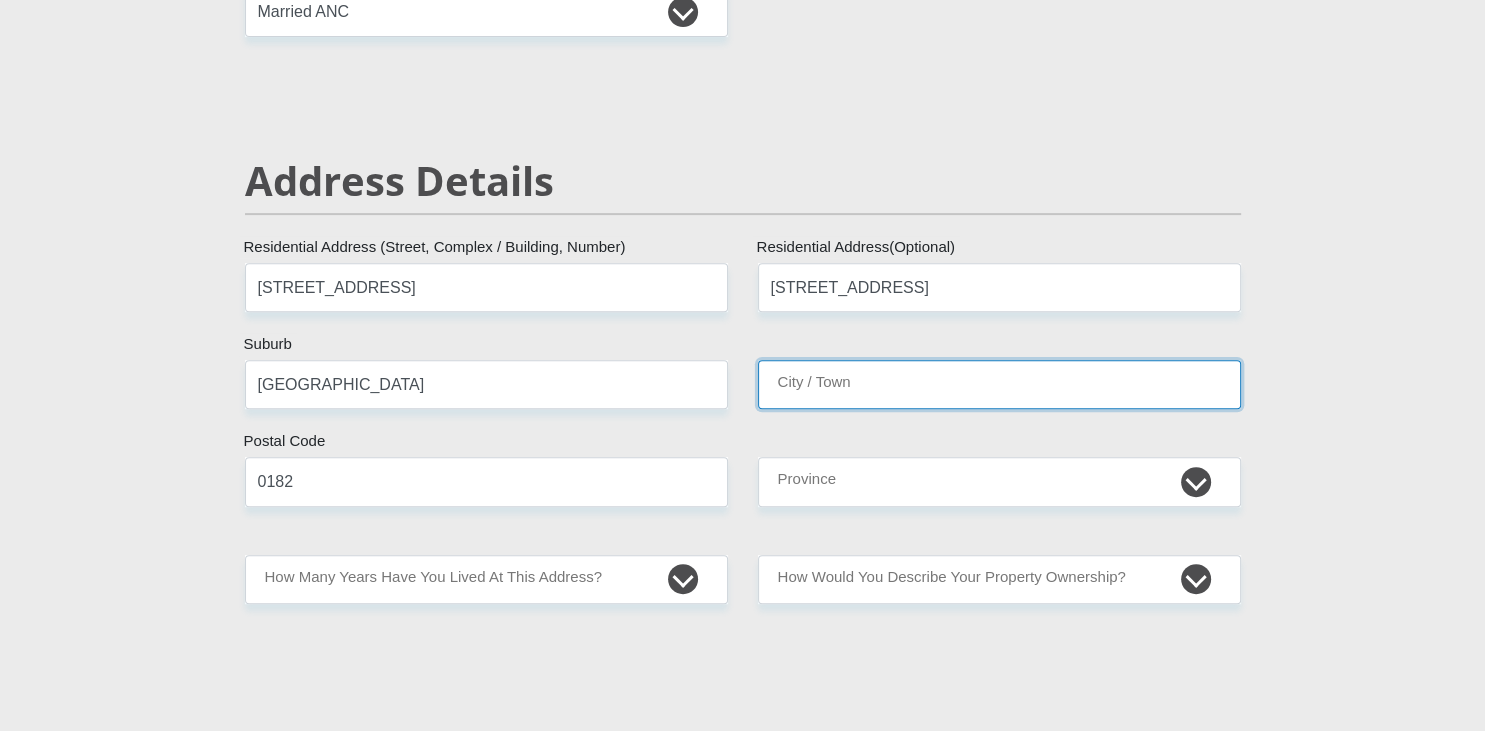 click on "City / Town" at bounding box center (999, 384) 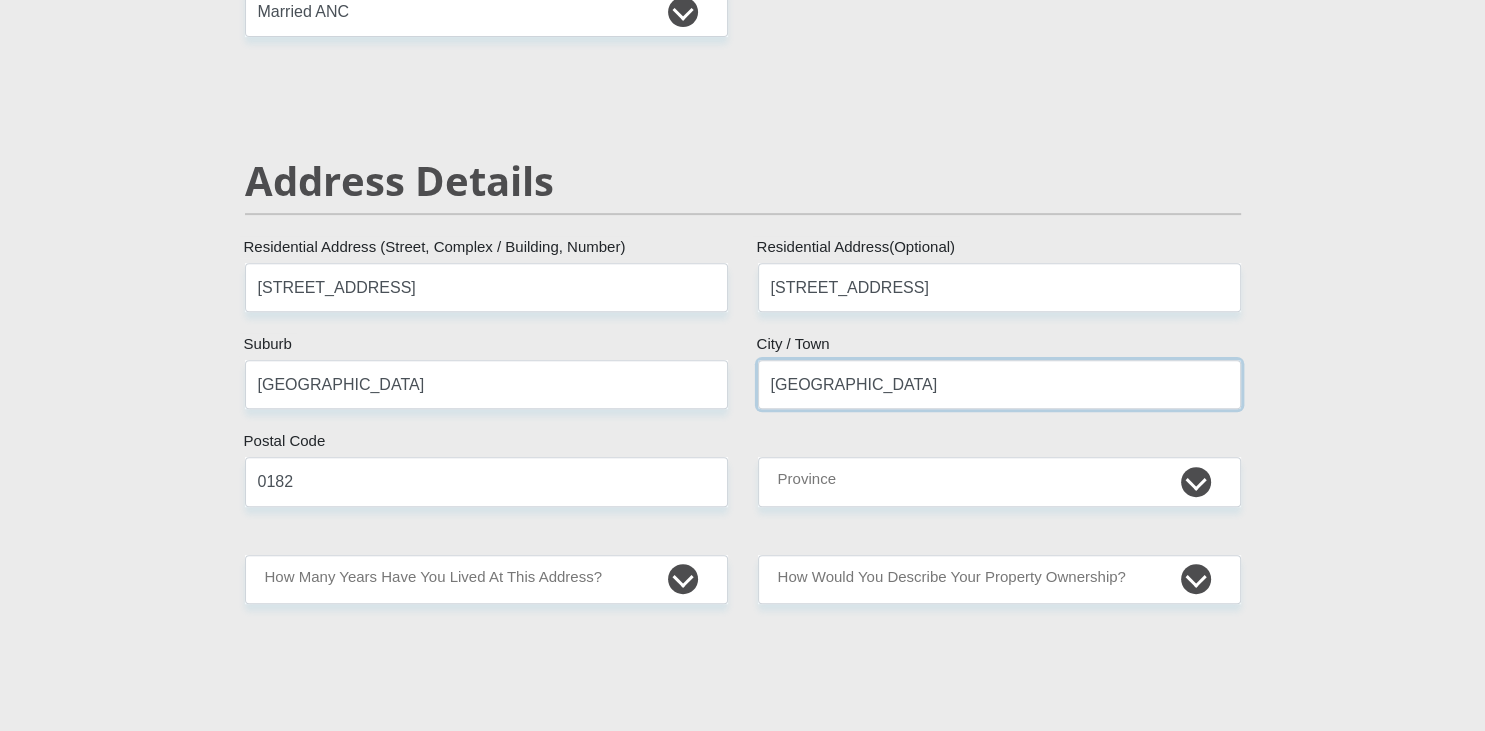 type on "[GEOGRAPHIC_DATA]" 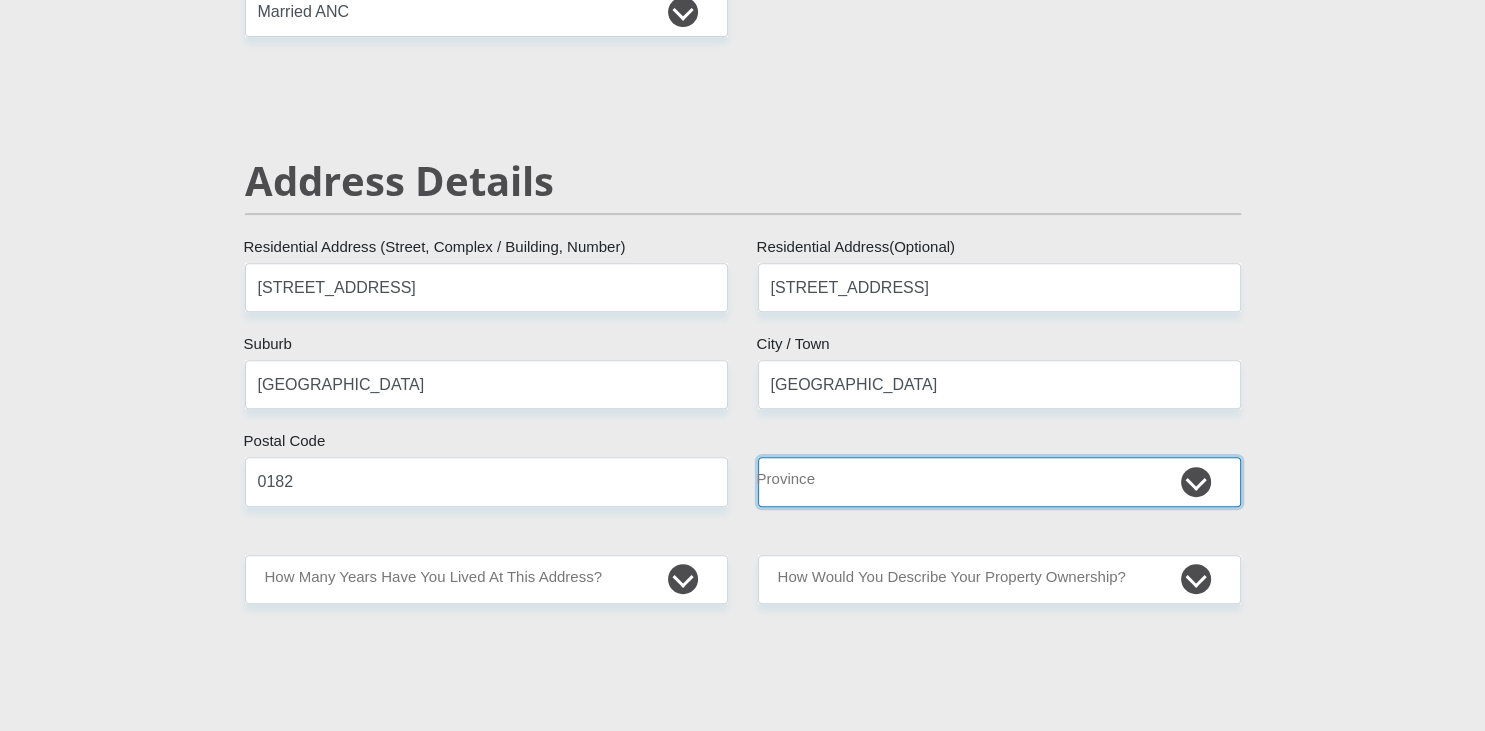 click on "Eastern Cape
Free State
[GEOGRAPHIC_DATA]
[GEOGRAPHIC_DATA][DATE]
[GEOGRAPHIC_DATA]
[GEOGRAPHIC_DATA]
[GEOGRAPHIC_DATA]
[GEOGRAPHIC_DATA]" at bounding box center [999, 481] 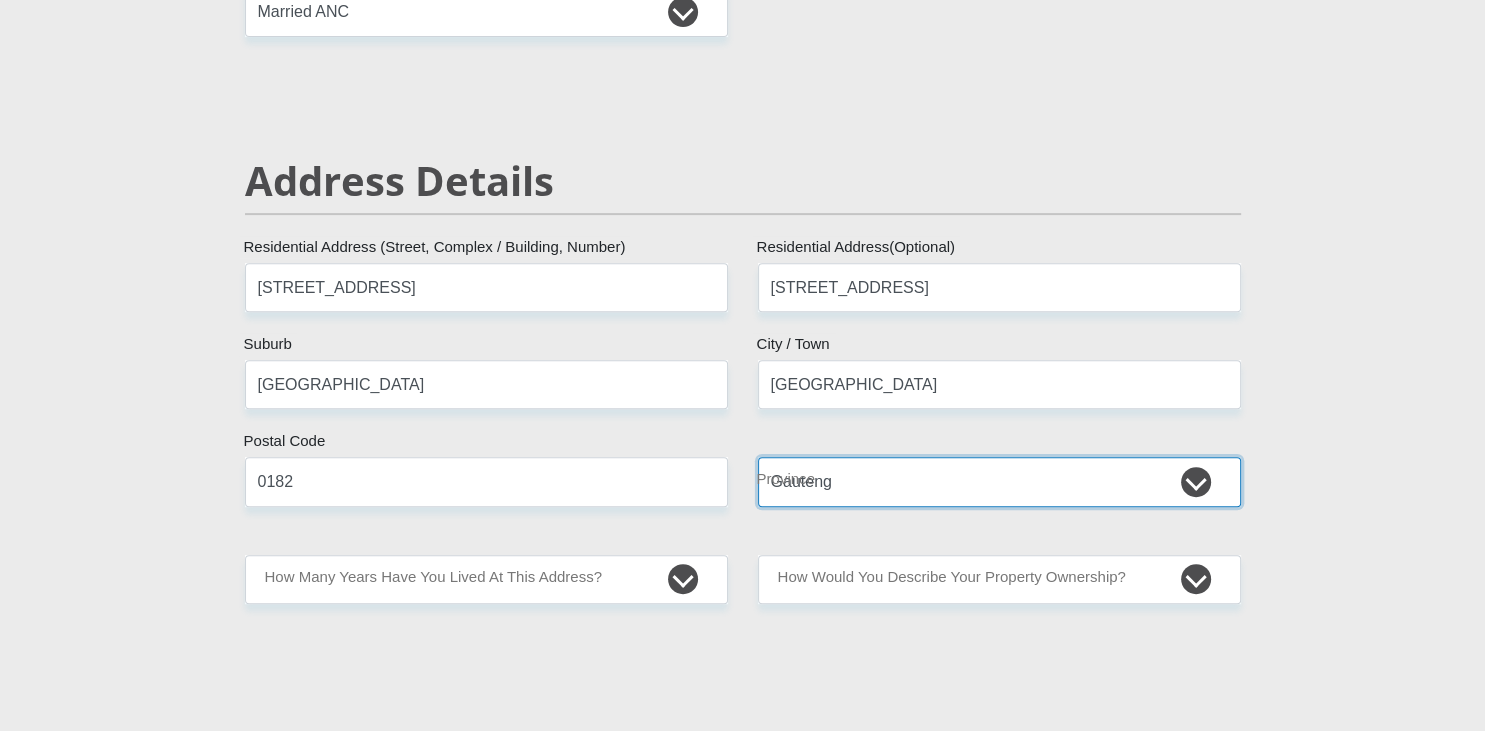 click on "Gauteng" at bounding box center [0, 0] 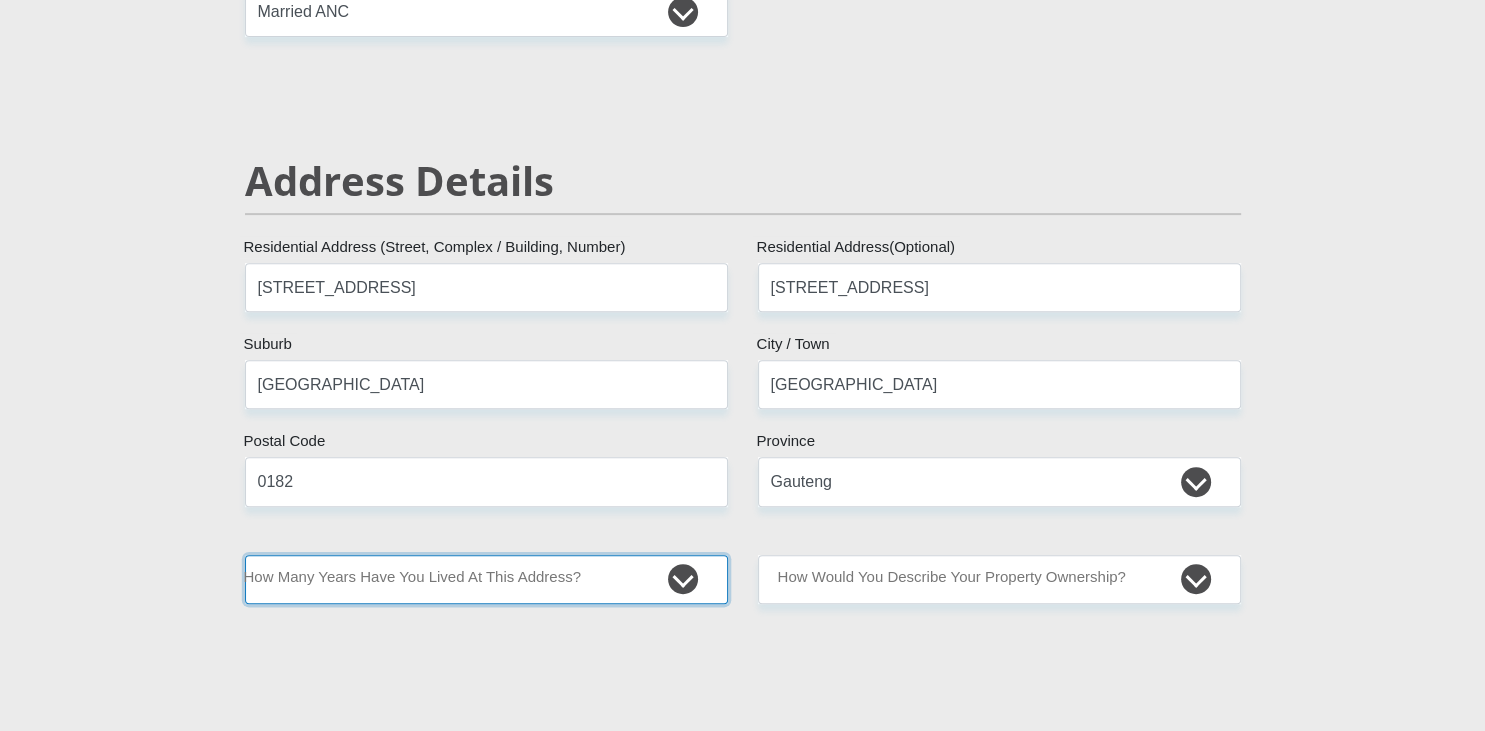 click on "less than 1 year
1-3 years
3-5 years
5+ years" at bounding box center [486, 579] 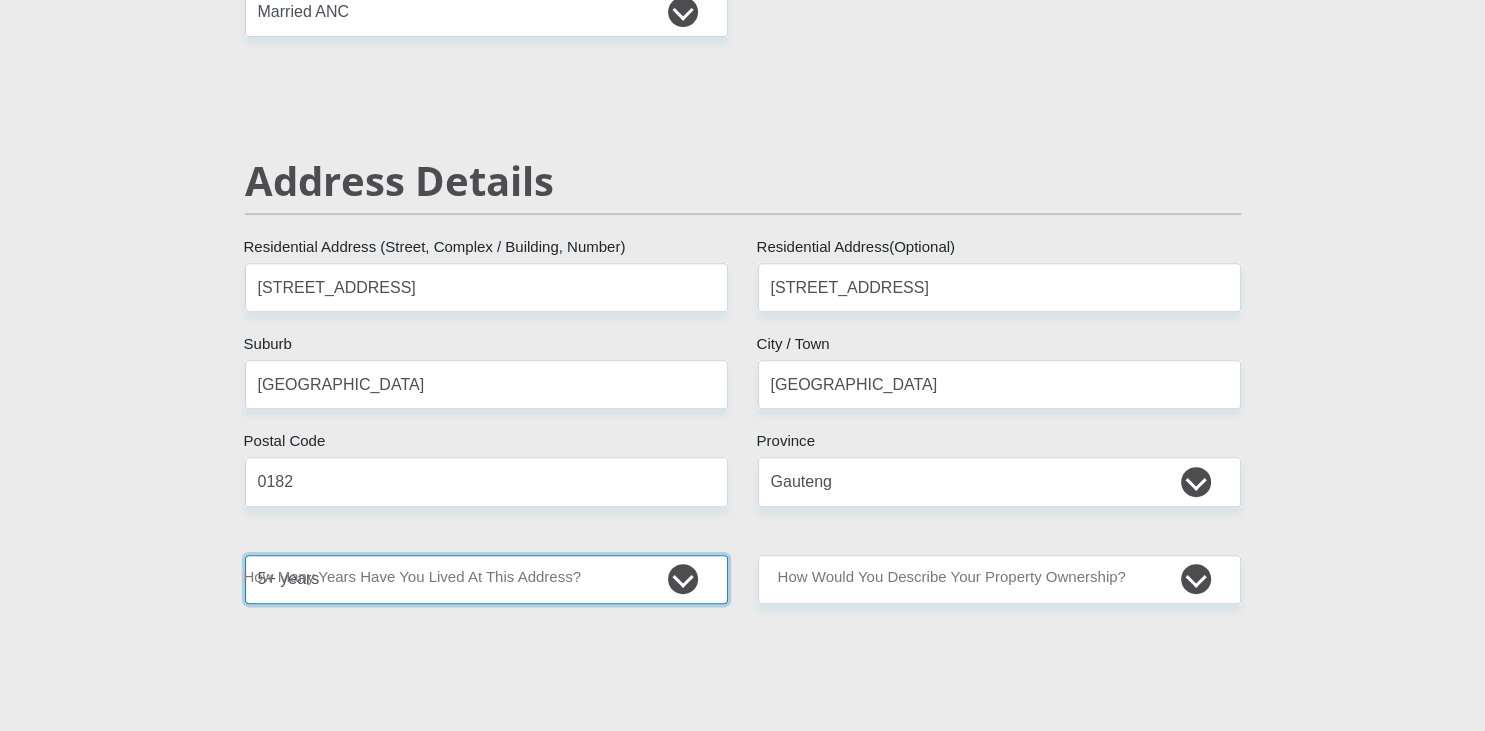 click on "5+ years" at bounding box center [0, 0] 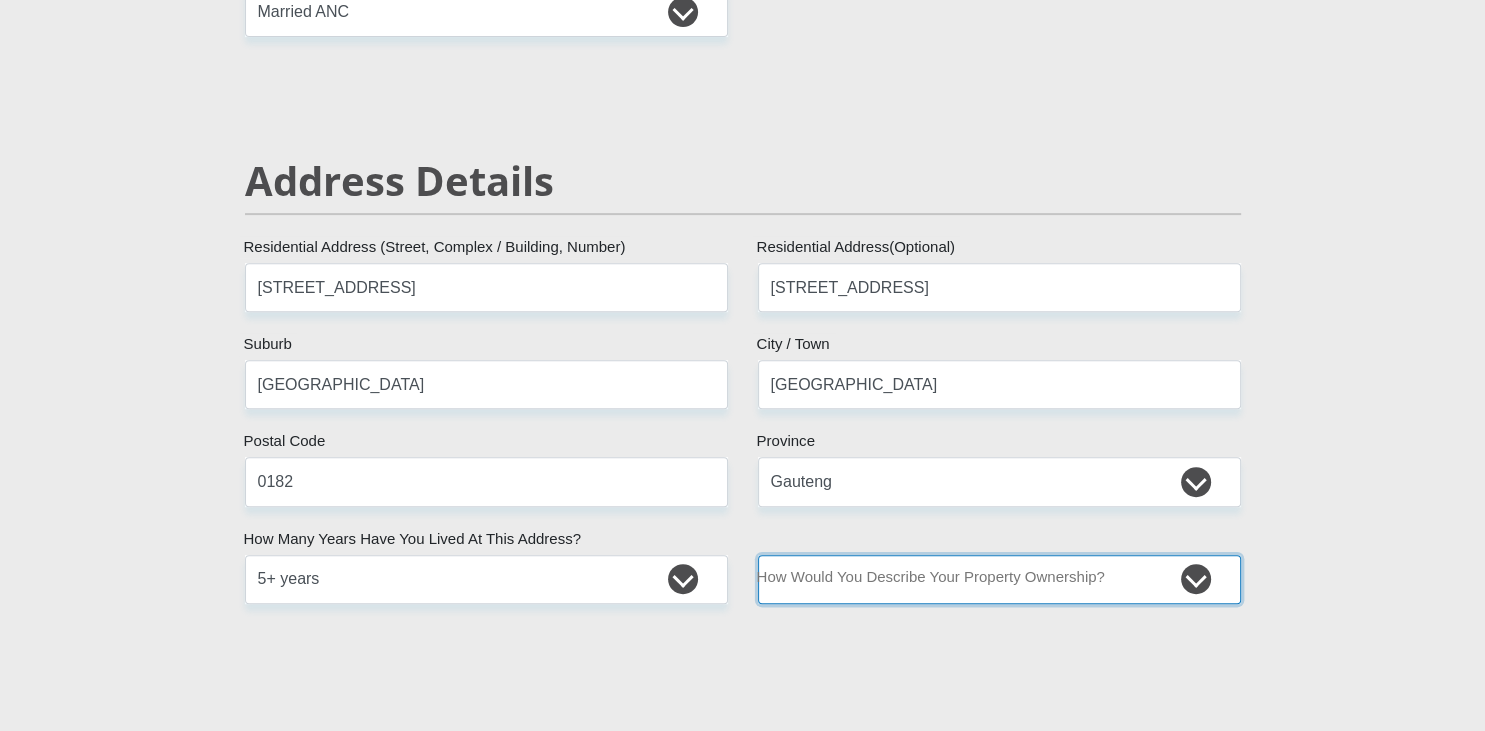 click on "Owned
Rented
Family Owned
Company Dwelling" at bounding box center [999, 579] 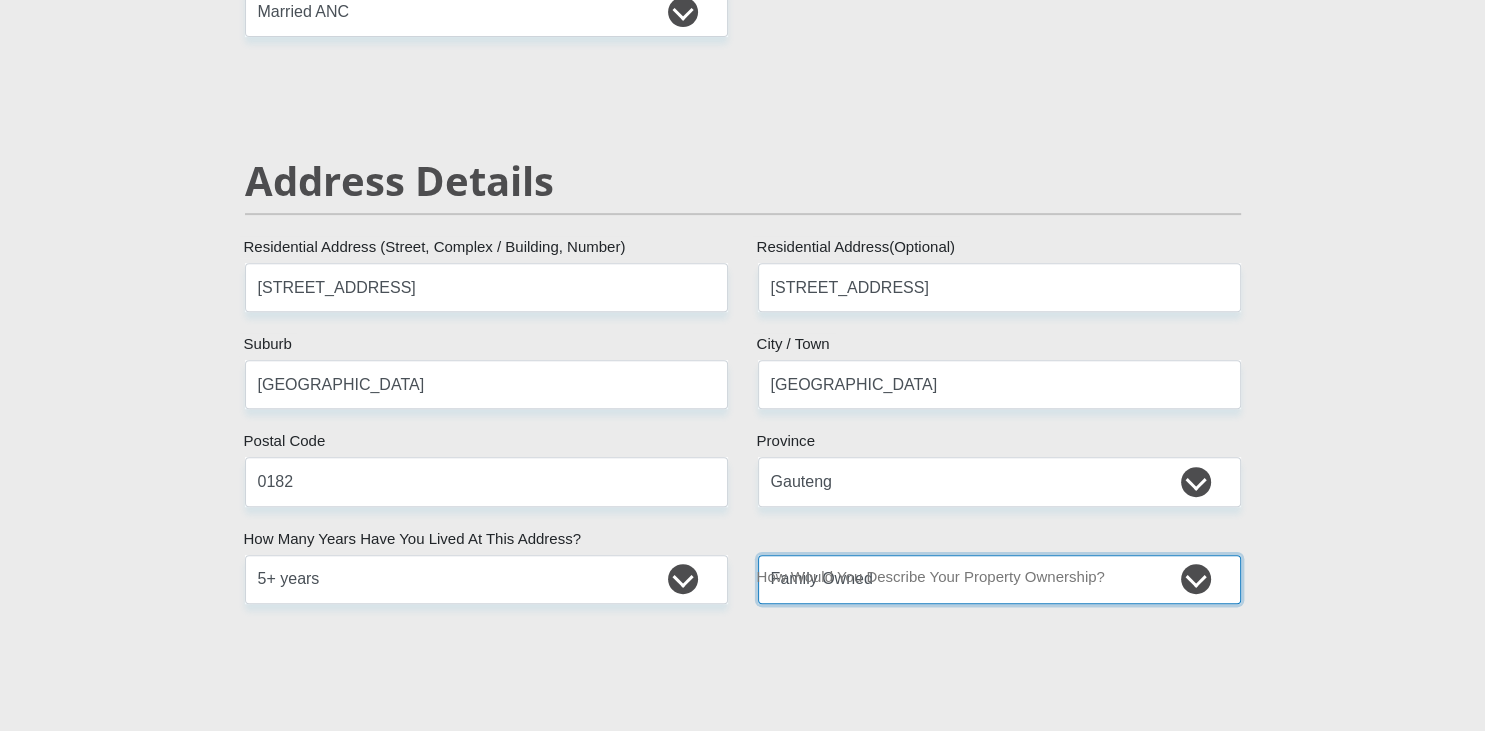 click on "Family Owned" at bounding box center [0, 0] 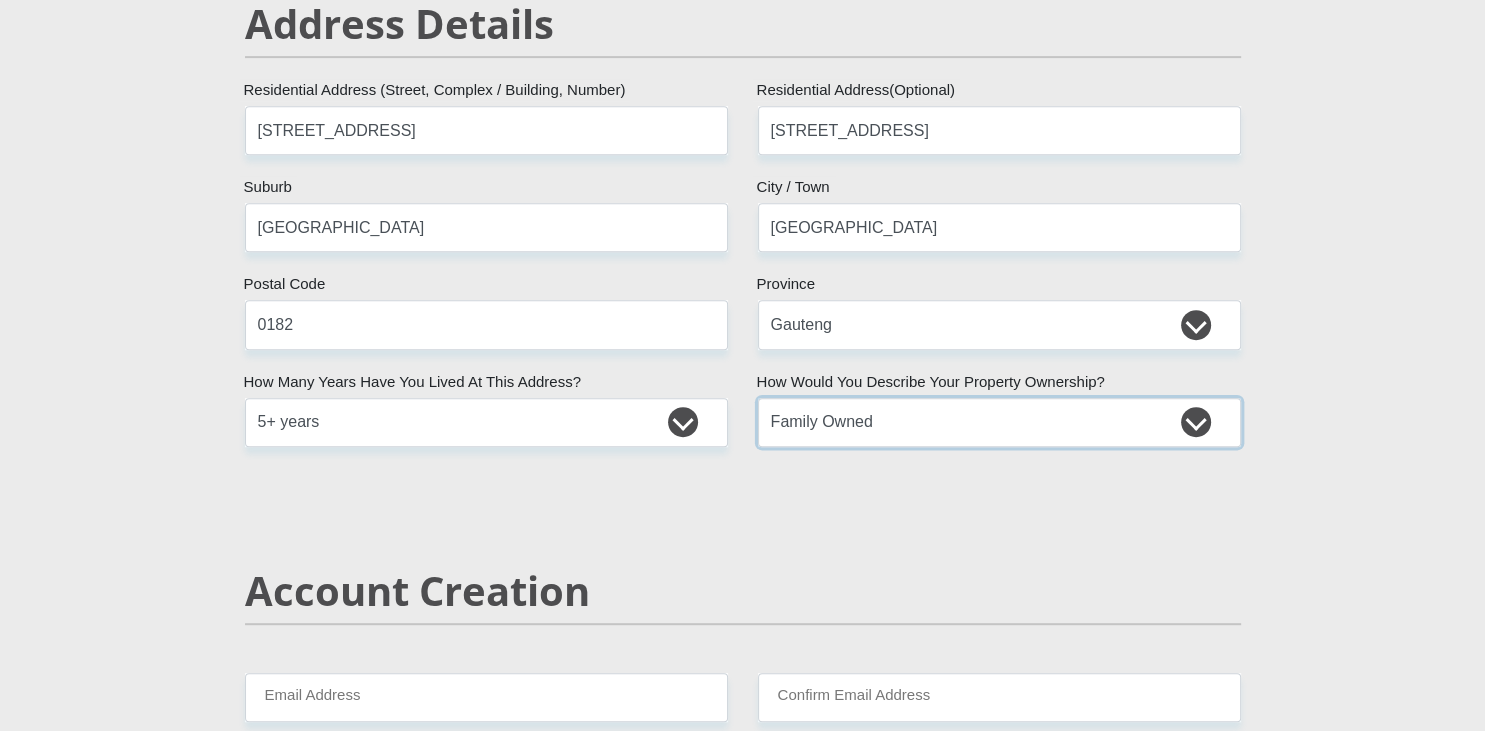 scroll, scrollTop: 1161, scrollLeft: 0, axis: vertical 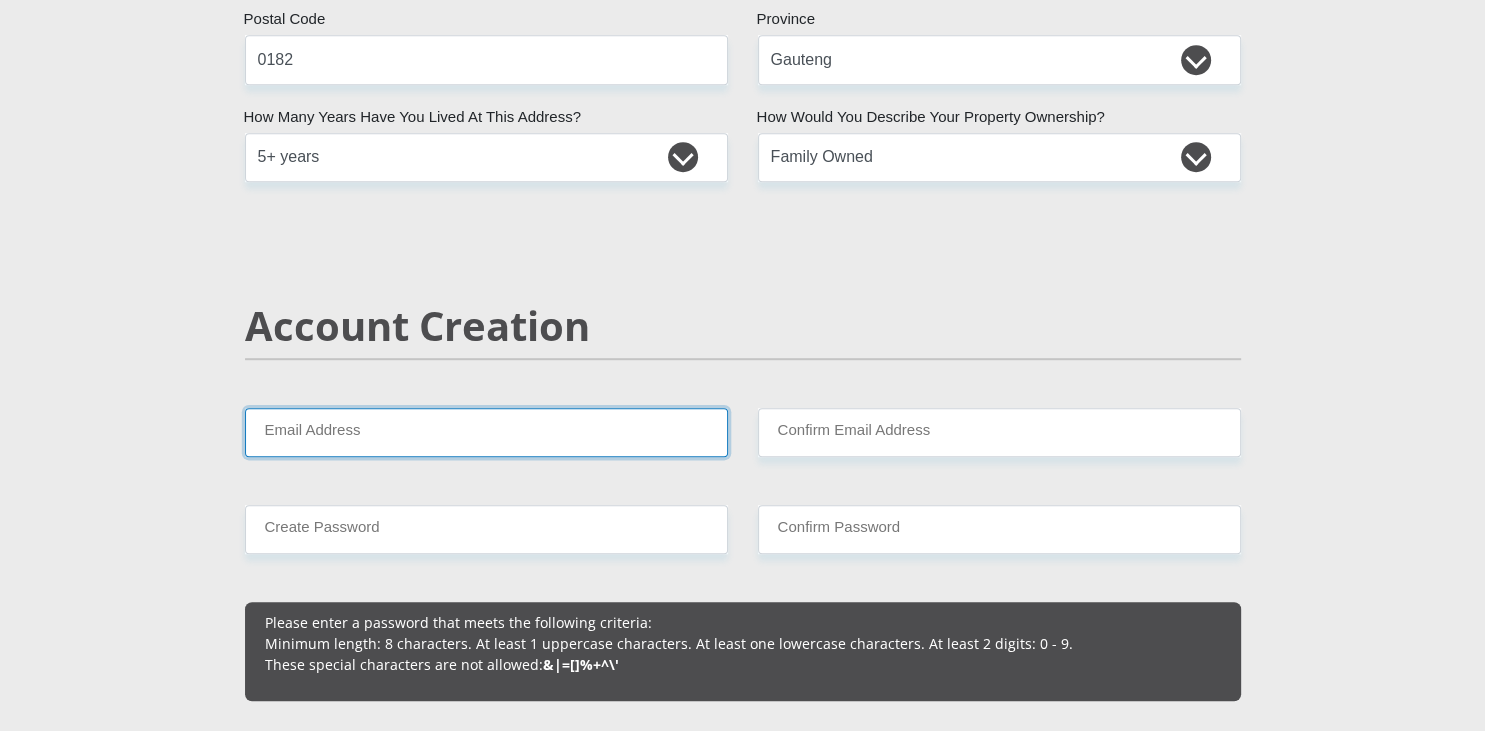 click on "Email Address" at bounding box center (486, 432) 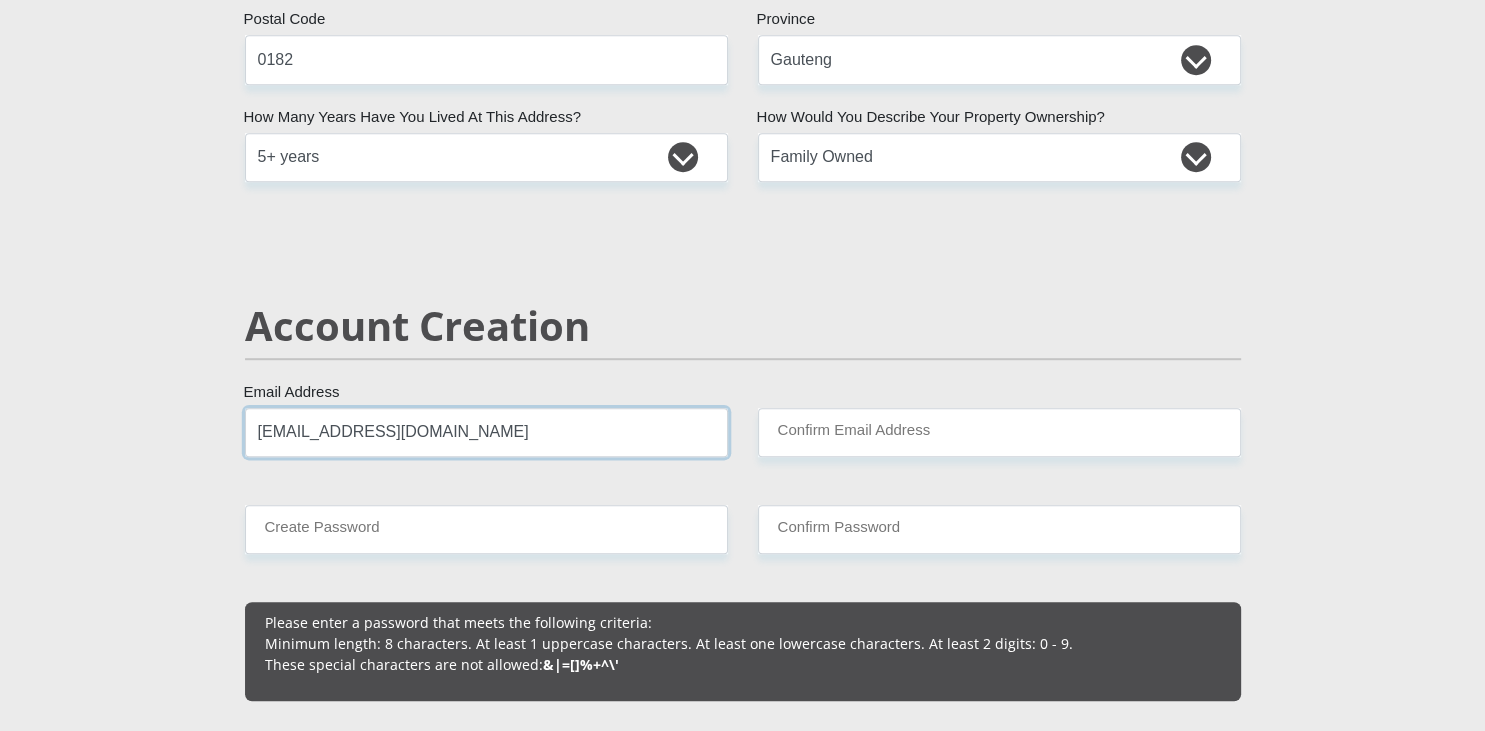 type on "[EMAIL_ADDRESS][DOMAIN_NAME]" 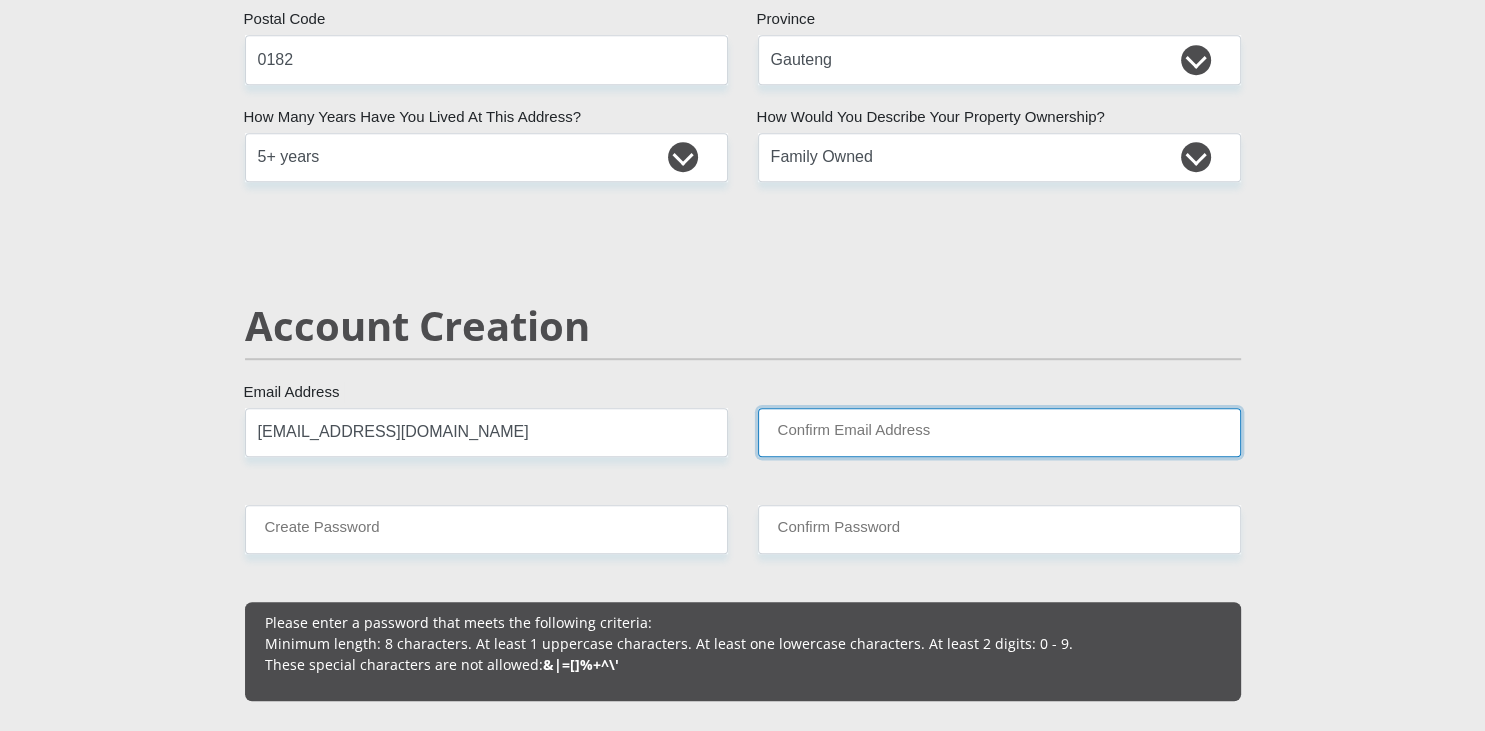 click on "Confirm Email Address" at bounding box center [999, 432] 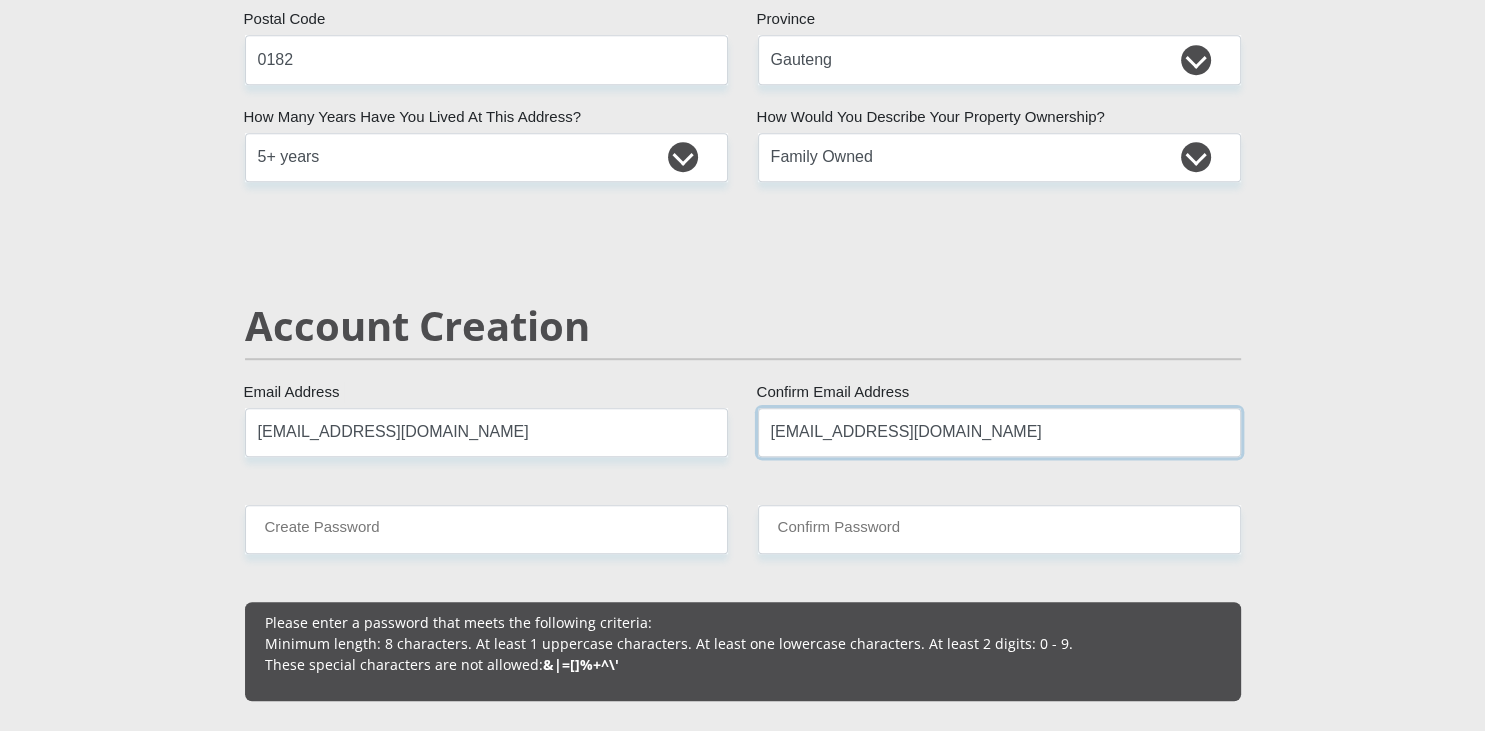 type on "[EMAIL_ADDRESS][DOMAIN_NAME]" 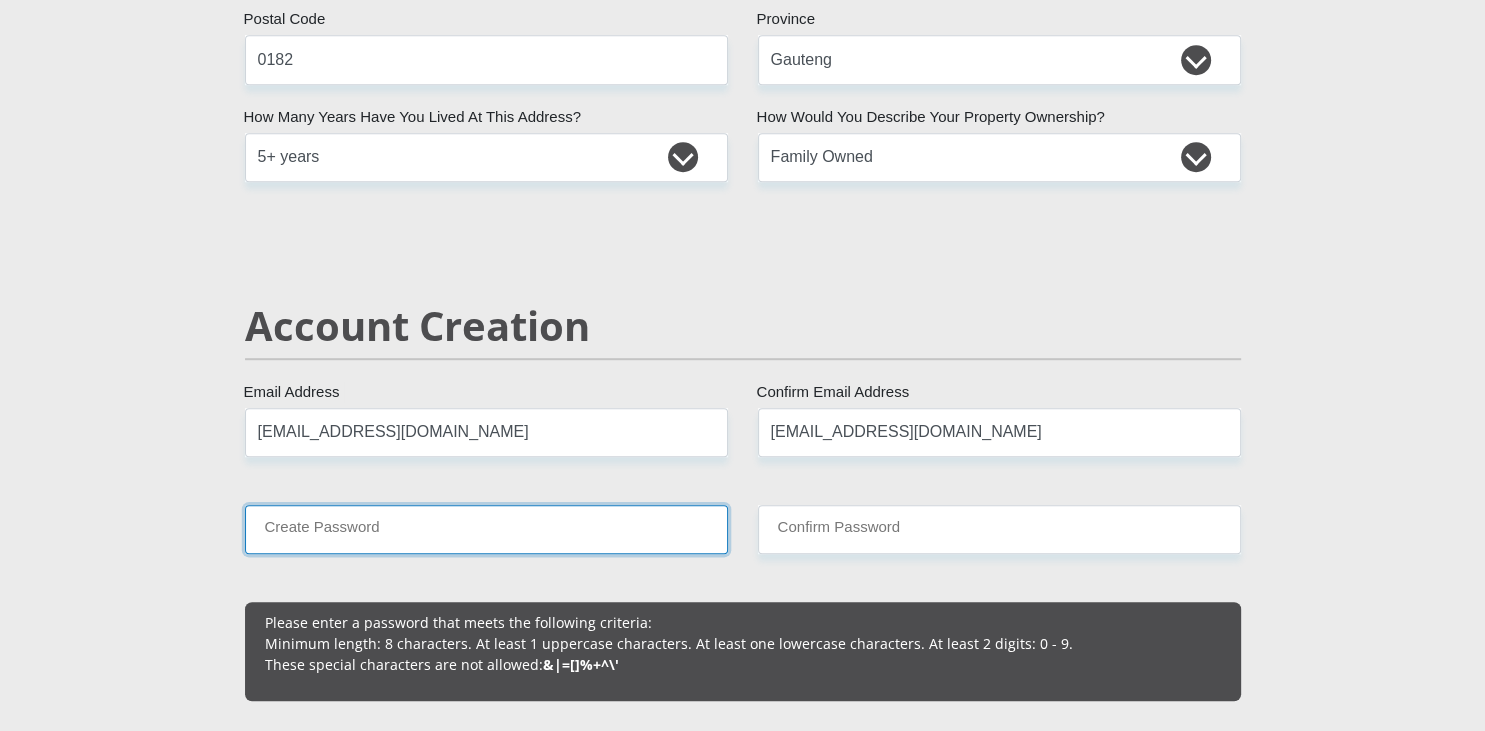 drag, startPoint x: 325, startPoint y: 532, endPoint x: 362, endPoint y: 522, distance: 38.327538 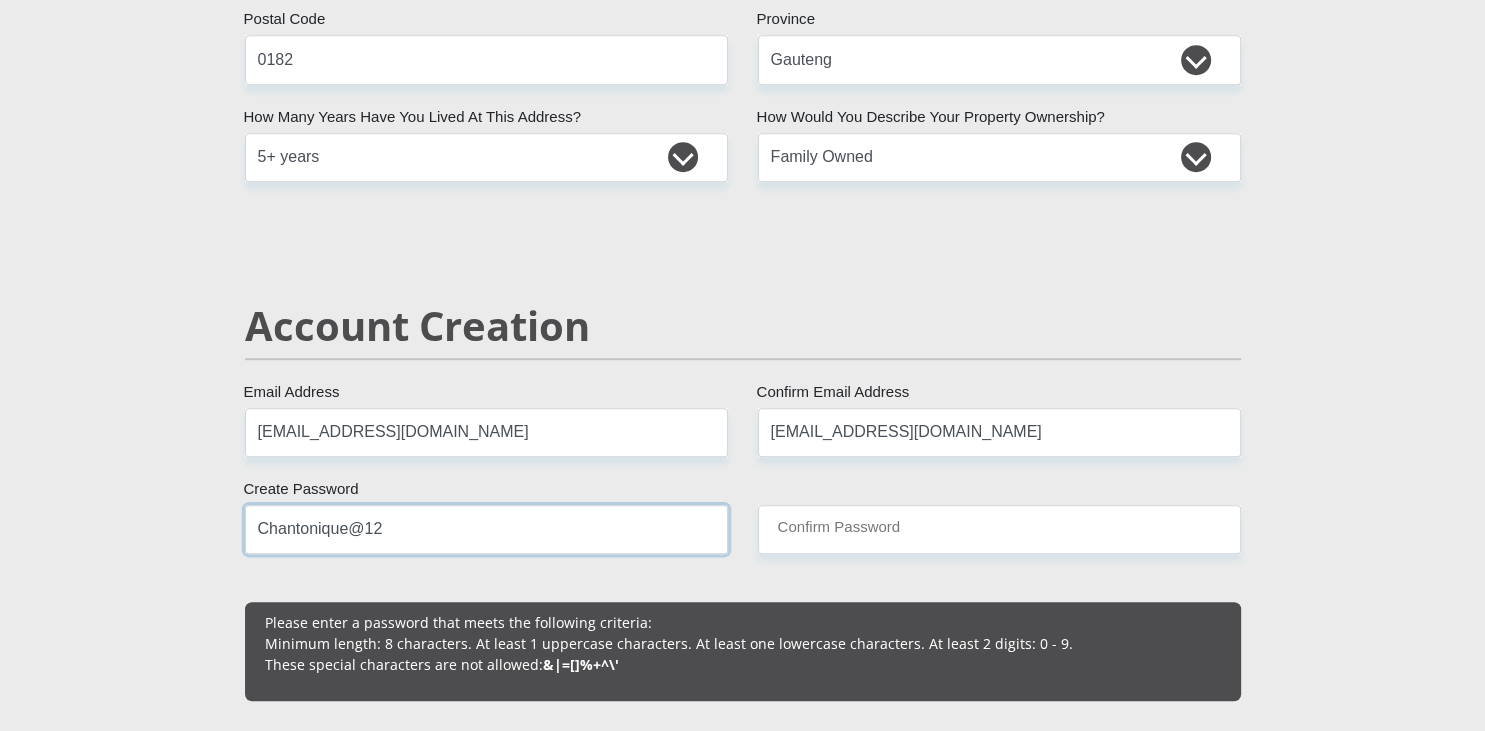 type on "Chantonique@12" 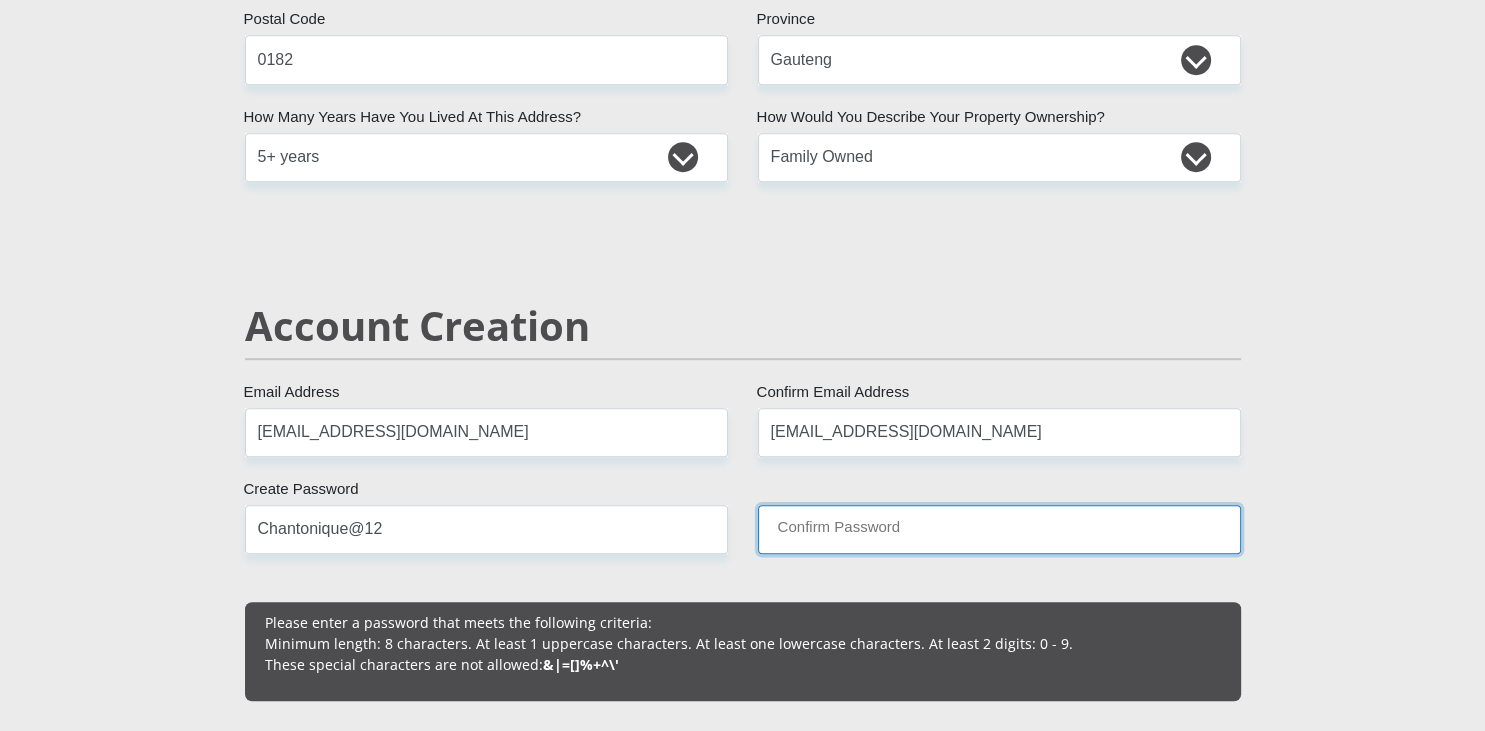 click on "Confirm Password" at bounding box center (999, 529) 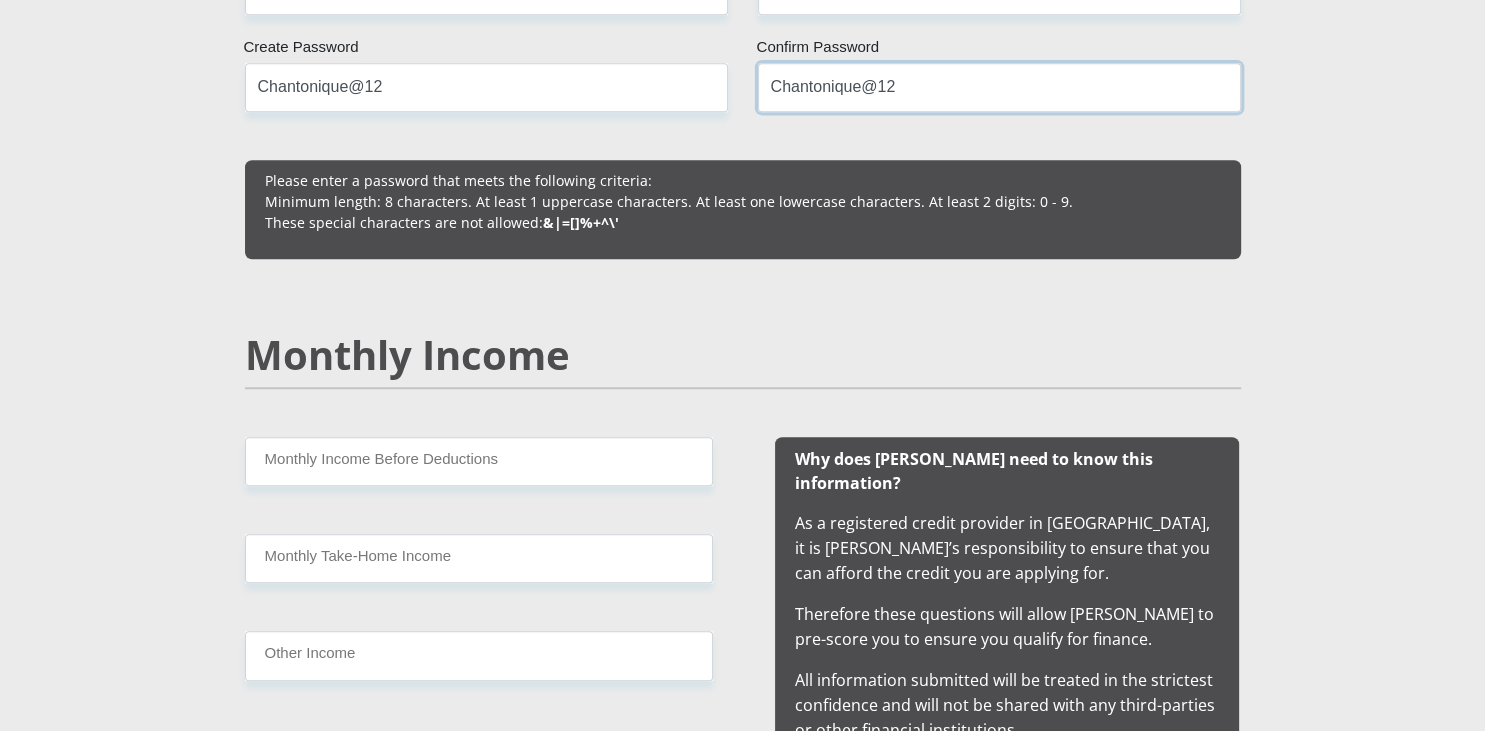 scroll, scrollTop: 1689, scrollLeft: 0, axis: vertical 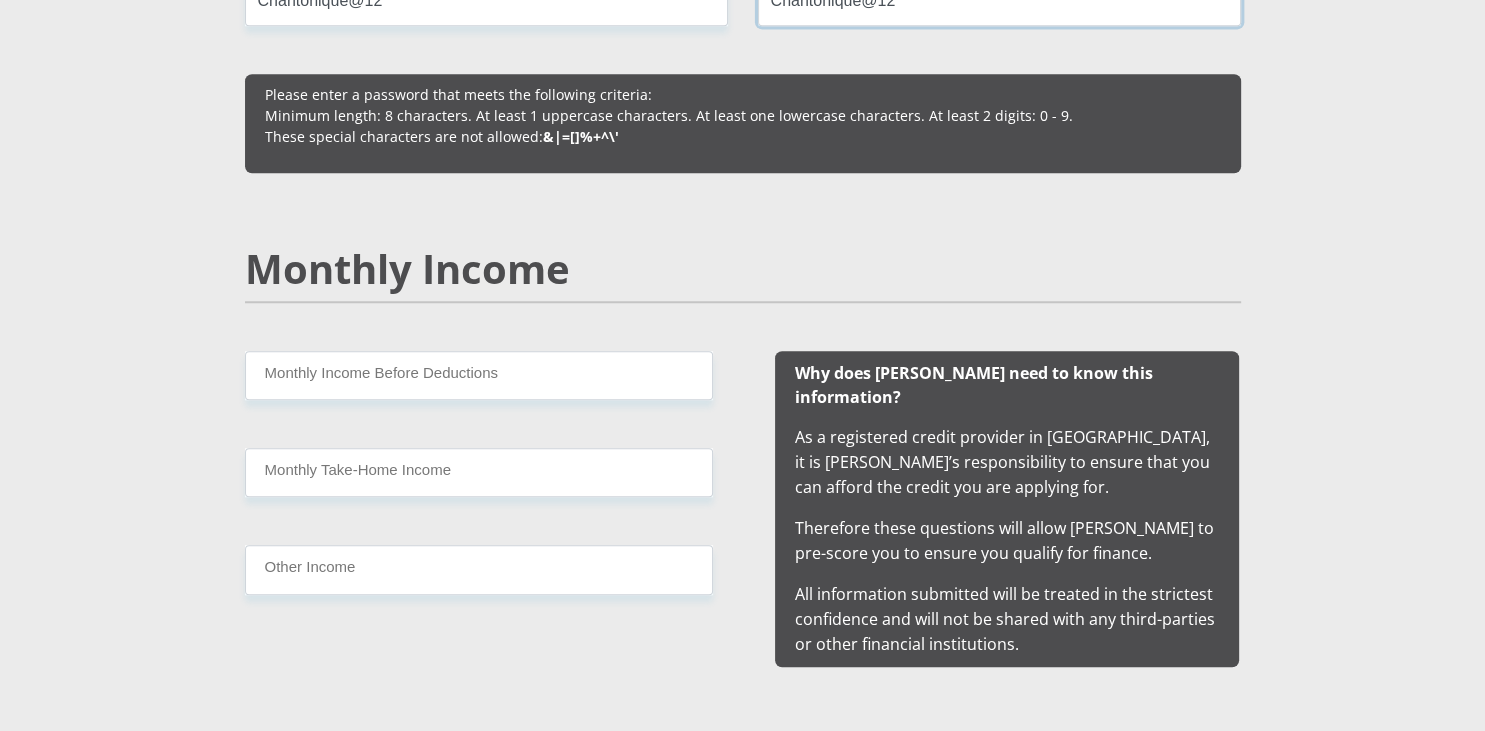 type on "Chantonique@12" 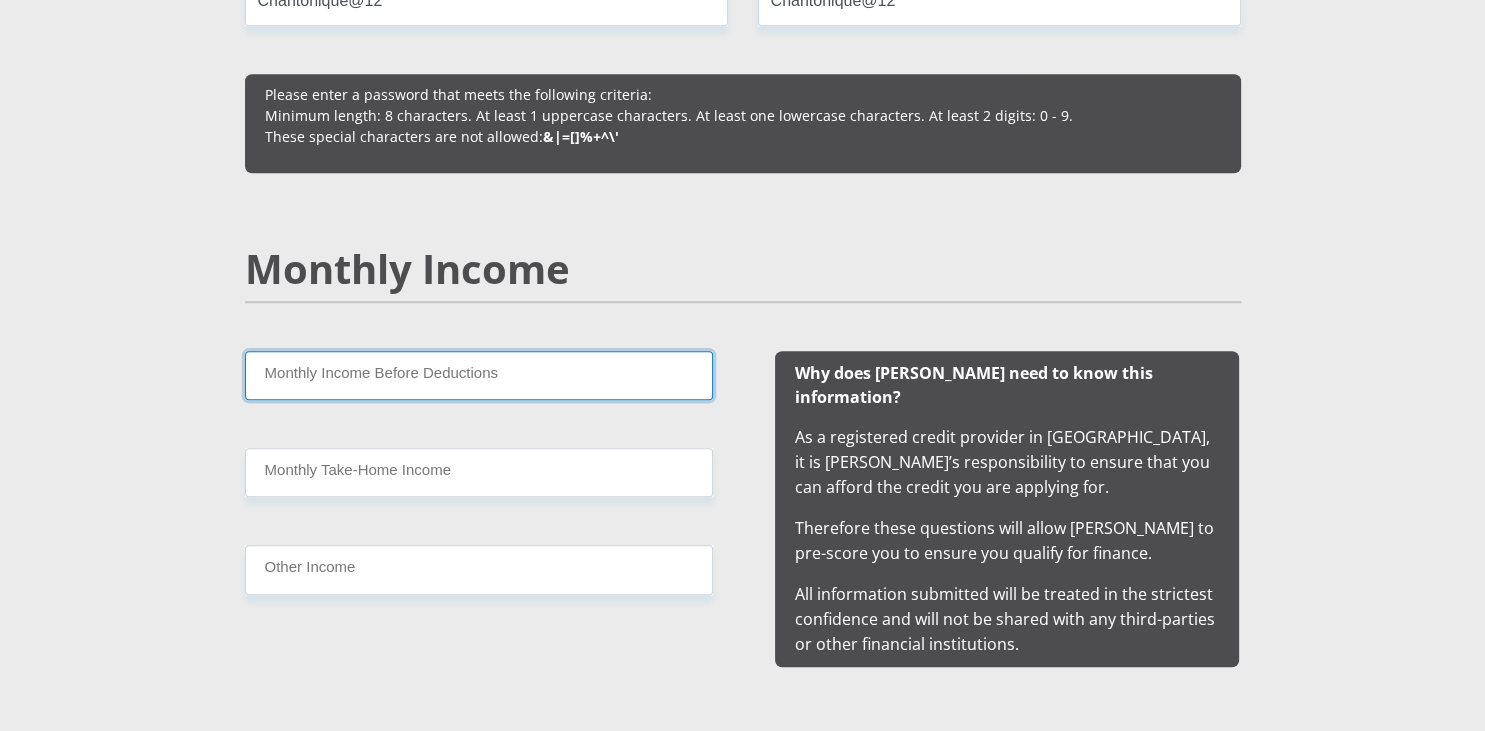 click on "Monthly Income Before Deductions" at bounding box center (479, 375) 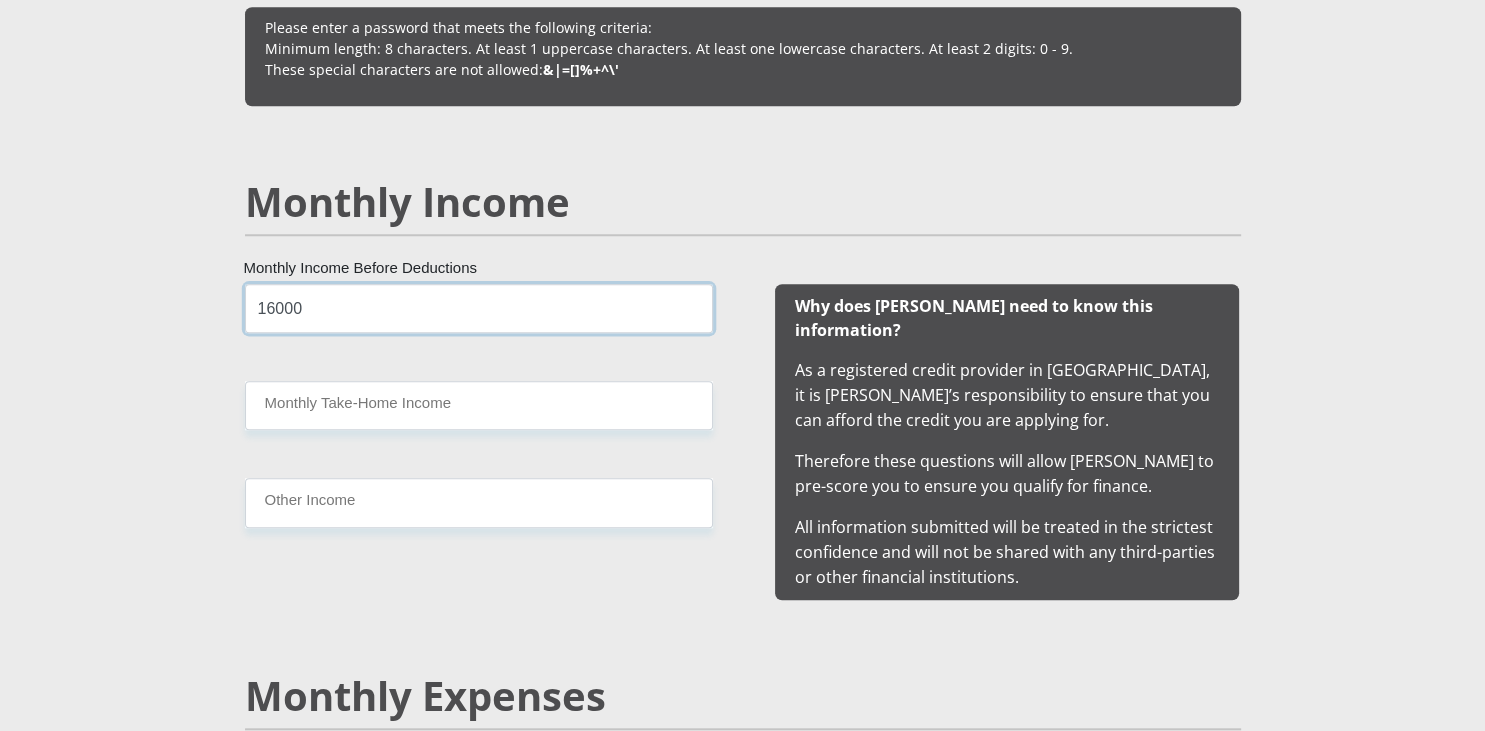 scroll, scrollTop: 1795, scrollLeft: 0, axis: vertical 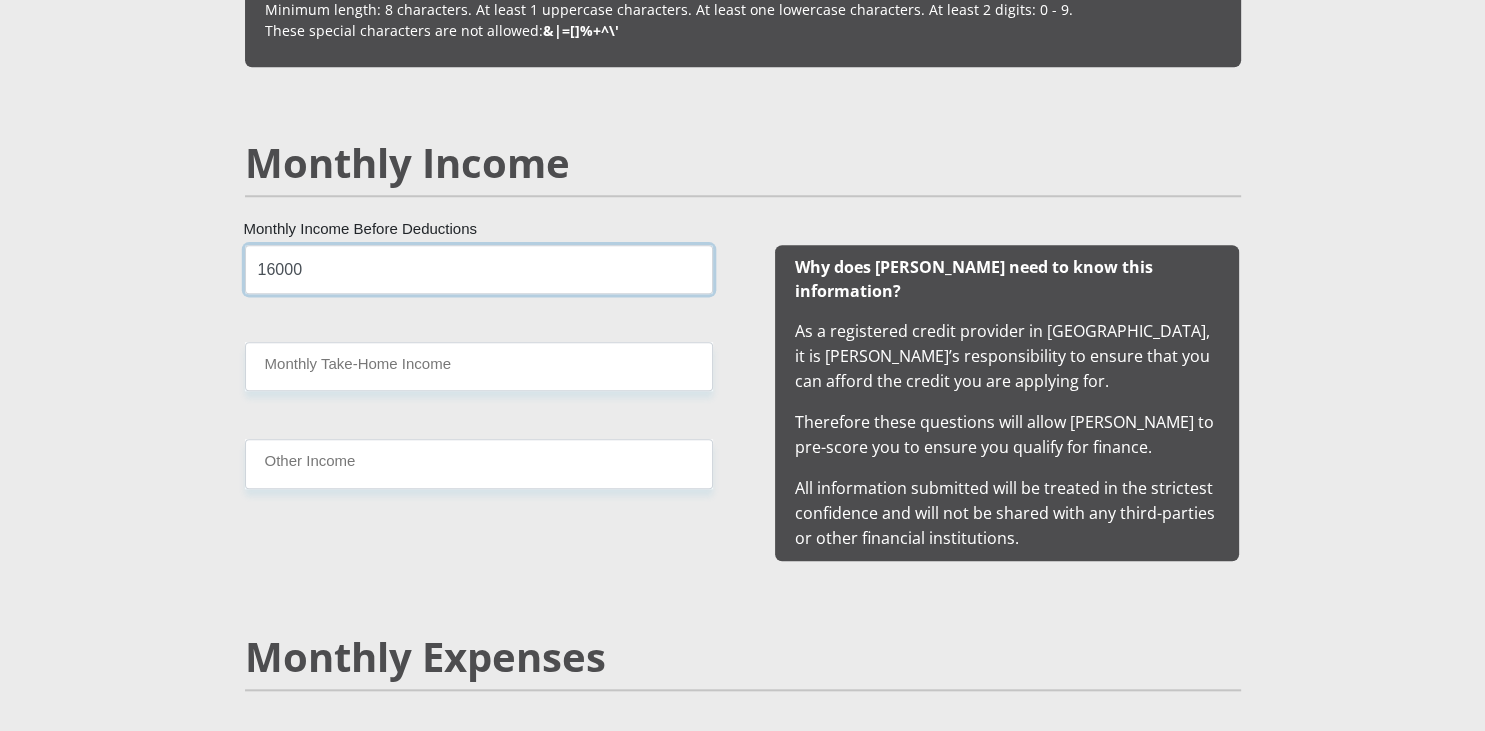 type on "16000" 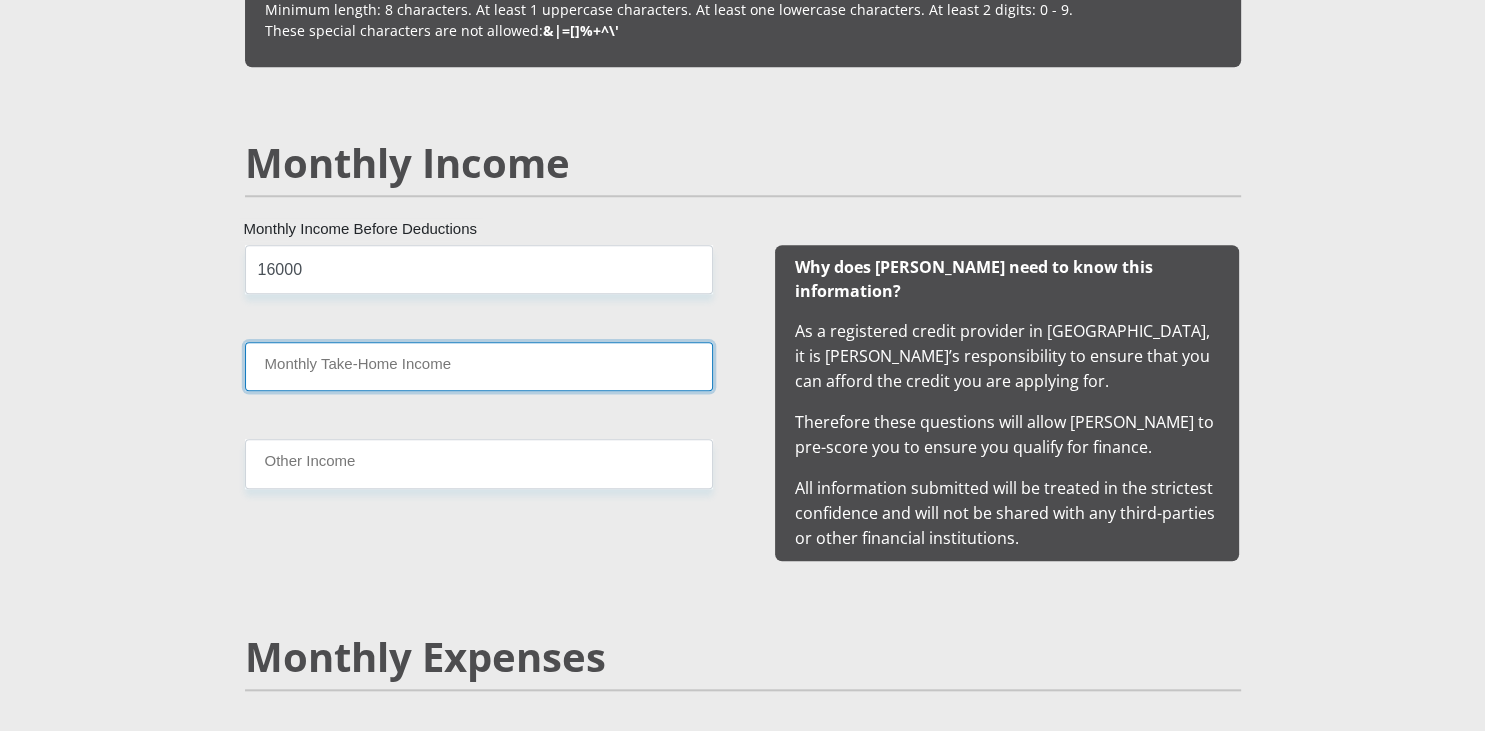 click on "Monthly Take-Home Income" at bounding box center [479, 366] 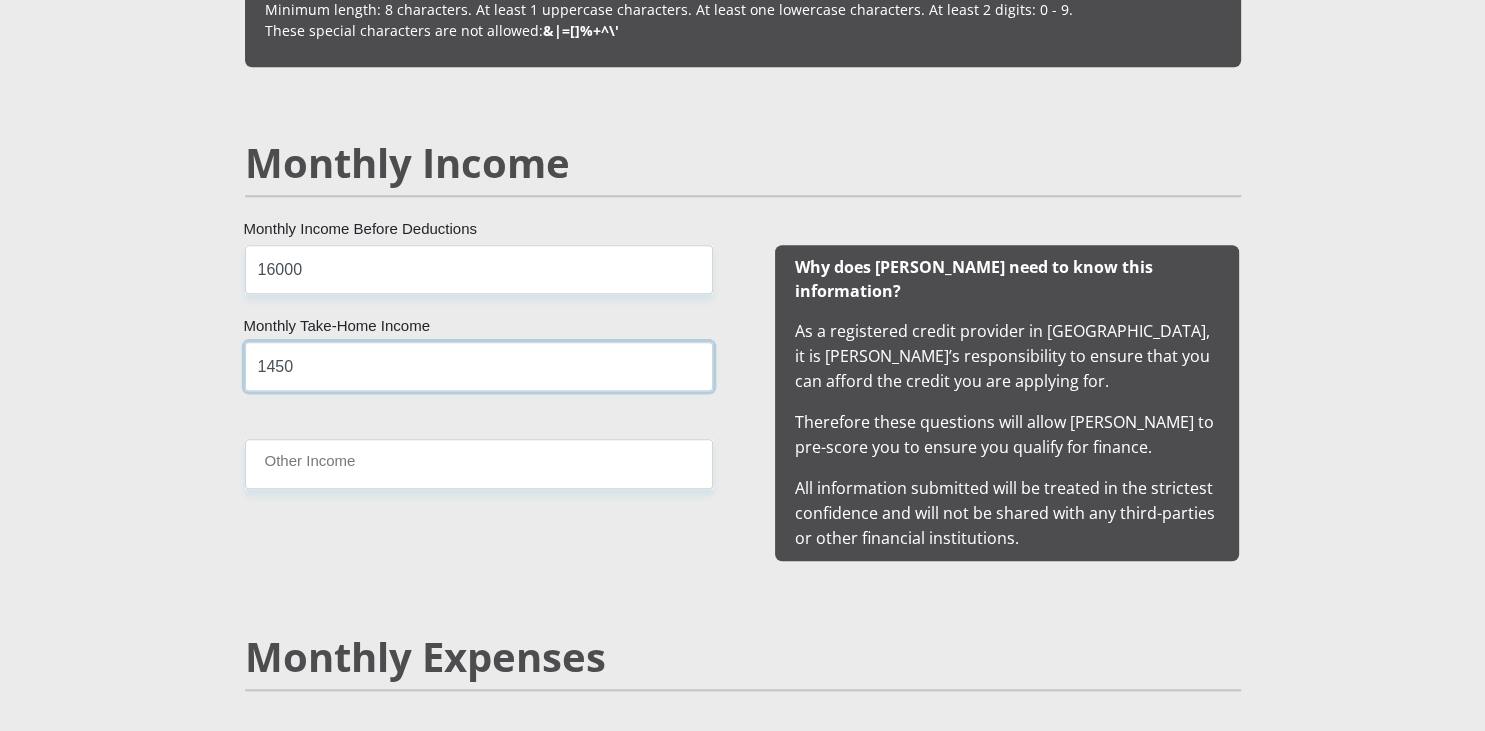 click on "1450" at bounding box center (479, 366) 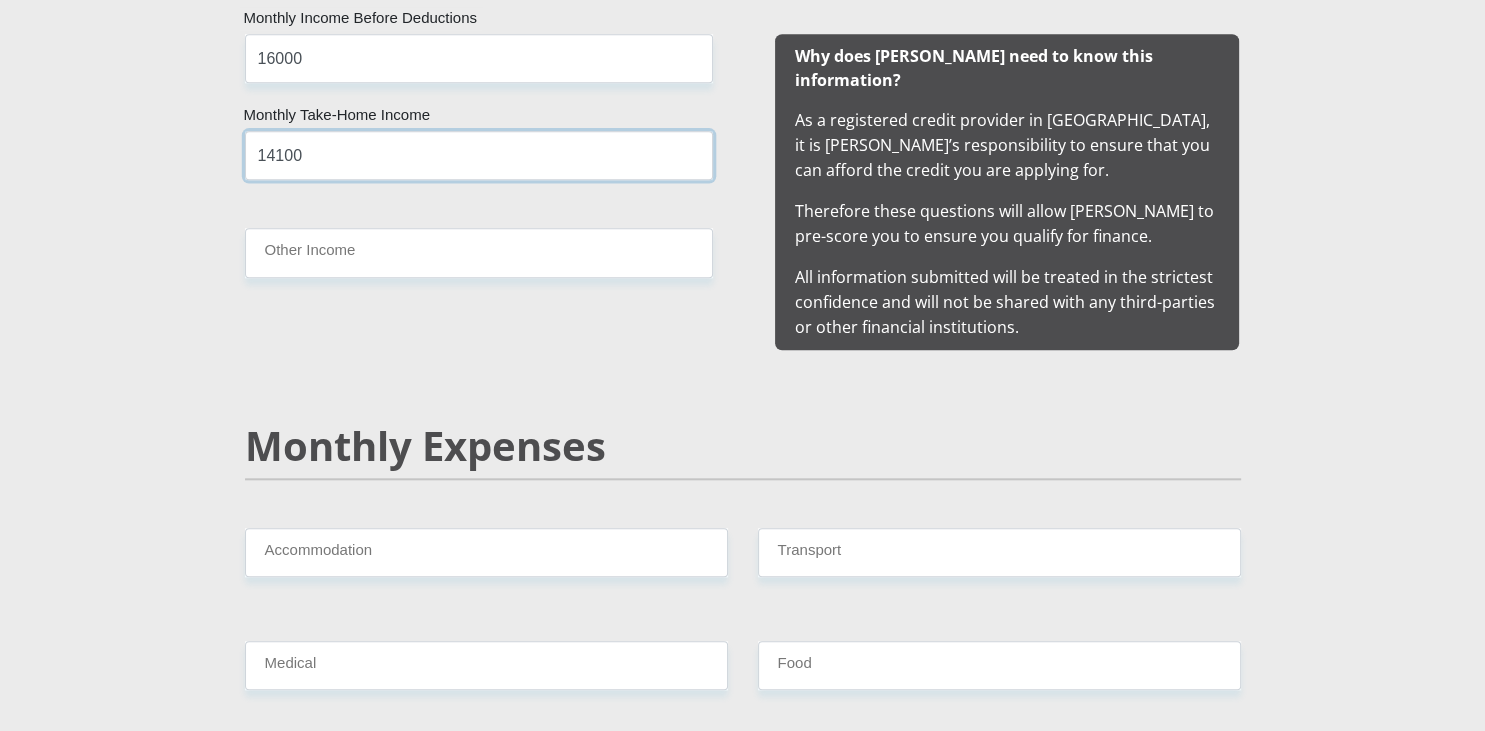scroll, scrollTop: 2006, scrollLeft: 0, axis: vertical 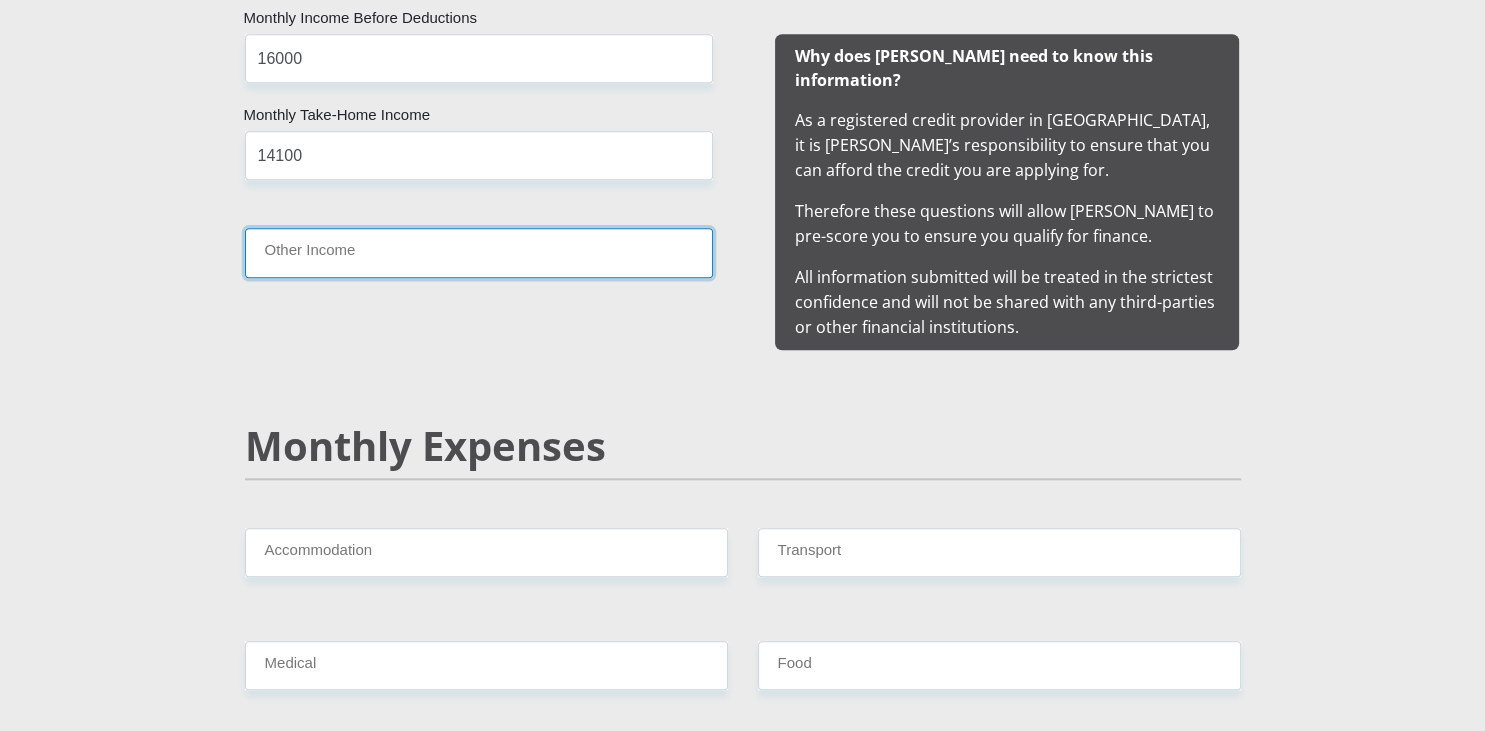 click on "Other Income" at bounding box center [479, 252] 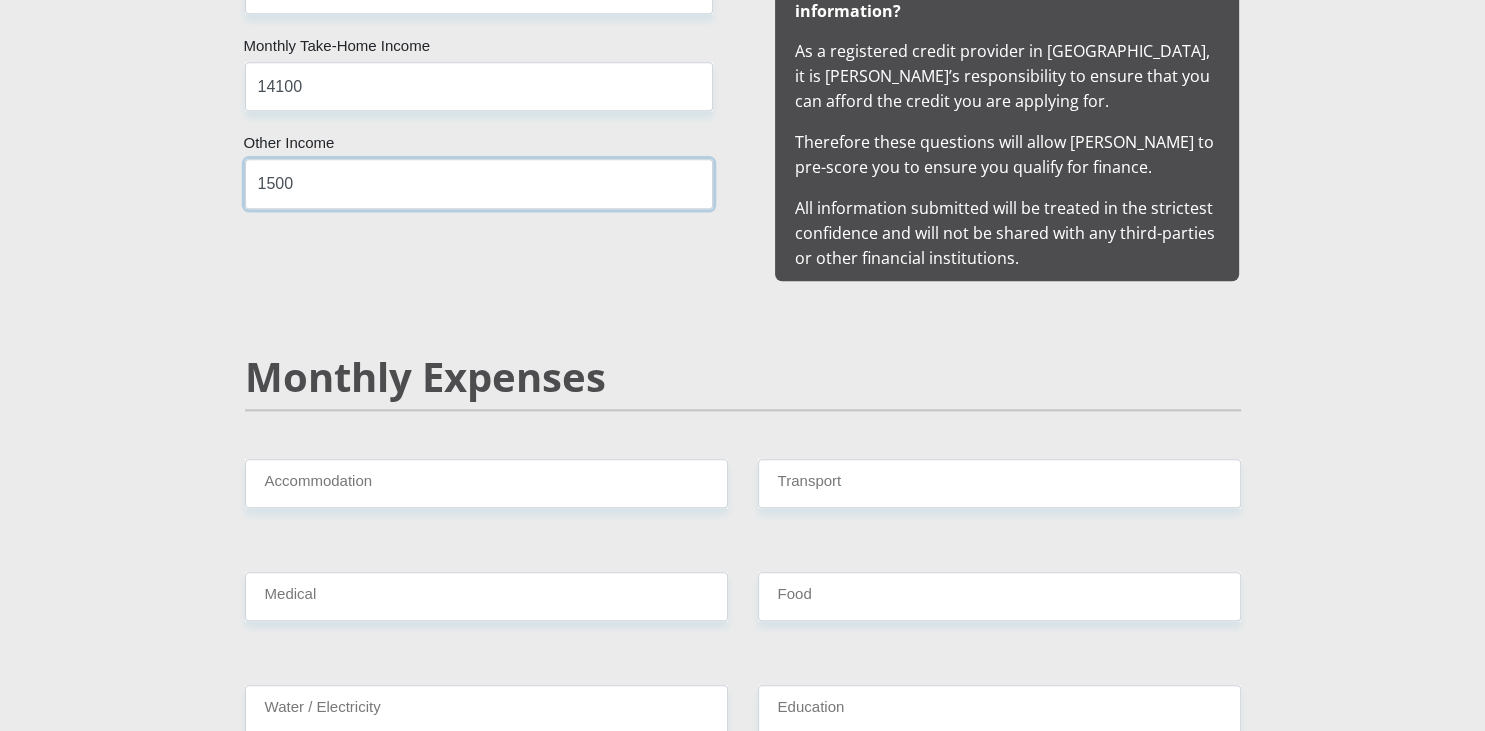 scroll, scrollTop: 2112, scrollLeft: 0, axis: vertical 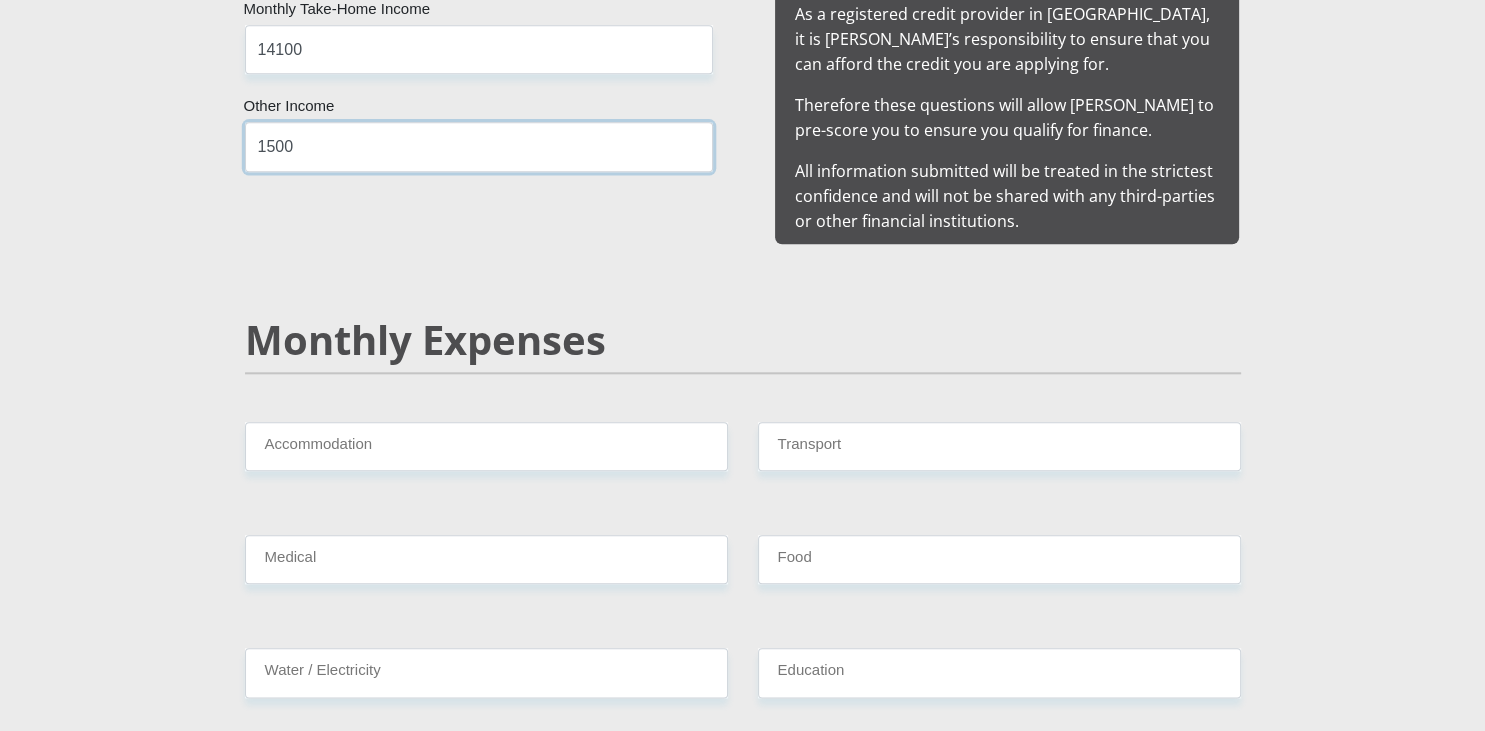 type on "1500" 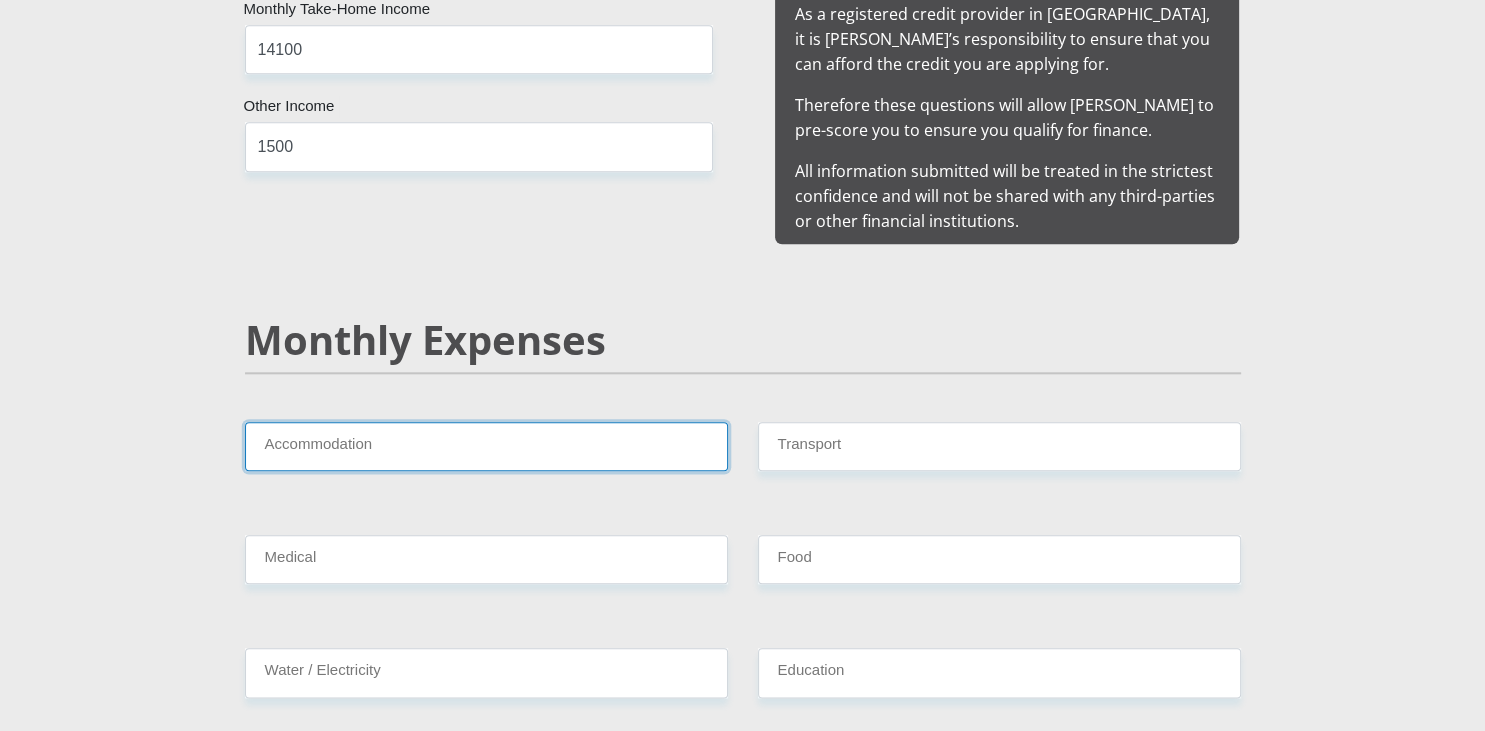 click on "Accommodation" at bounding box center (486, 446) 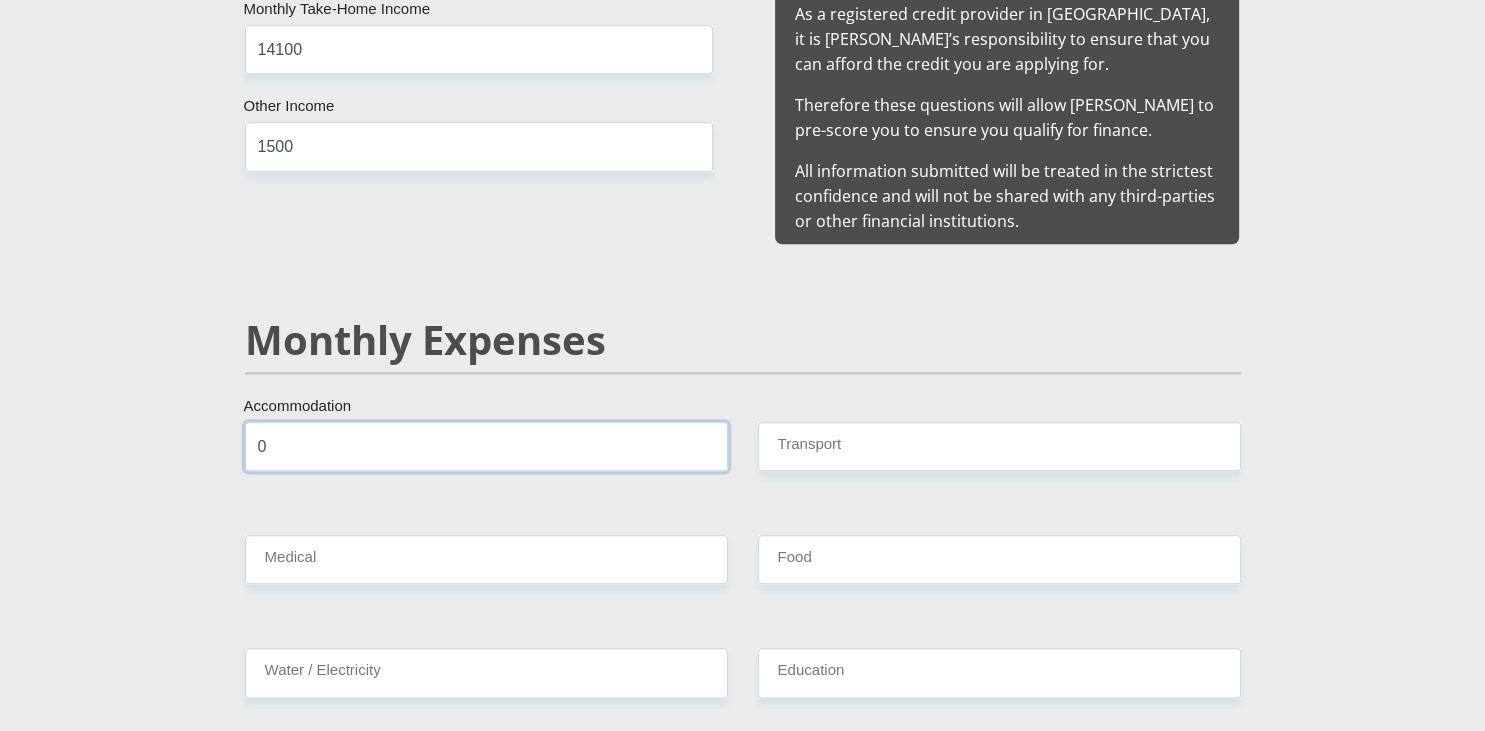 type on "0" 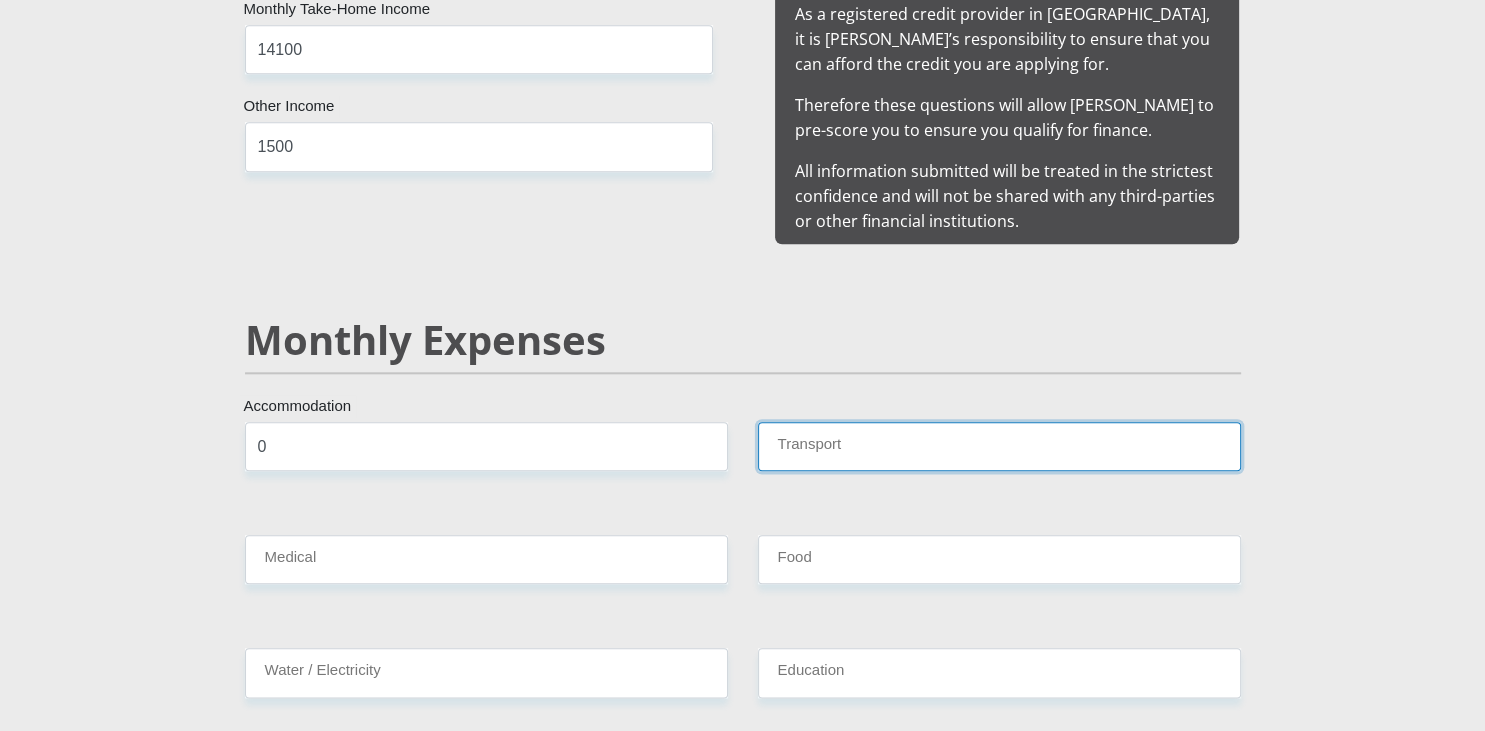 click on "Transport" at bounding box center [999, 446] 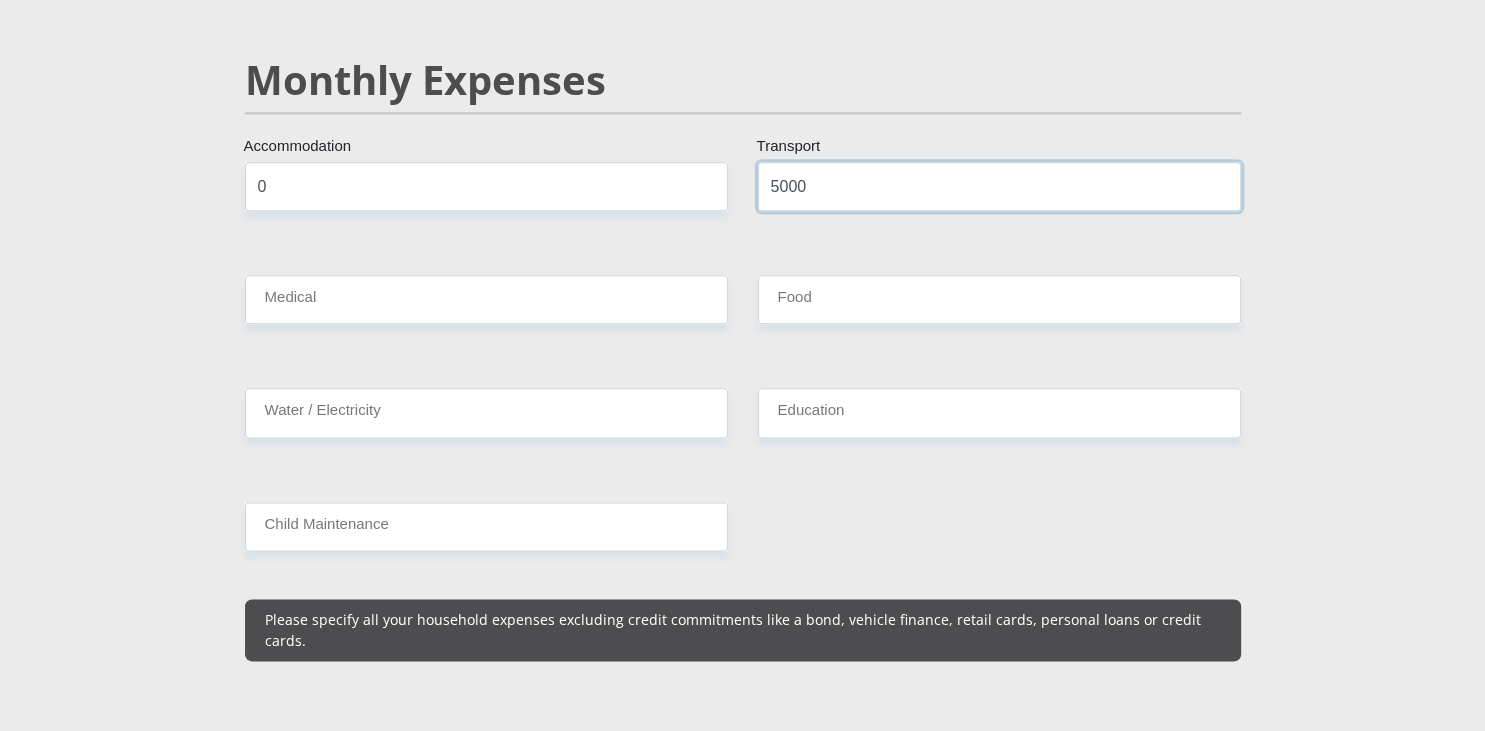 scroll, scrollTop: 2428, scrollLeft: 0, axis: vertical 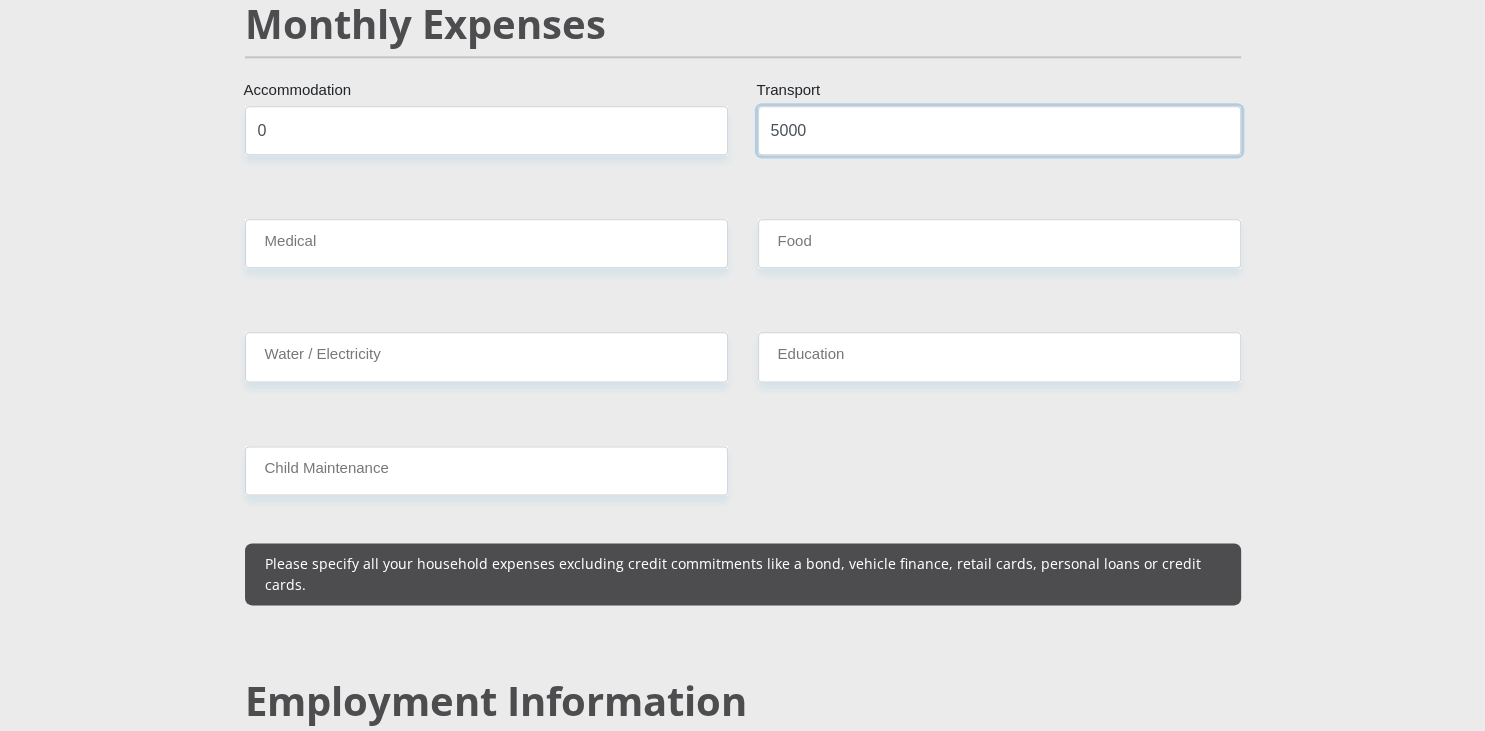 type on "5000" 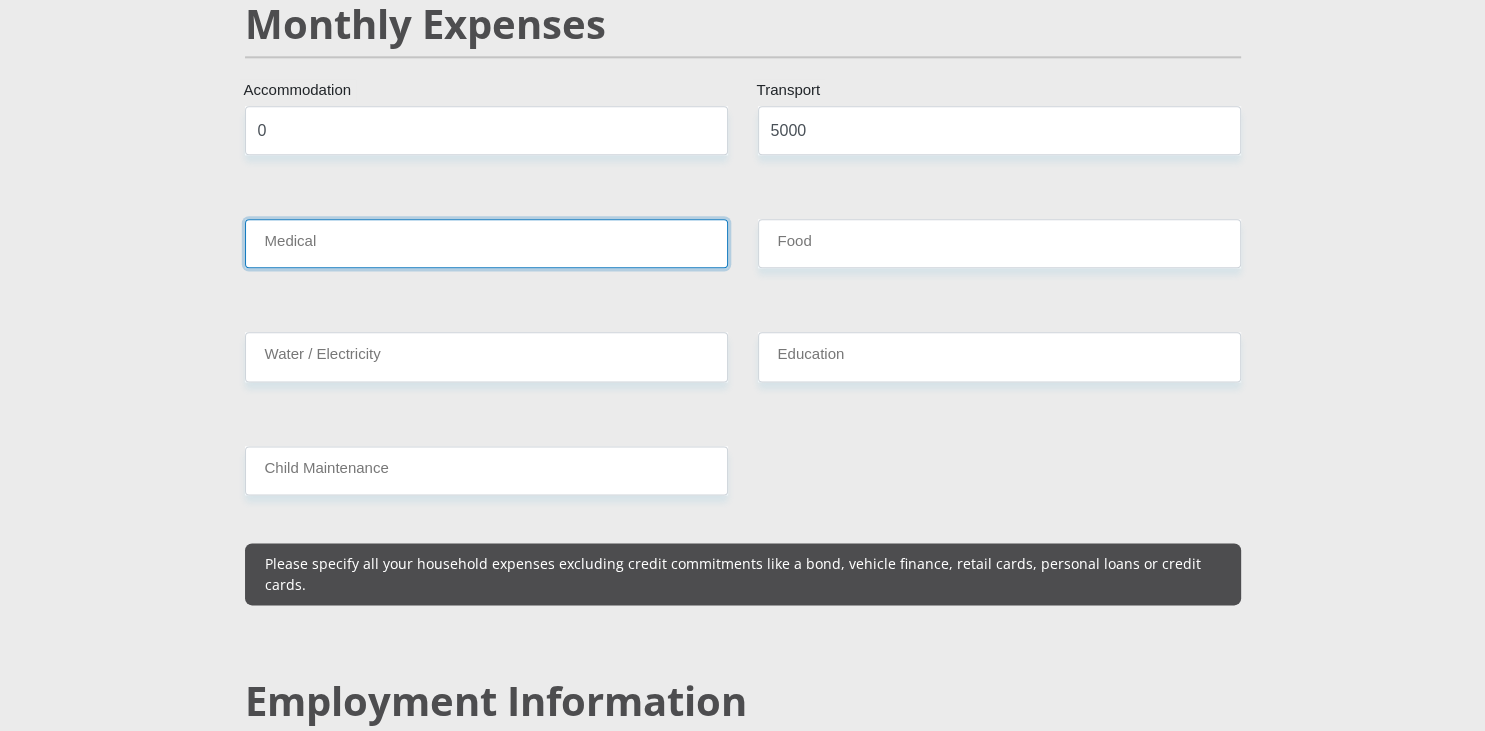 drag, startPoint x: 430, startPoint y: 217, endPoint x: 453, endPoint y: 224, distance: 24.04163 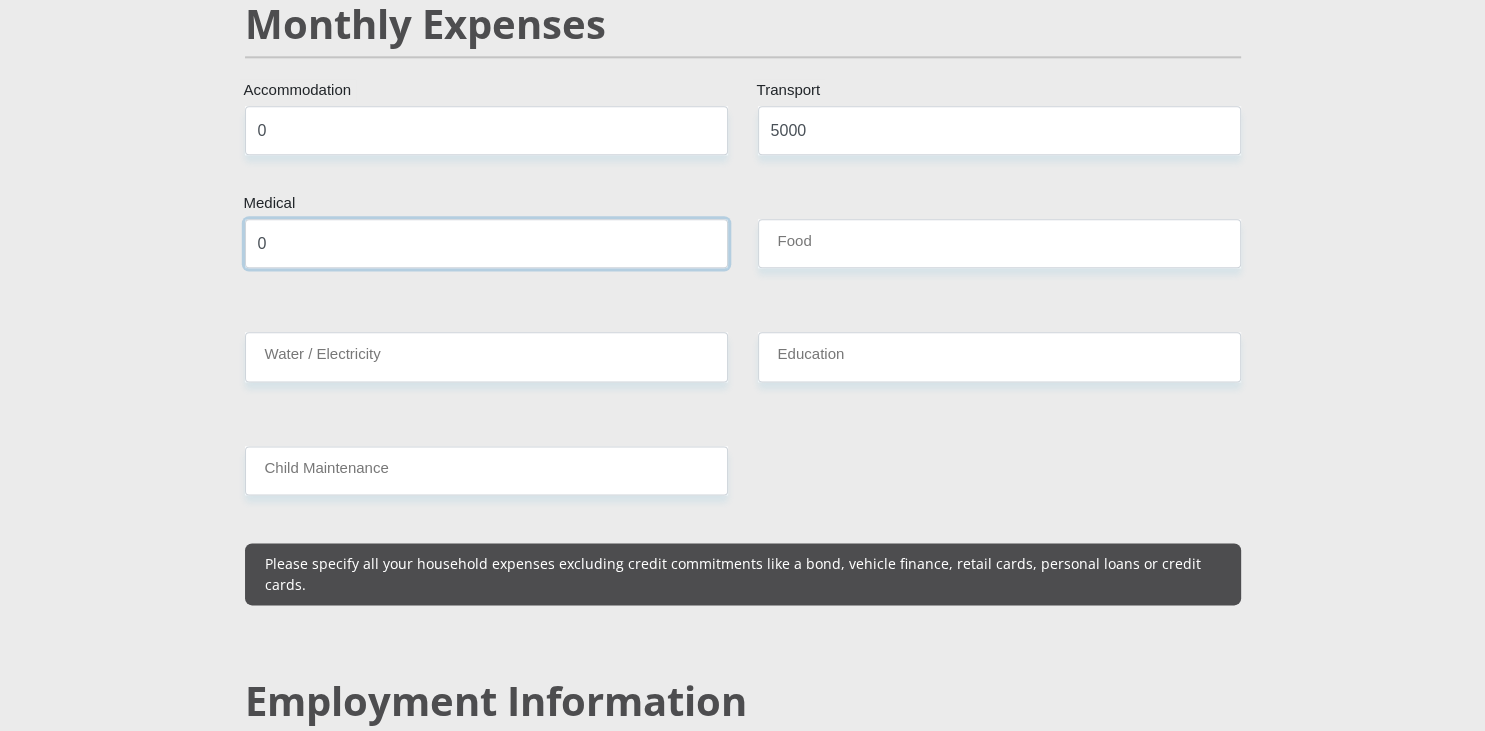 type on "0" 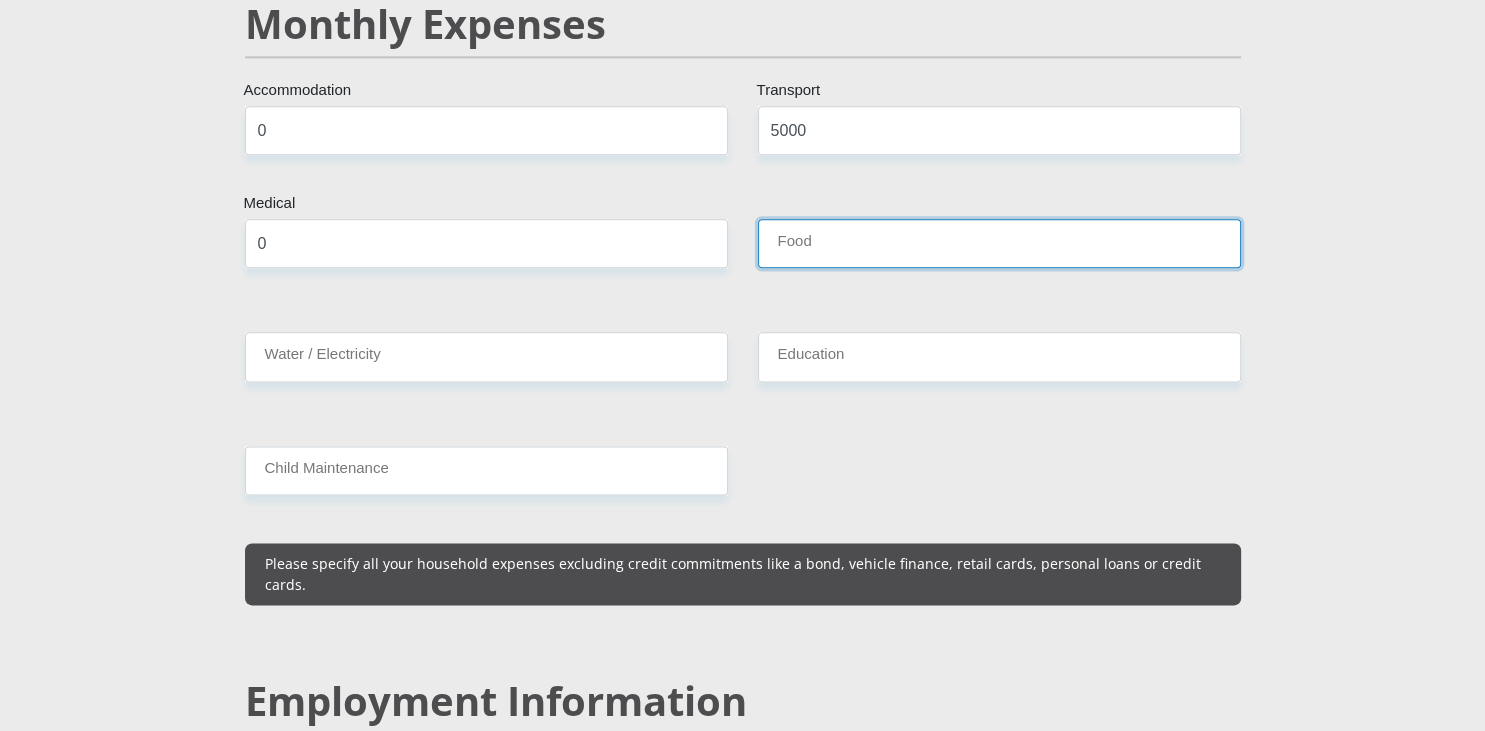 click on "Food" at bounding box center (999, 243) 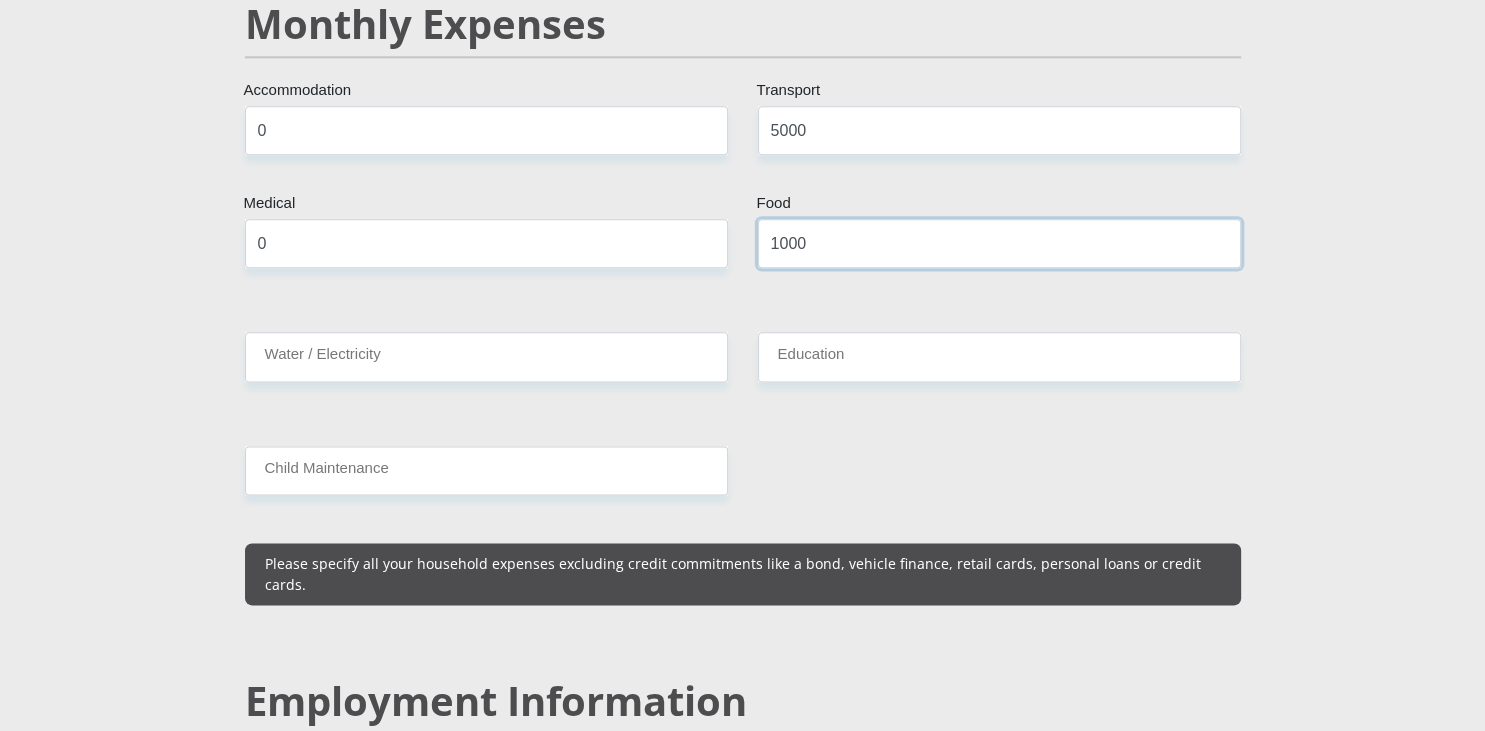 type on "1000" 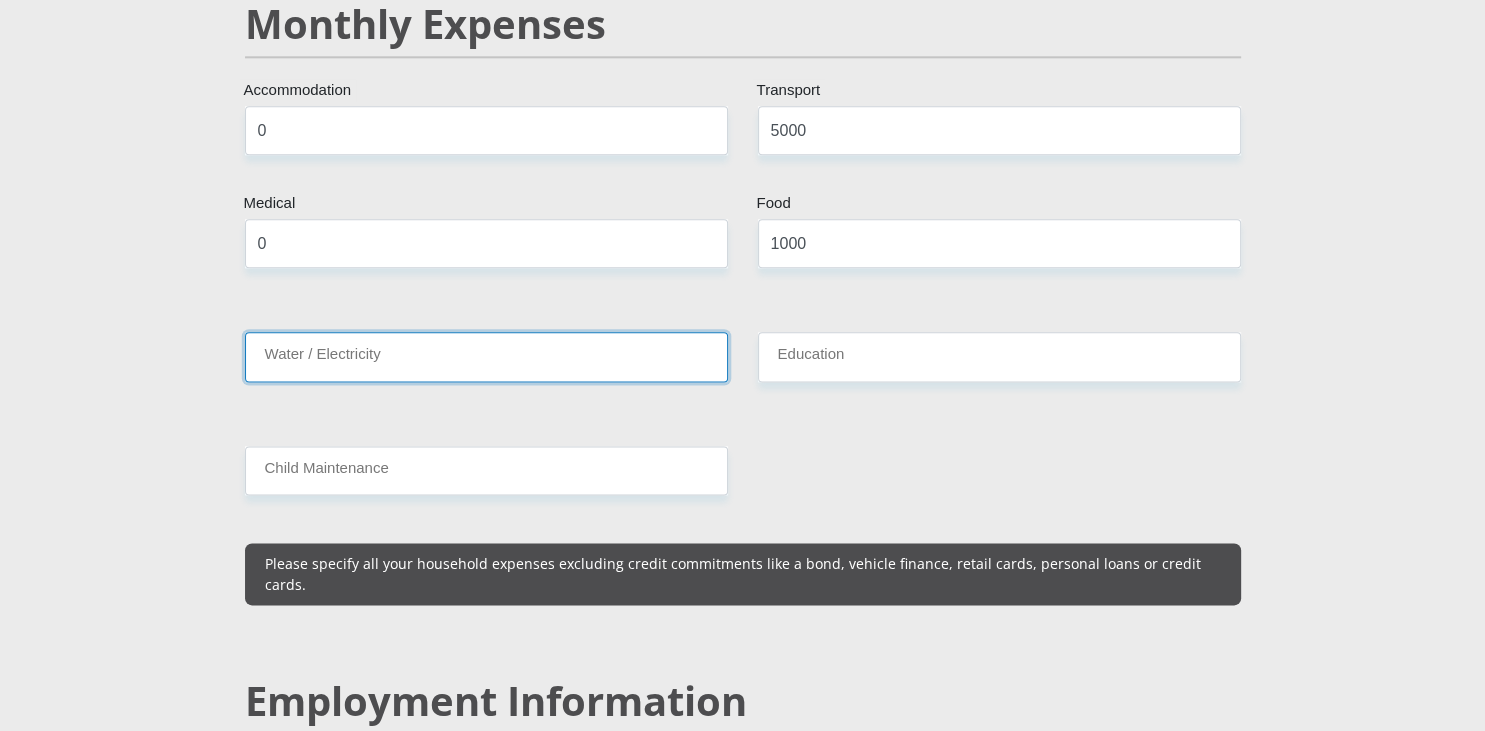 click on "Water / Electricity" at bounding box center (486, 356) 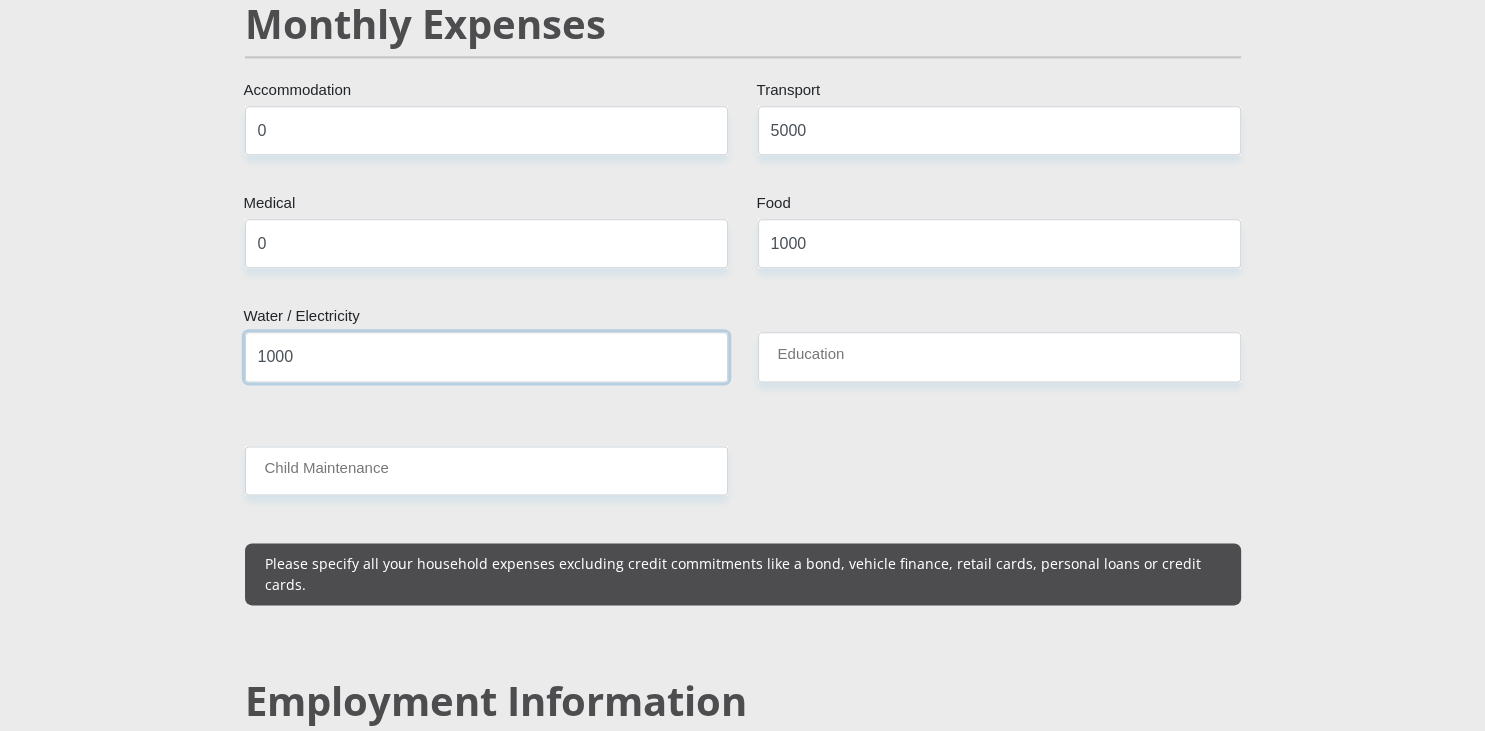 type on "1000" 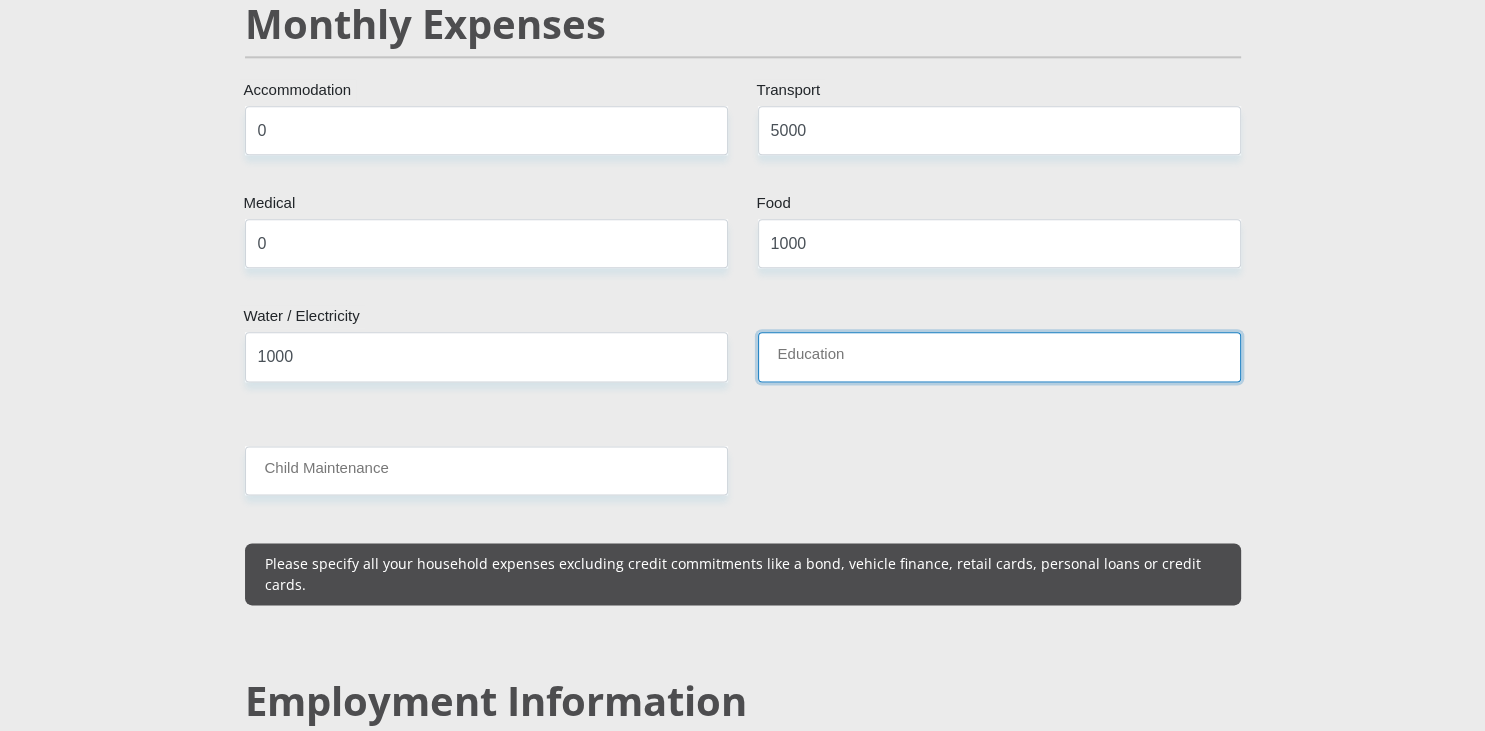 click on "Education" at bounding box center [999, 356] 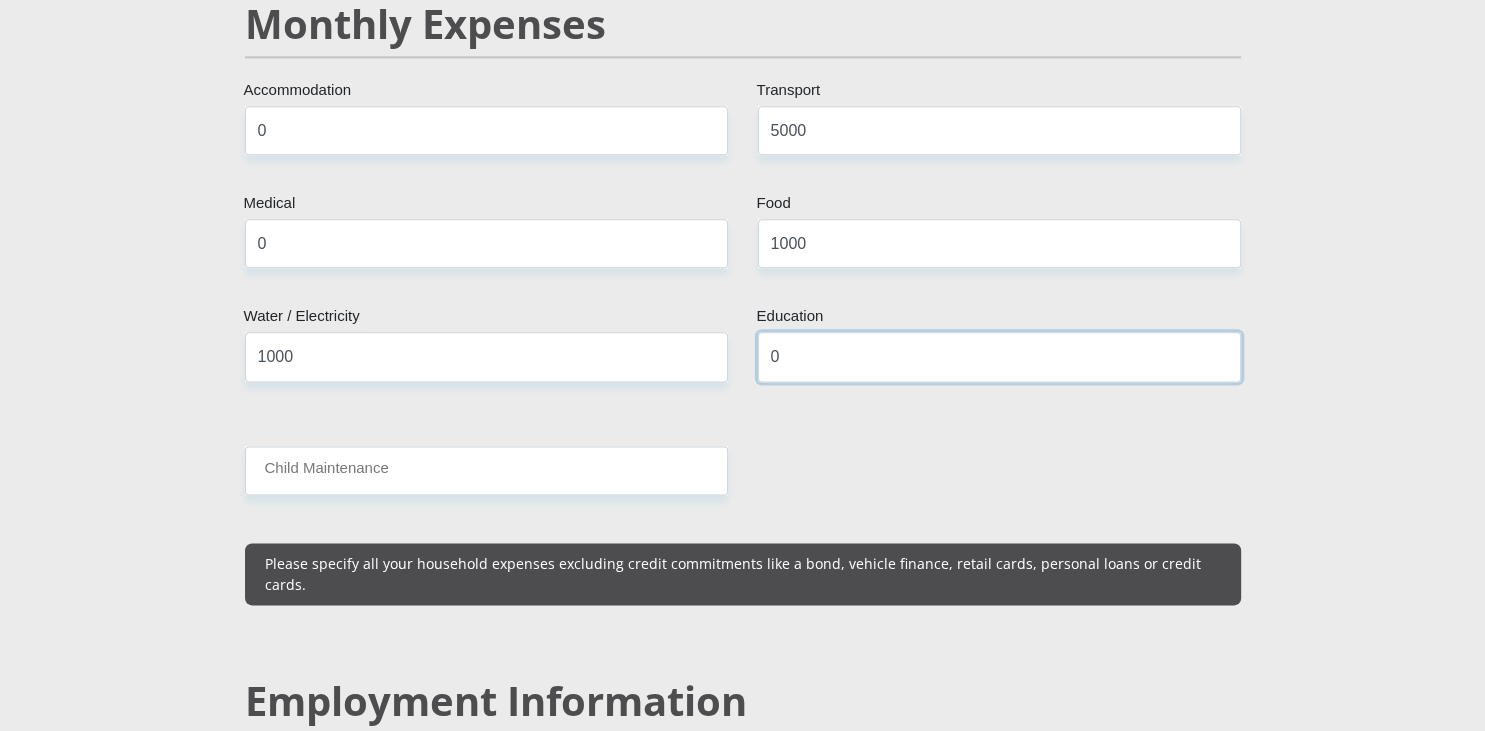 type on "0" 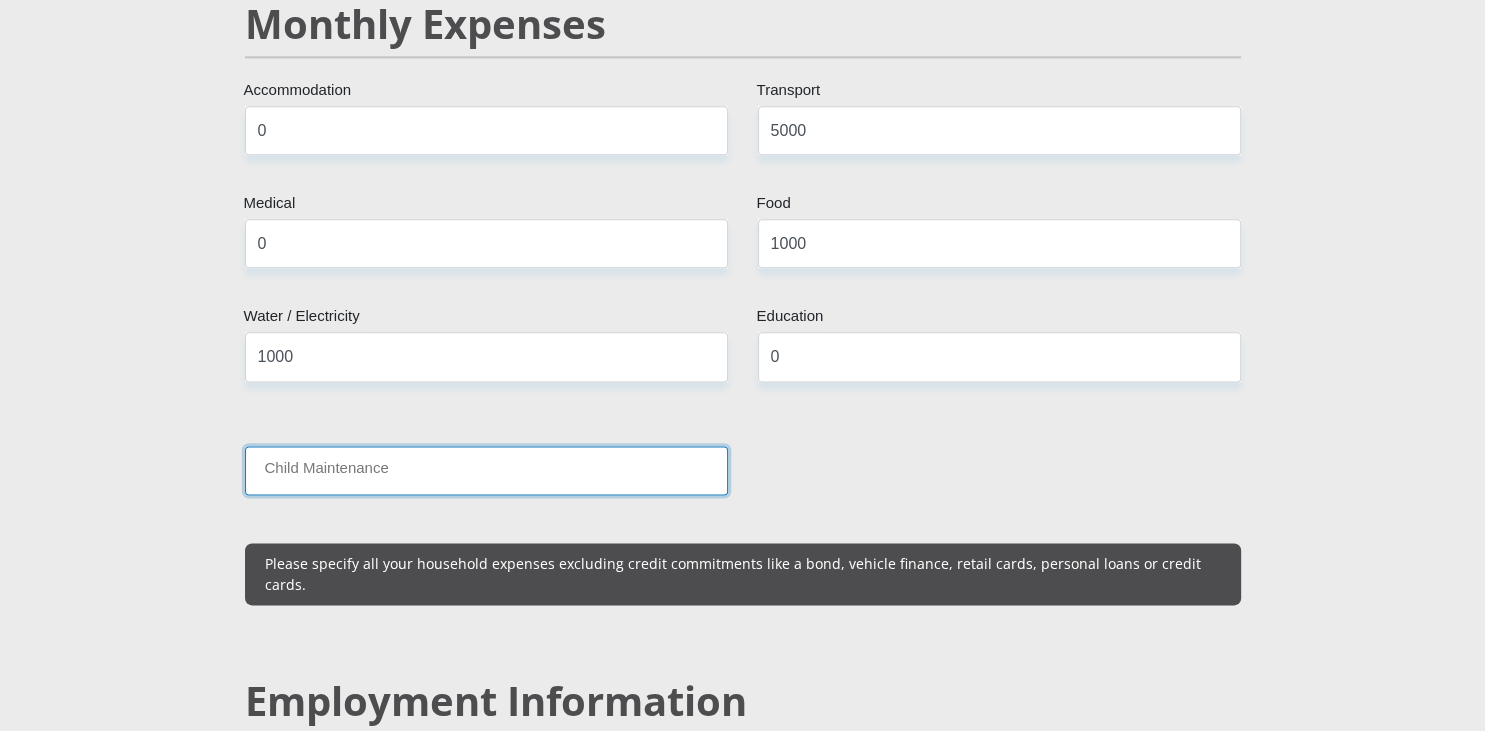 click on "Child Maintenance" at bounding box center (486, 470) 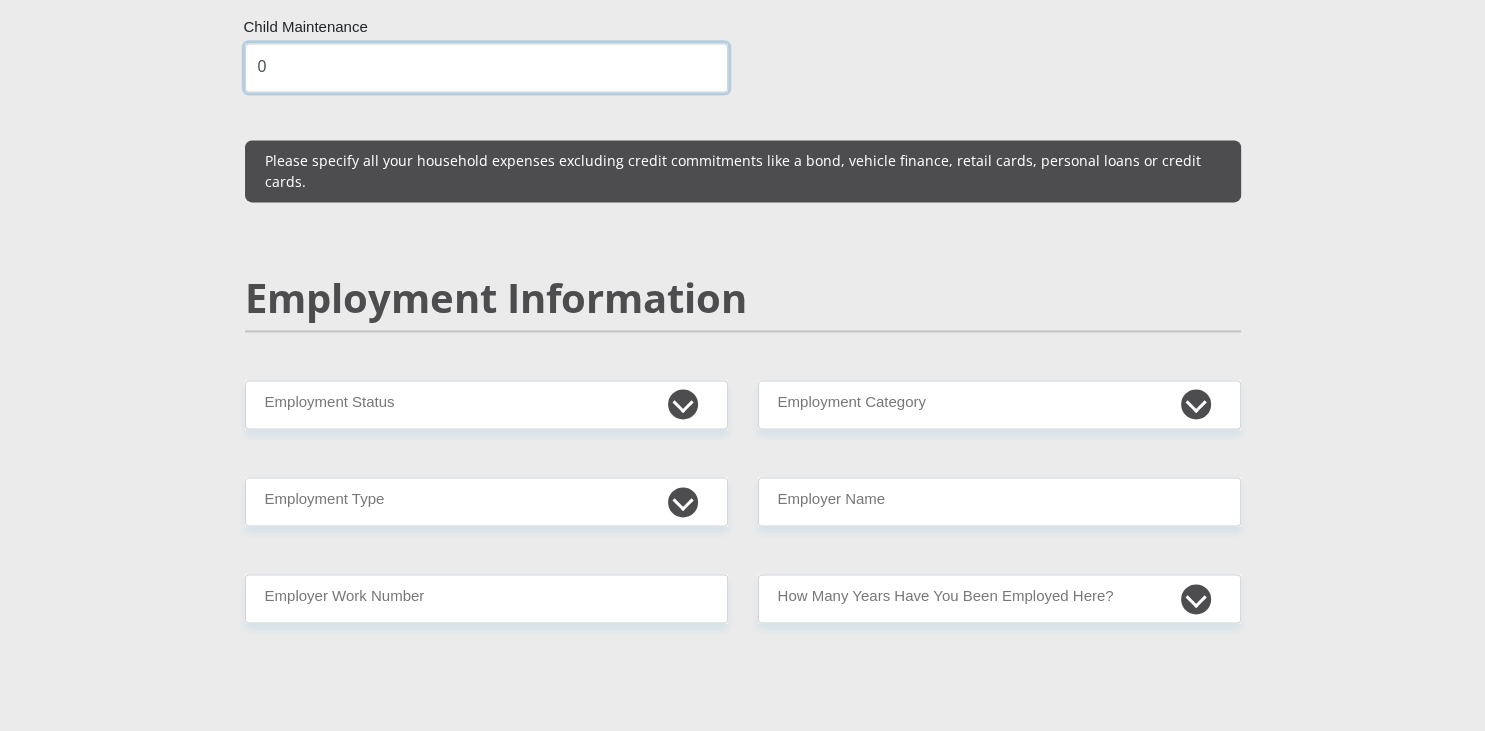 scroll, scrollTop: 2956, scrollLeft: 0, axis: vertical 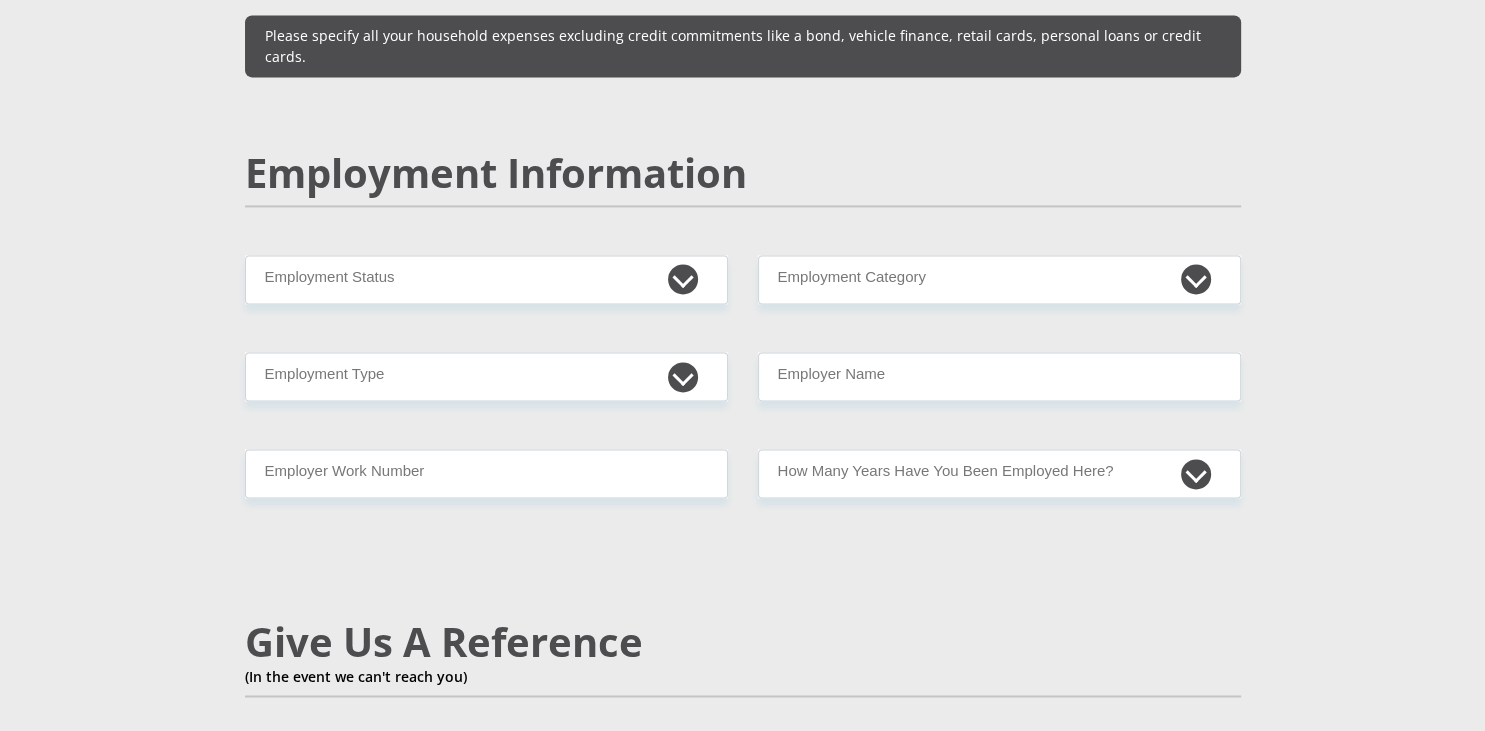type on "0" 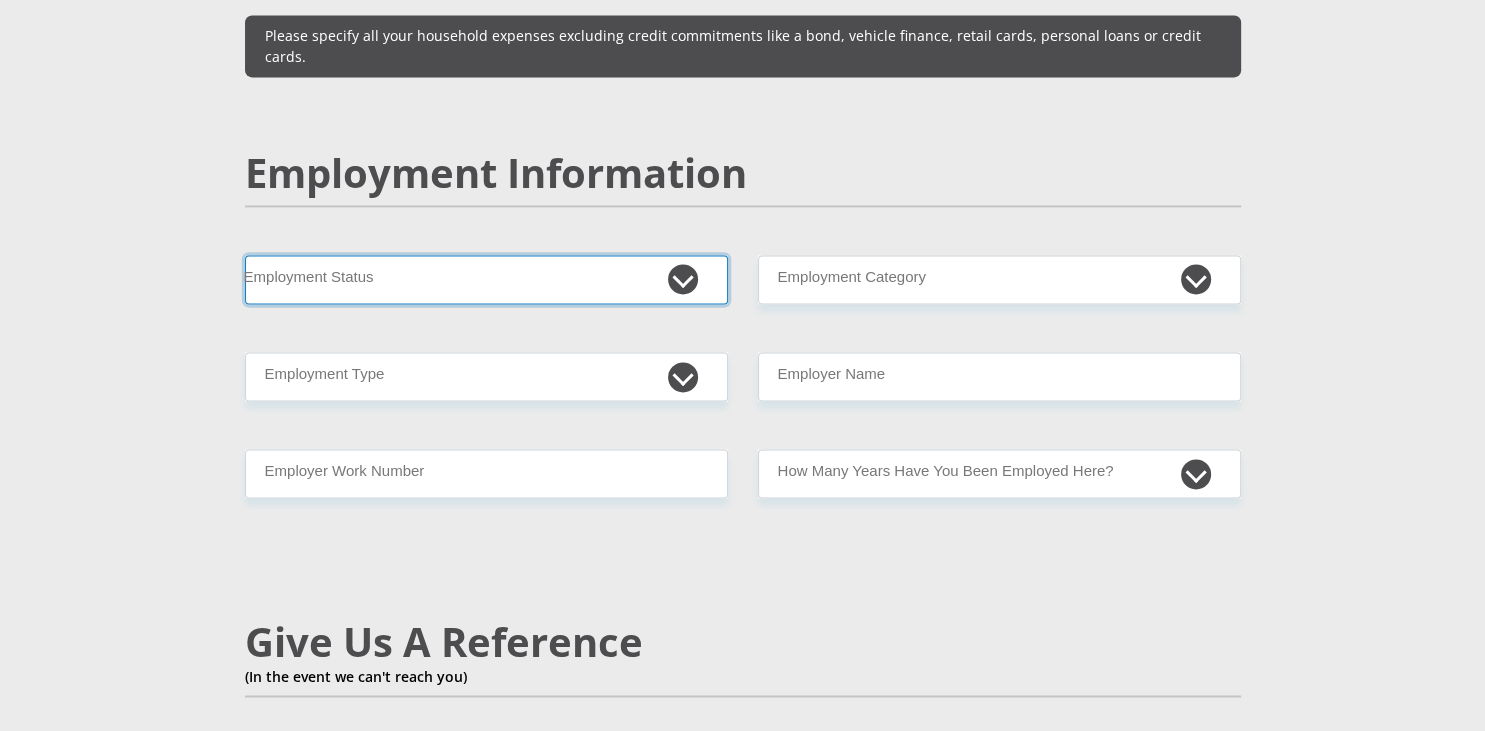 click on "Permanent/Full-time
Part-time/Casual
[DEMOGRAPHIC_DATA] Worker
Self-Employed
Housewife
Retired
Student
Medically Boarded
Disability
Unemployed" at bounding box center (486, 279) 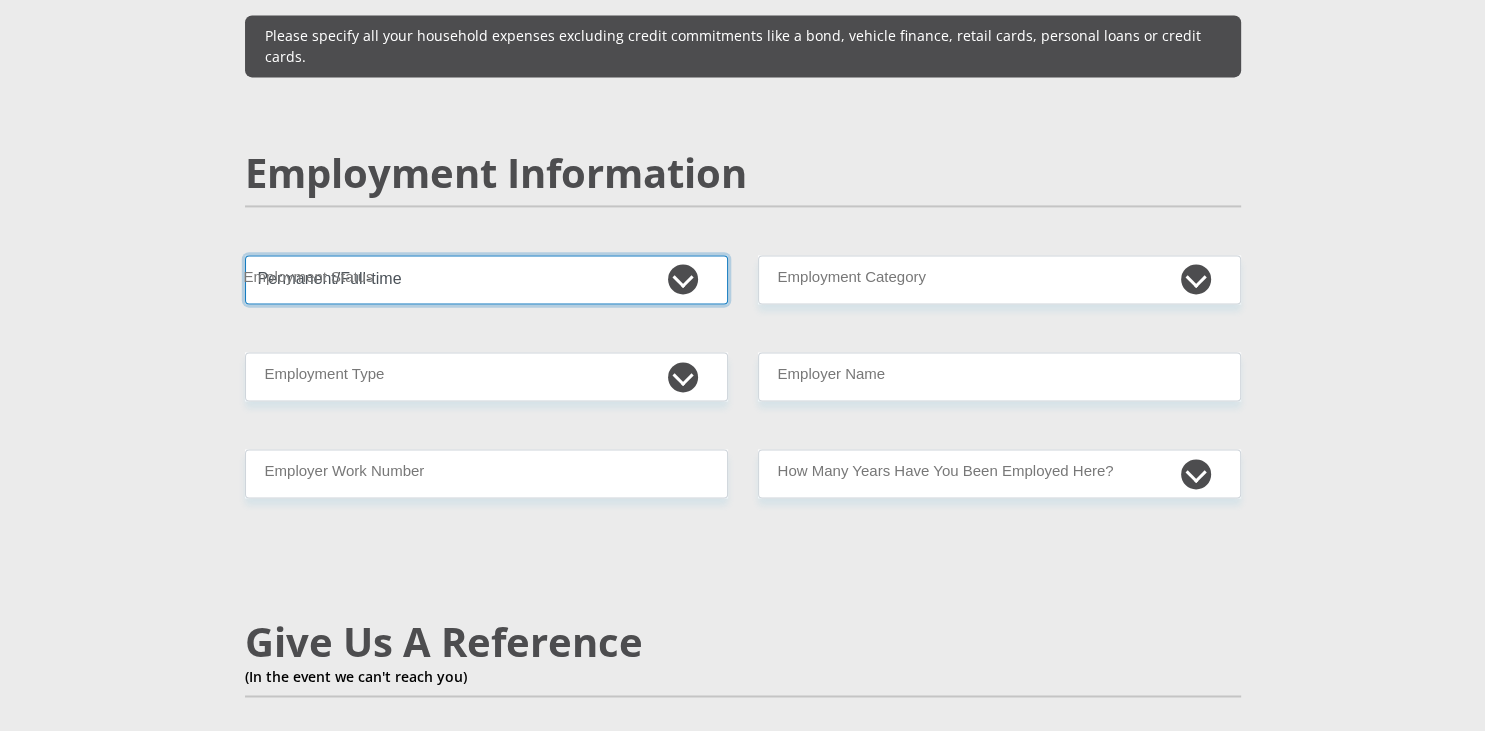 click on "Permanent/Full-time" at bounding box center [0, 0] 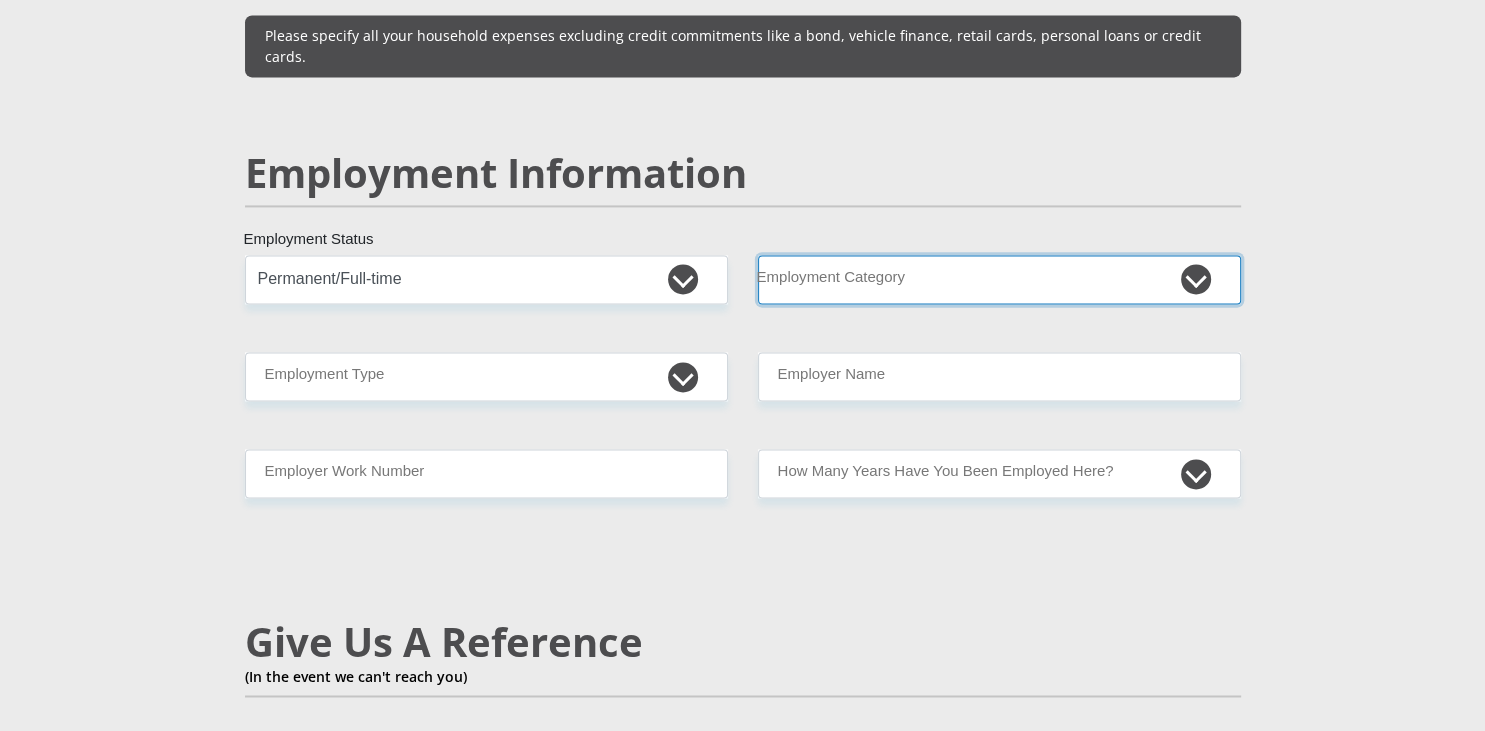 click on "AGRICULTURE
ALCOHOL & TOBACCO
CONSTRUCTION MATERIALS
METALLURGY
EQUIPMENT FOR RENEWABLE ENERGY
SPECIALIZED CONTRACTORS
CAR
GAMING (INCL. INTERNET
OTHER WHOLESALE
UNLICENSED PHARMACEUTICALS
CURRENCY EXCHANGE HOUSES
OTHER FINANCIAL INSTITUTIONS & INSURANCE
REAL ESTATE AGENTS
OIL & GAS
OTHER MATERIALS (E.G. IRON ORE)
PRECIOUS STONES & PRECIOUS METALS
POLITICAL ORGANIZATIONS
RELIGIOUS ORGANIZATIONS(NOT SECTS)
ACTI. HAVING BUSINESS DEAL WITH PUBLIC ADMINISTRATION
LAUNDROMATS" at bounding box center [999, 279] 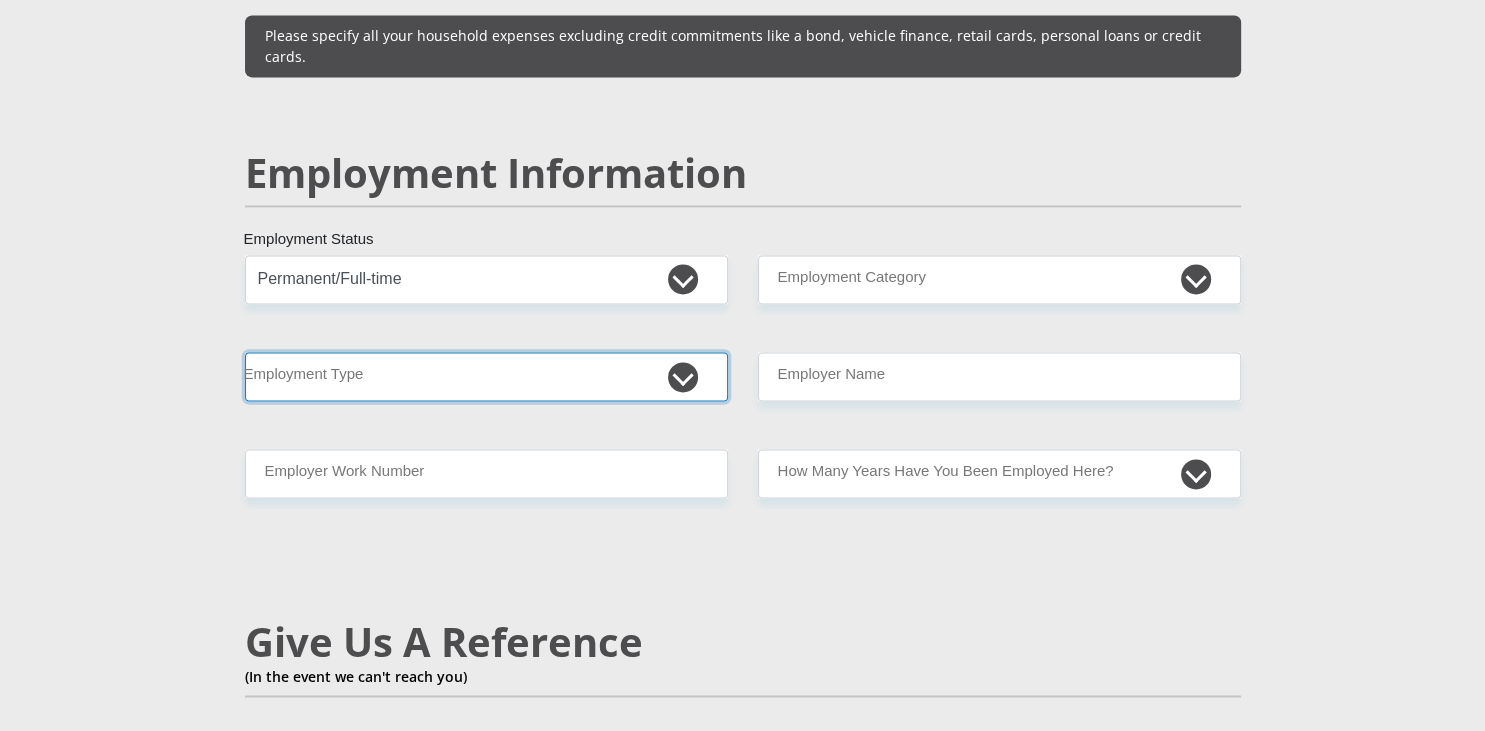 click on "College/Lecturer
Craft Seller
Creative
Driver
Executive
Farmer
Forces - Non Commissioned
Forces - Officer
Hawker
Housewife
Labourer
Licenced Professional
Manager
Miner
Non Licenced Professional
Office Staff/Clerk
Outside Worker
Pensioner
Permanent Teacher
Production/Manufacturing
Sales
Self-Employed
Semi-Professional Worker
Service Industry  Social Worker  Student" at bounding box center [486, 376] 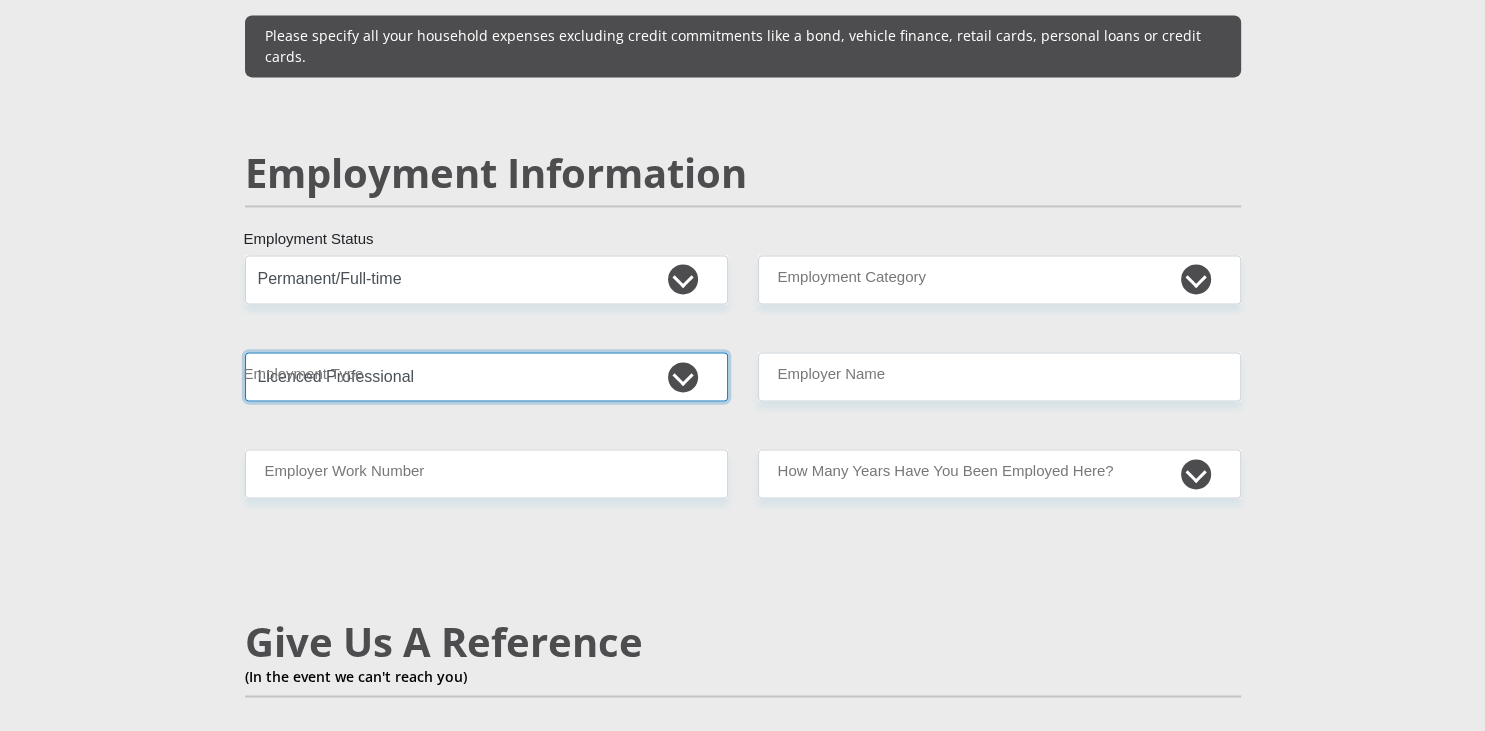 click on "Licenced Professional" at bounding box center [0, 0] 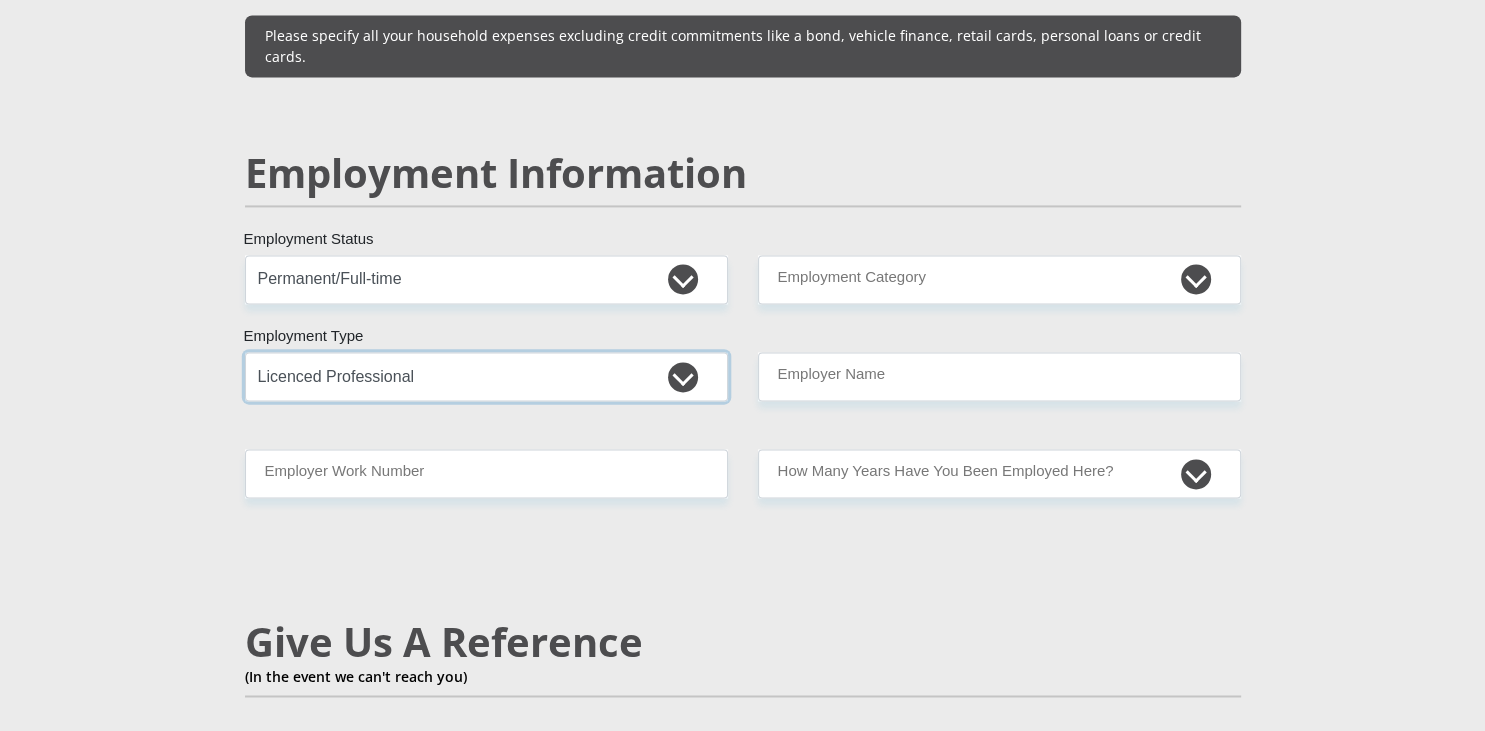 click on "College/Lecturer
Craft Seller
Creative
Driver
Executive
Farmer
Forces - Non Commissioned
Forces - Officer
Hawker
Housewife
Labourer
Licenced Professional
Manager
Miner
Non Licenced Professional
Office Staff/Clerk
Outside Worker
Pensioner
Permanent Teacher
Production/Manufacturing
Sales
Self-Employed
Semi-Professional Worker
Service Industry  Social Worker  Student" at bounding box center [486, 376] 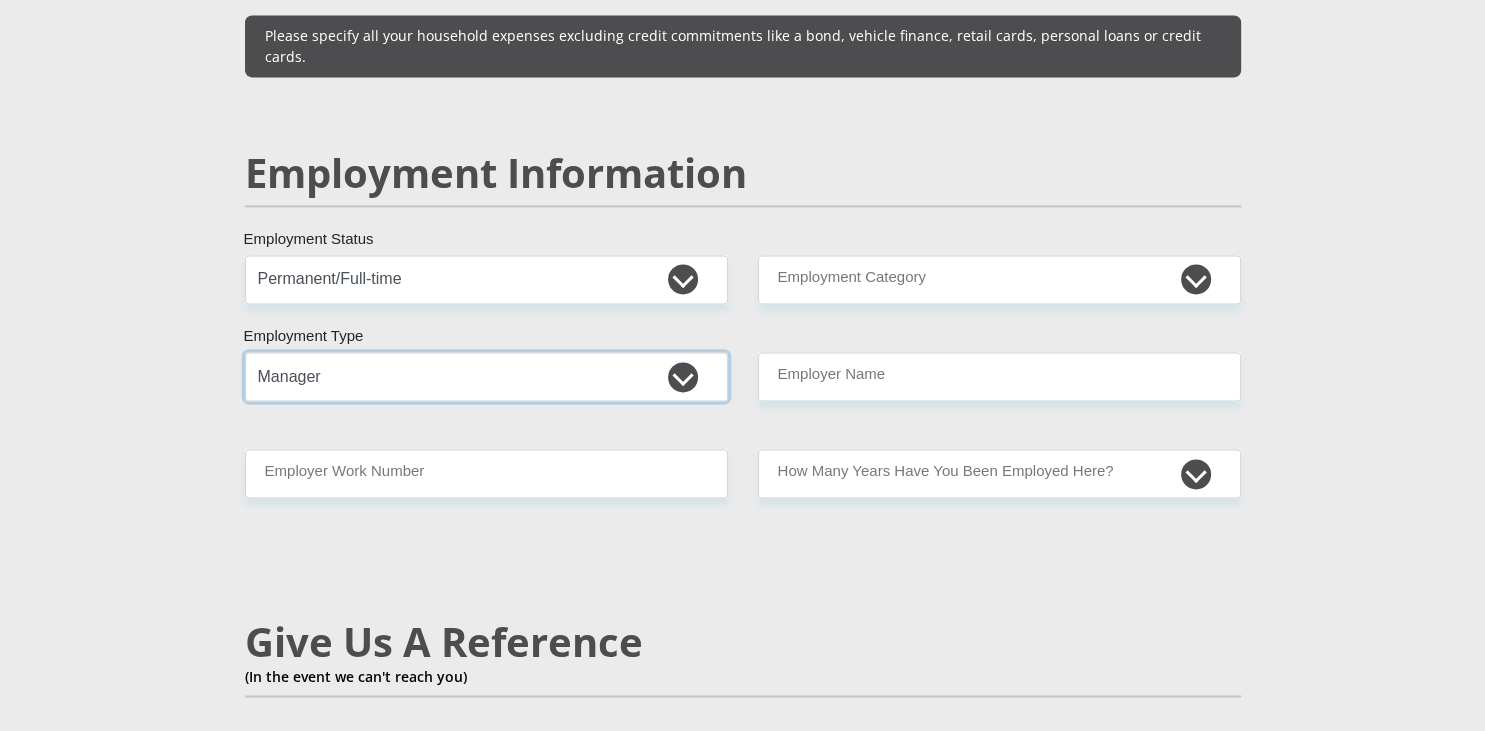 click on "Manager" at bounding box center [0, 0] 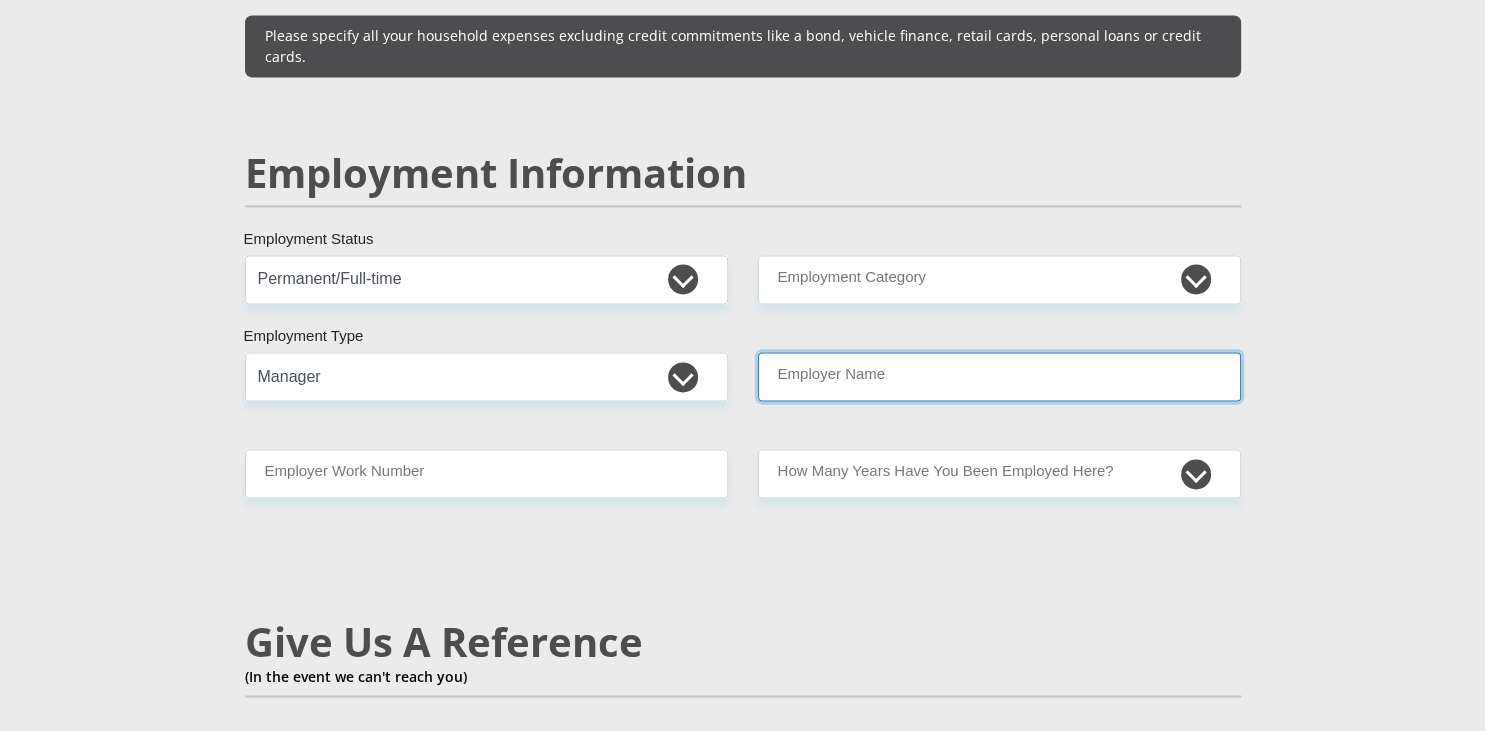 click on "Employer Name" at bounding box center (999, 376) 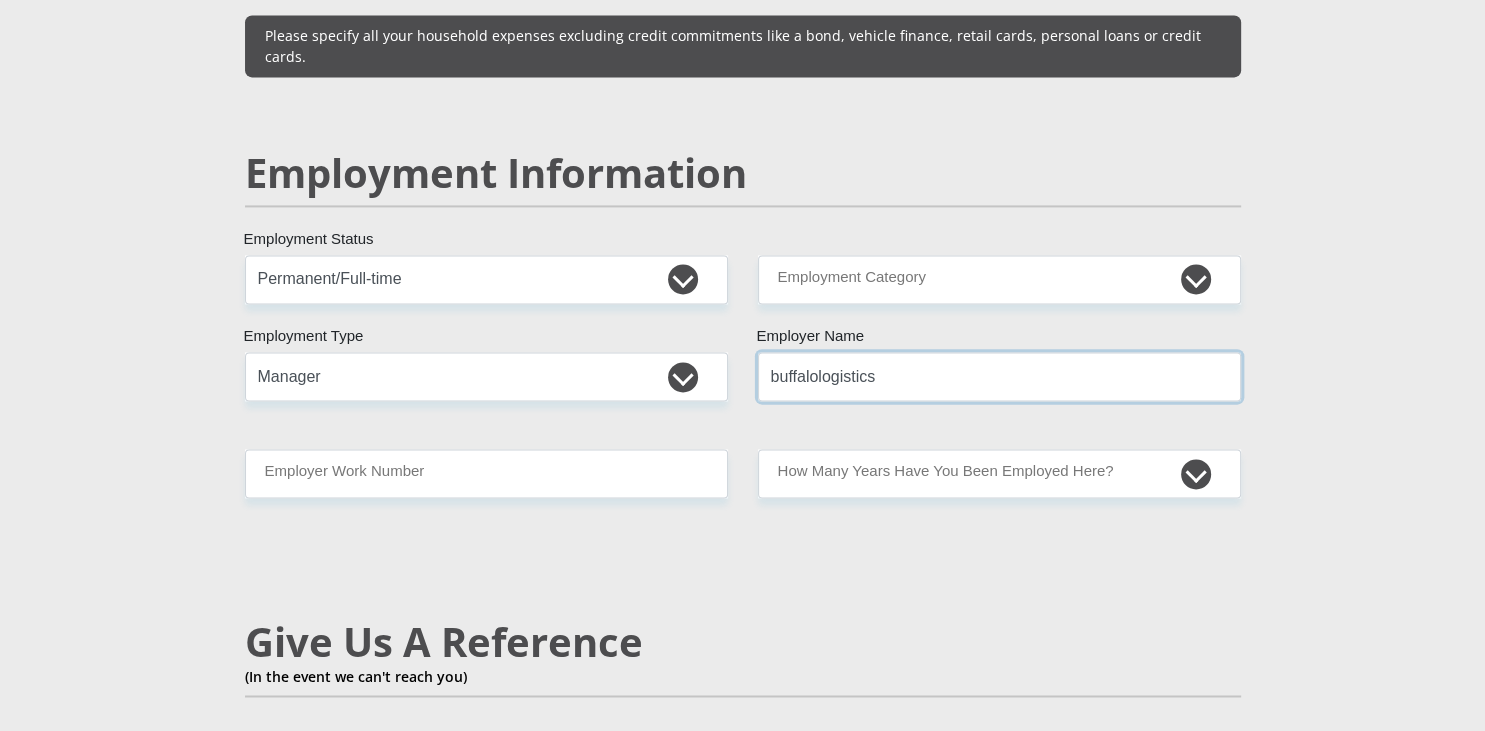 type on "buffalologistics" 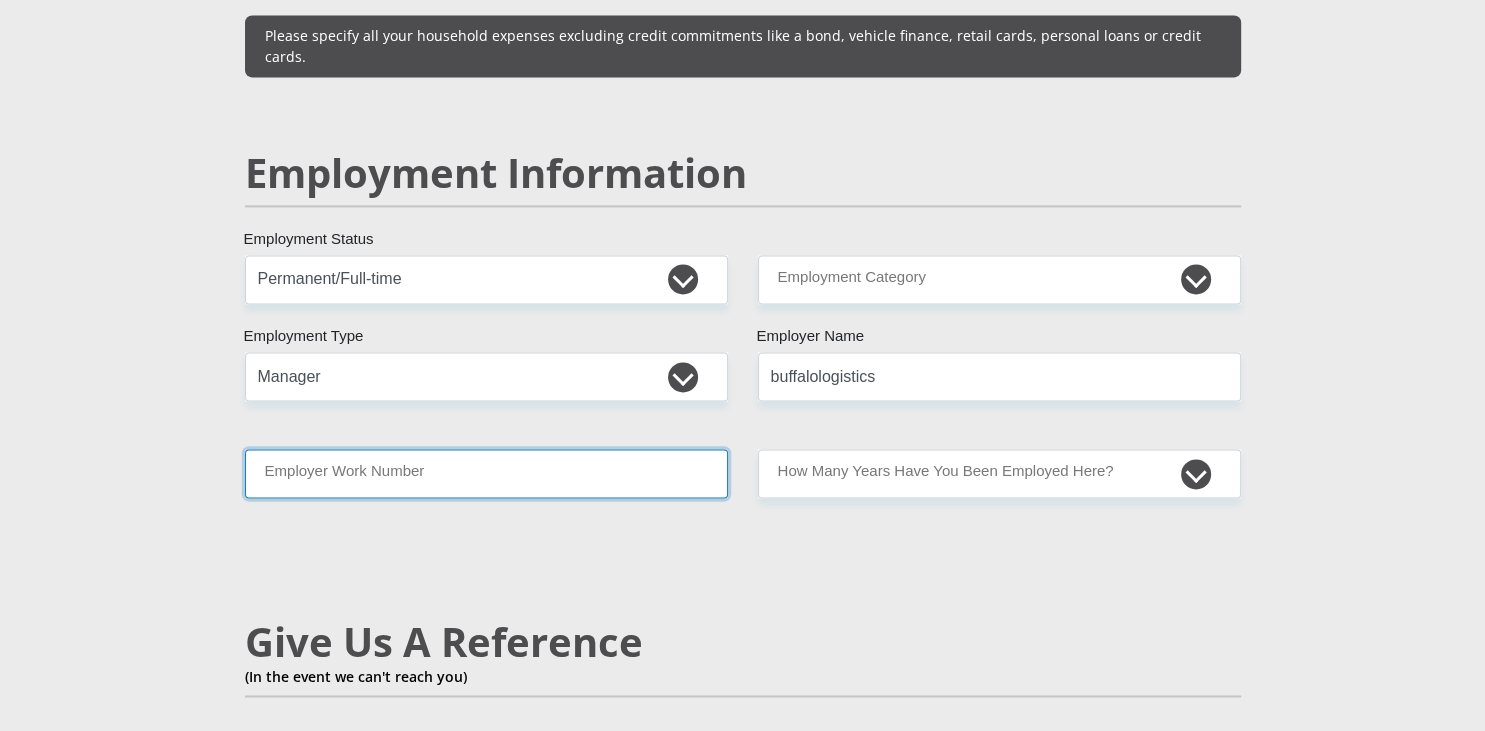 click on "Employer Work Number" at bounding box center [486, 473] 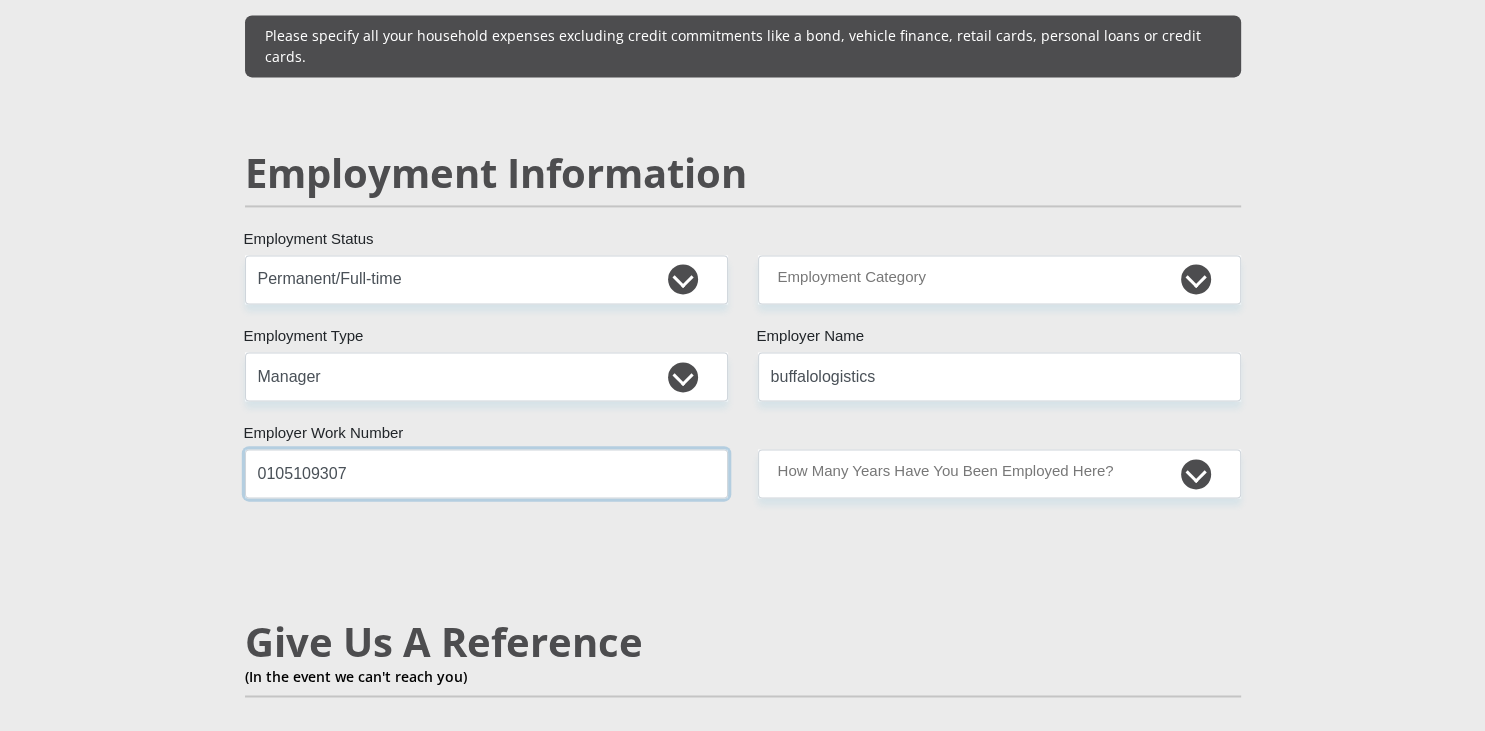 type on "0105109307" 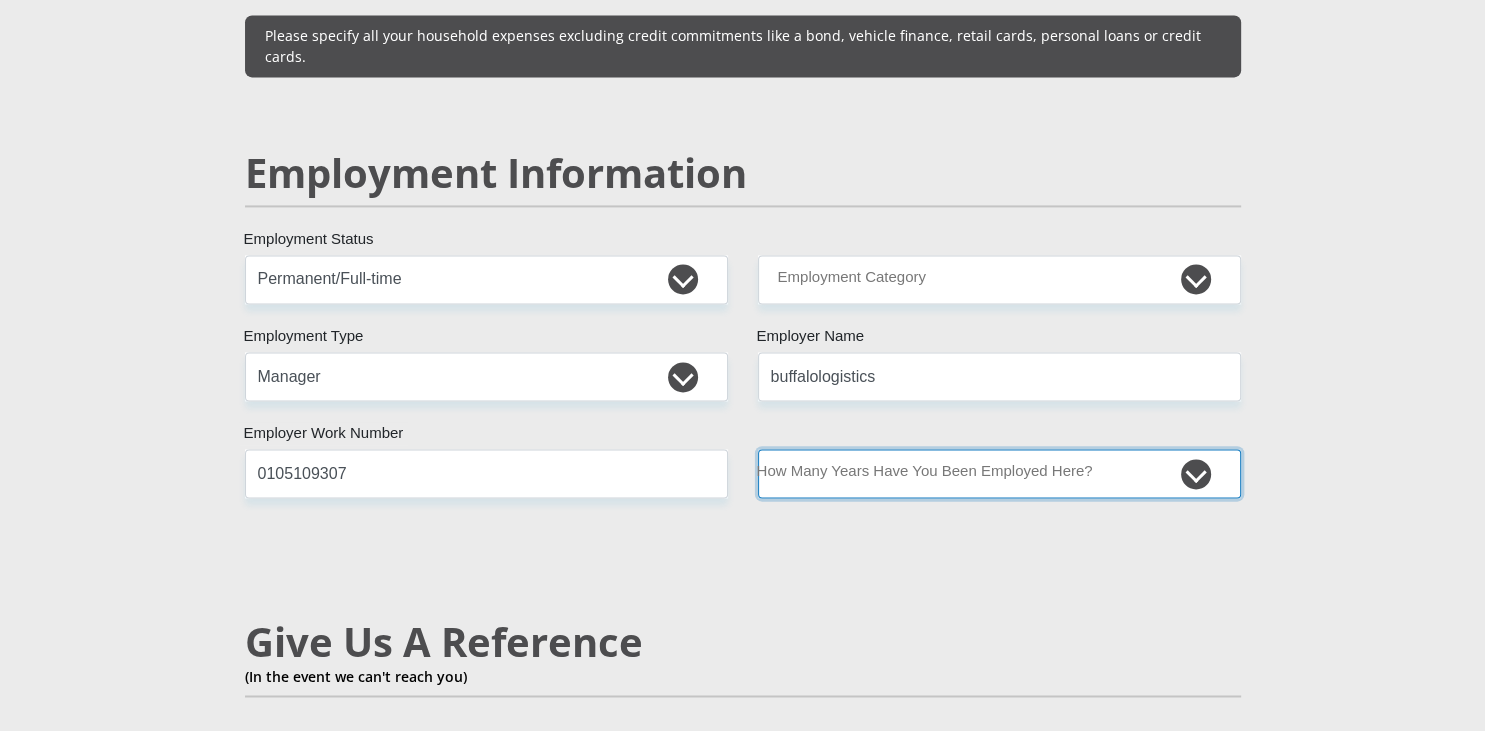 click on "less than 1 year
1-3 years
3-5 years
5+ years" at bounding box center (999, 473) 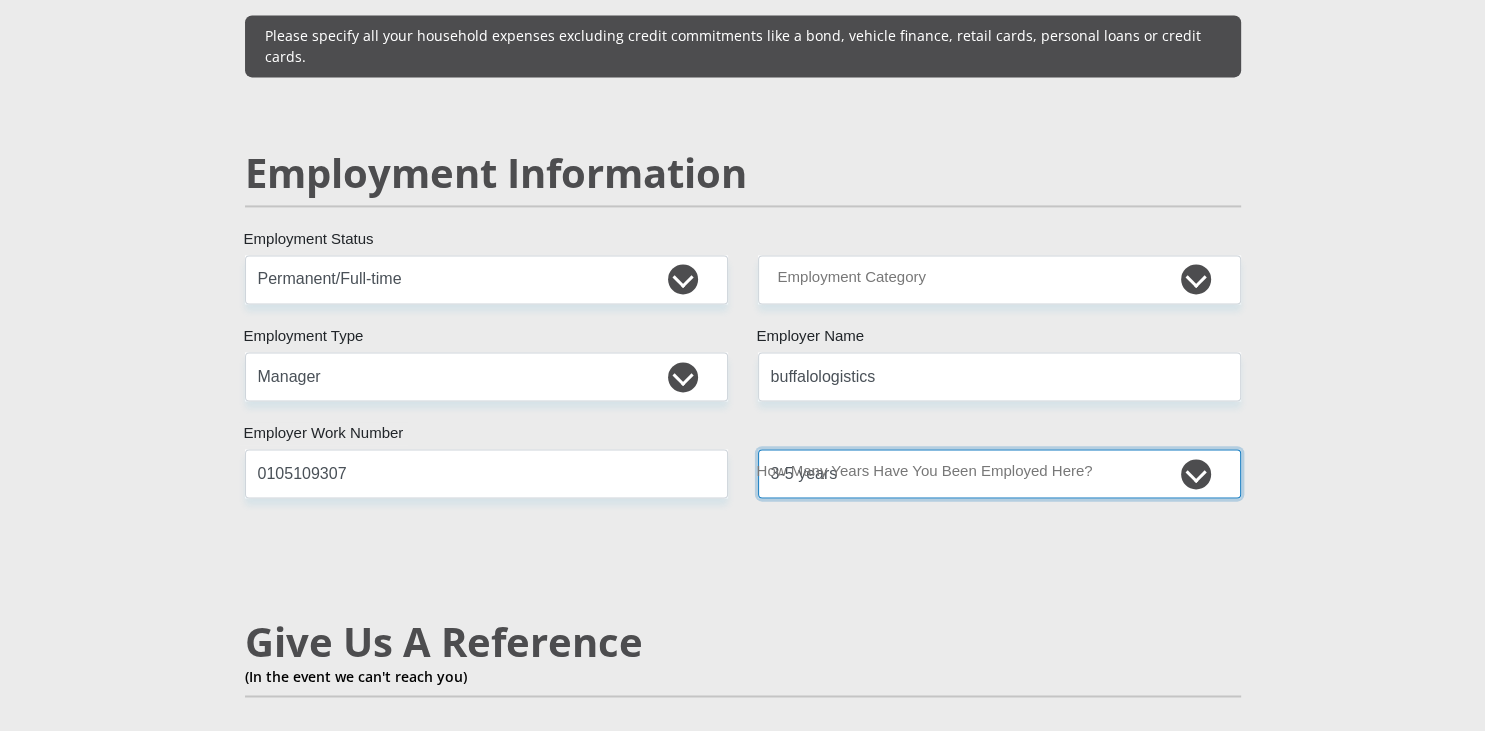 click on "3-5 years" at bounding box center (0, 0) 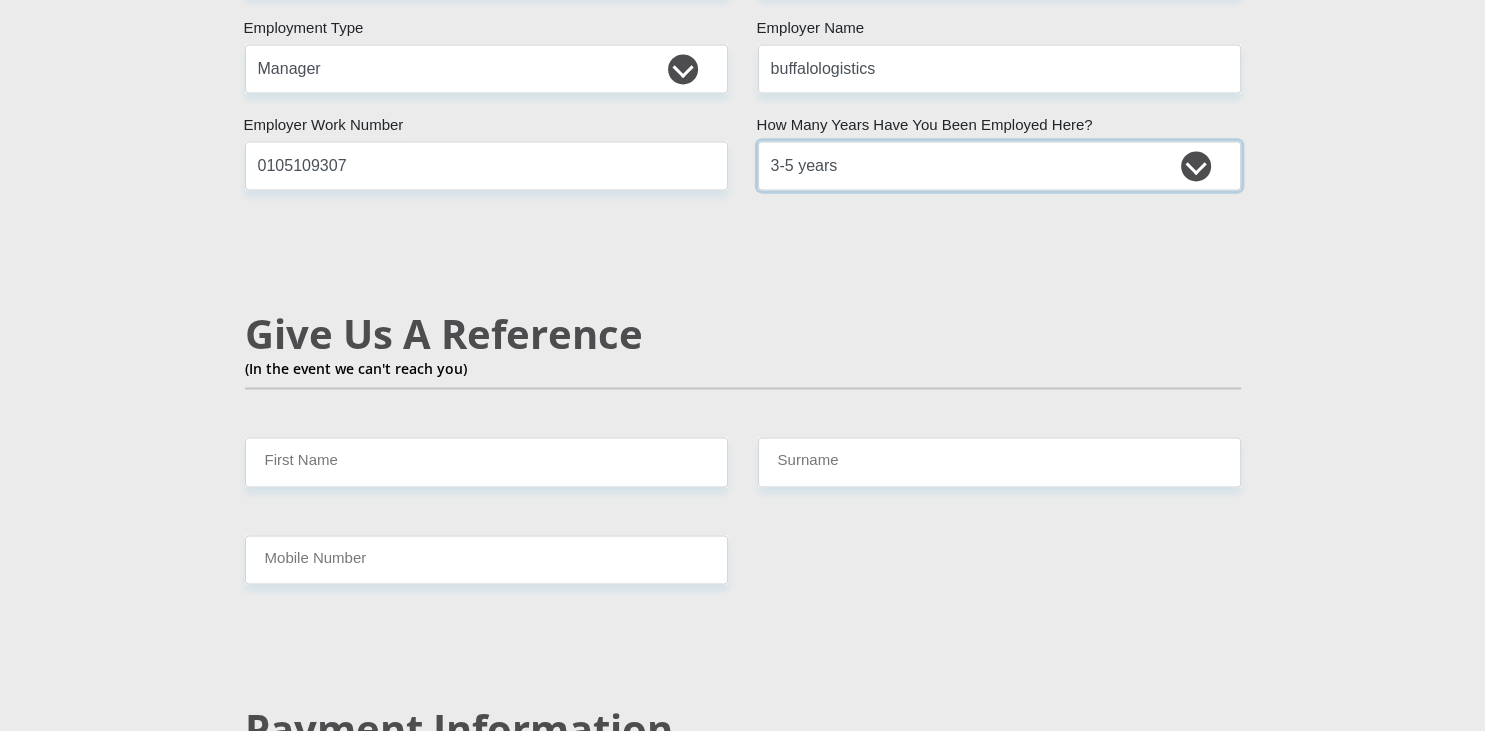 scroll, scrollTop: 3273, scrollLeft: 0, axis: vertical 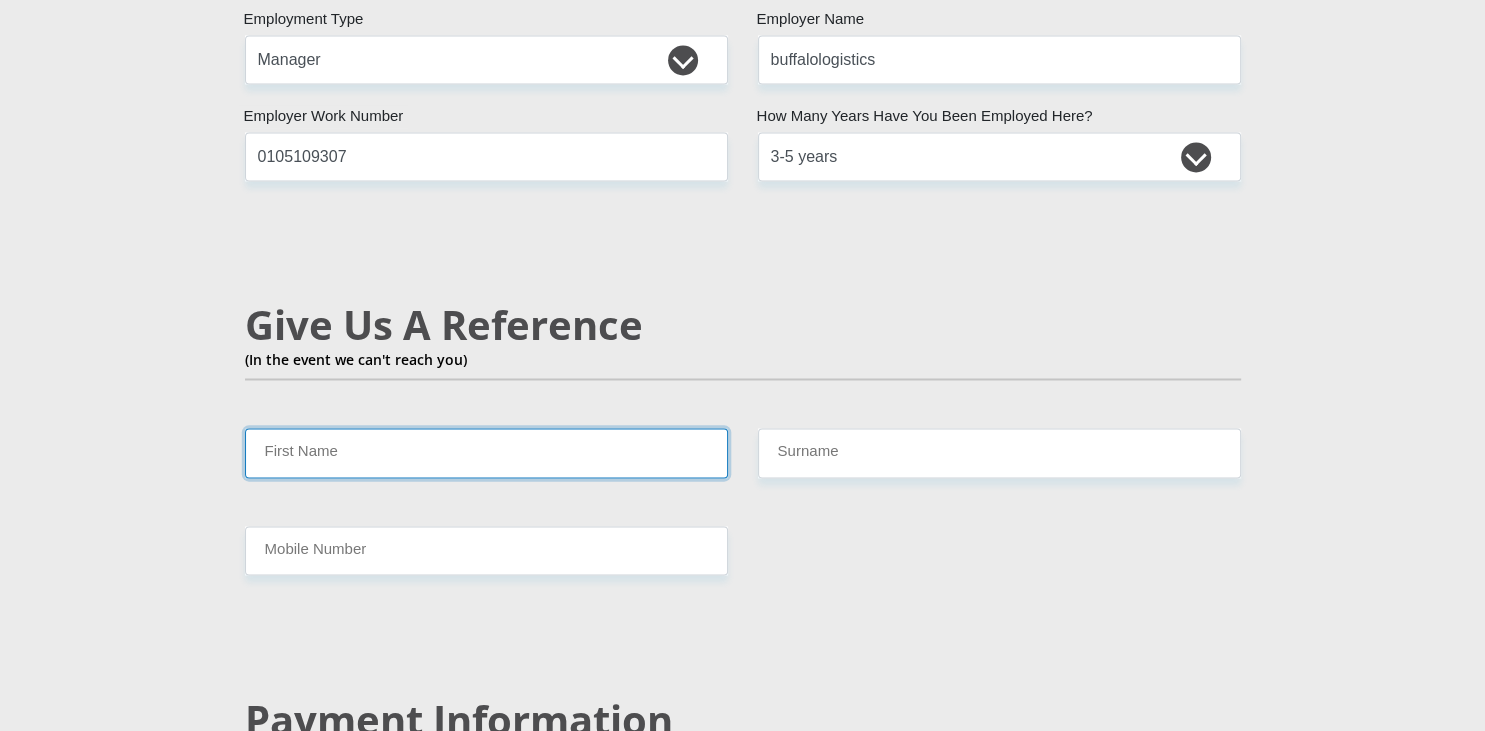 click on "First Name" at bounding box center (486, 452) 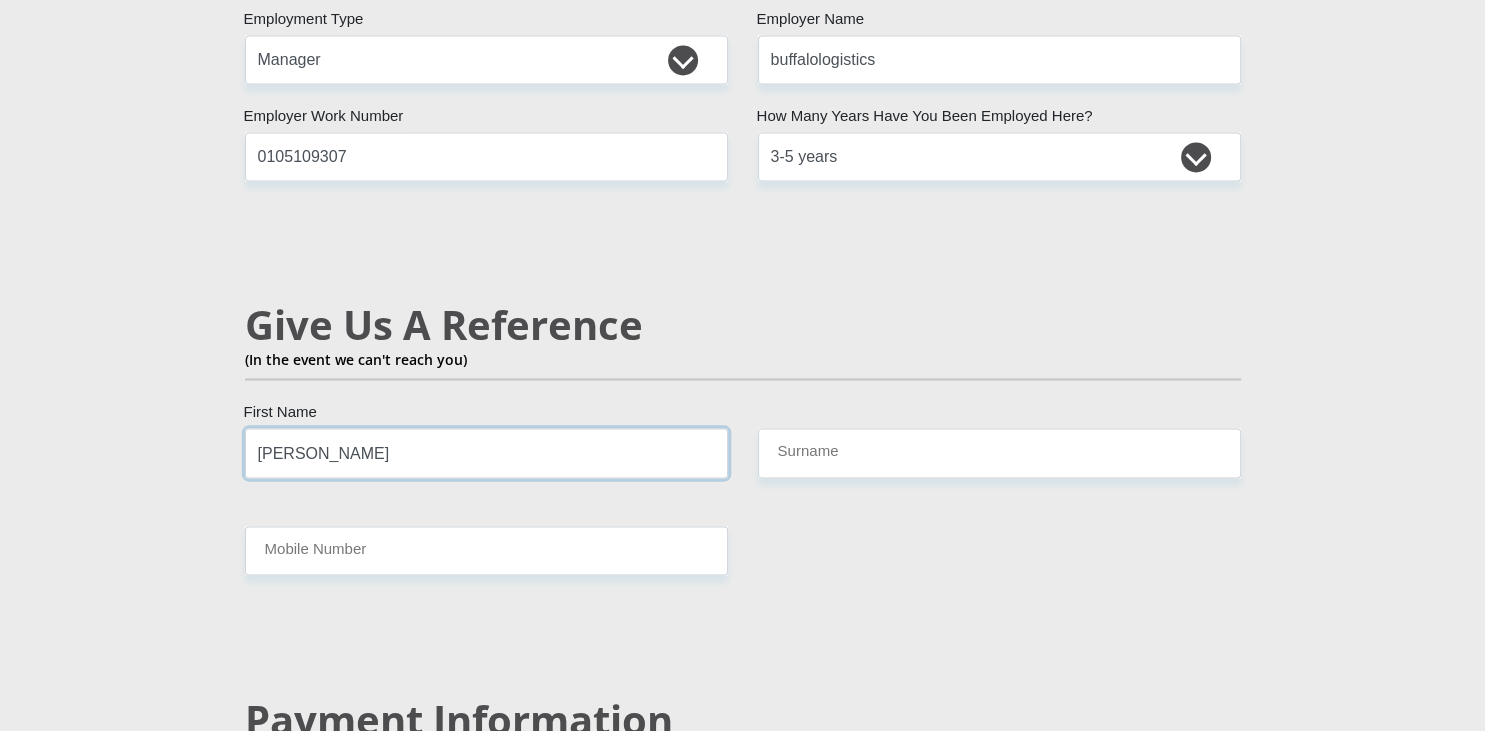 type on "[PERSON_NAME]" 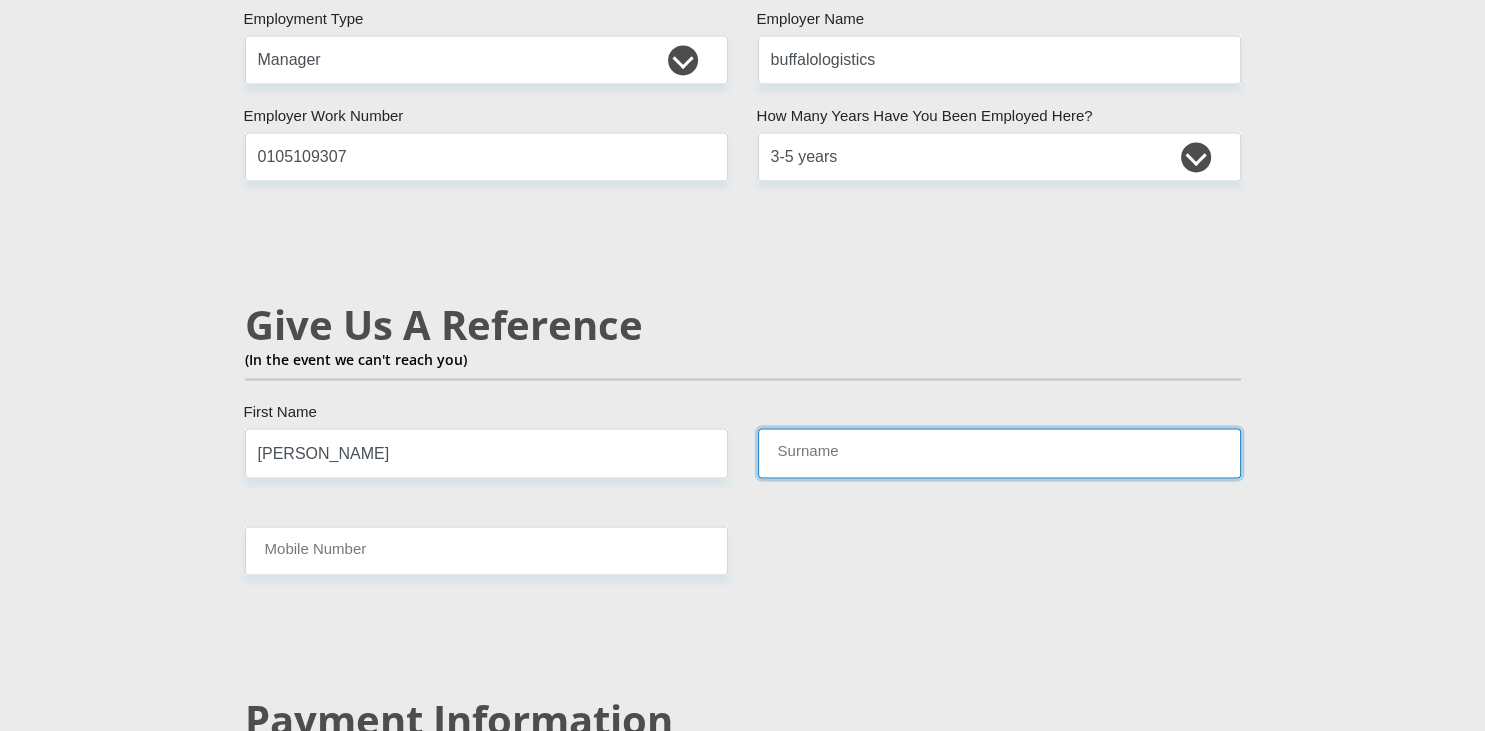 click on "Surname" at bounding box center (999, 452) 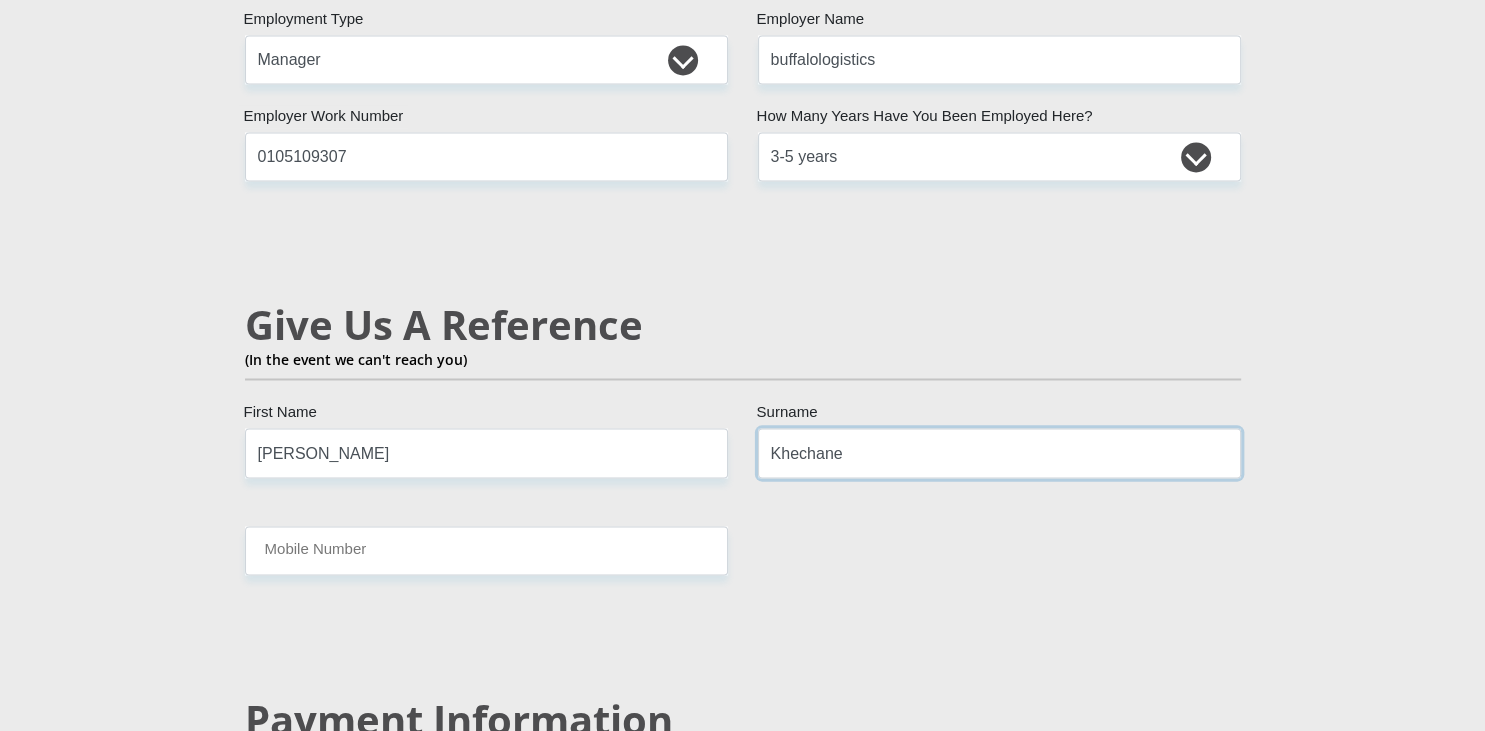 type on "Khechane" 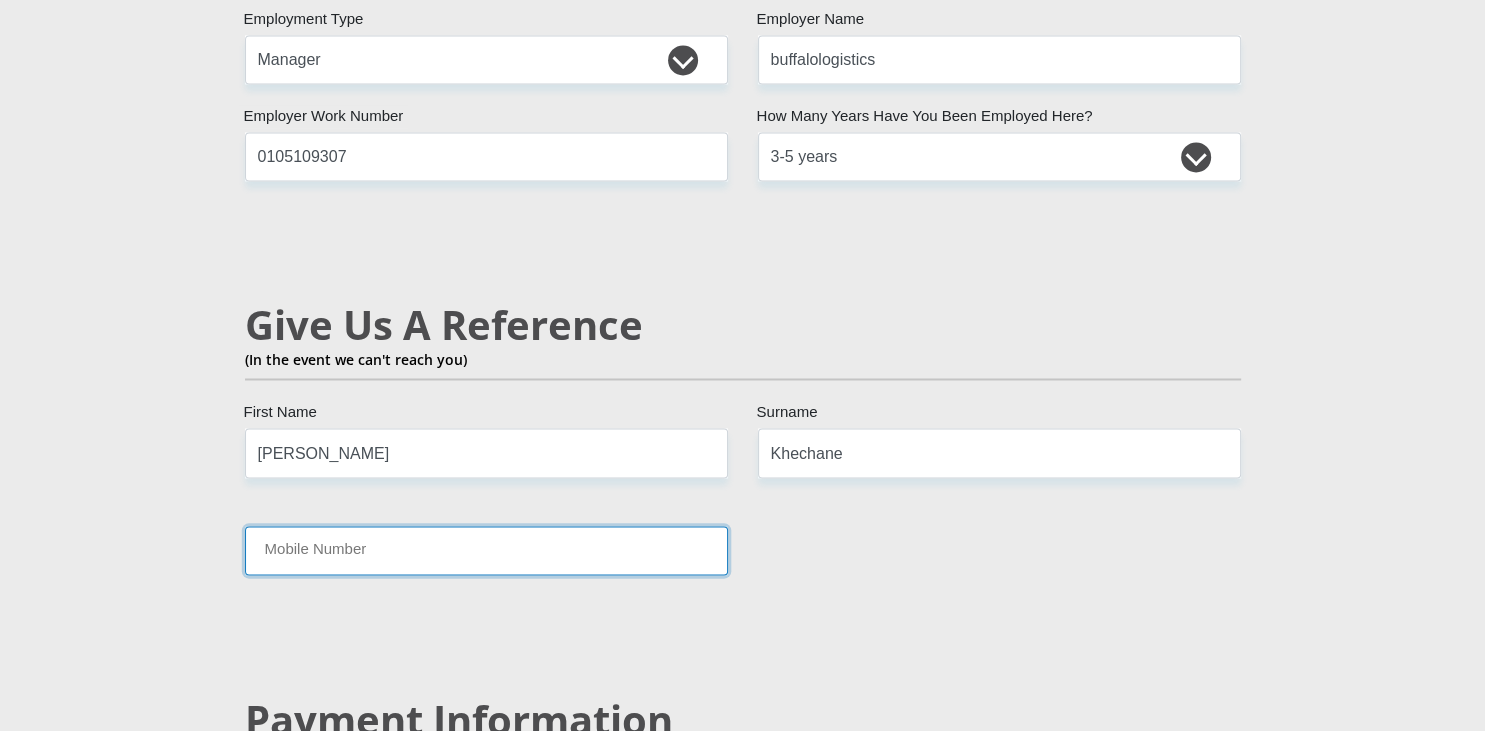 click on "Mobile Number" at bounding box center (486, 550) 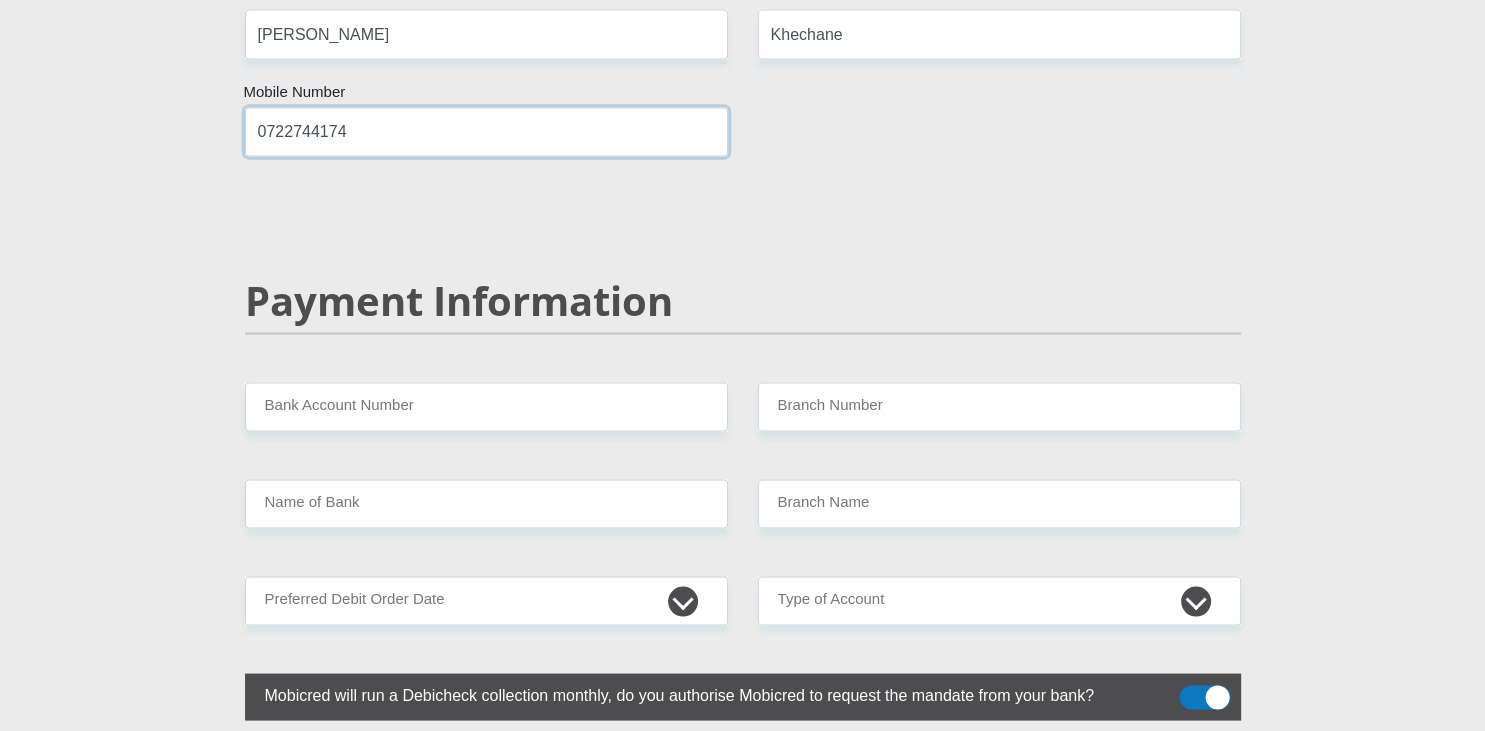 scroll, scrollTop: 3696, scrollLeft: 0, axis: vertical 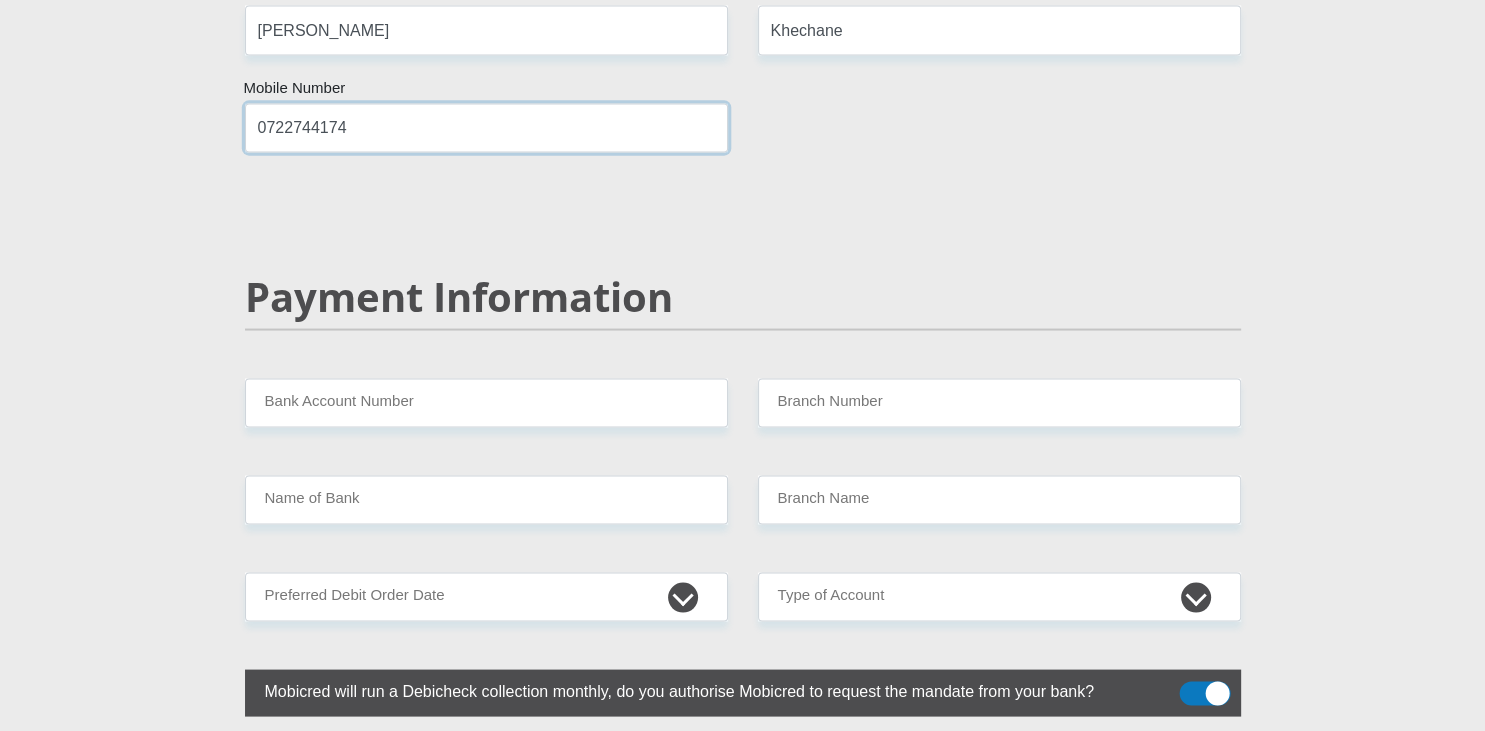 type on "0722744174" 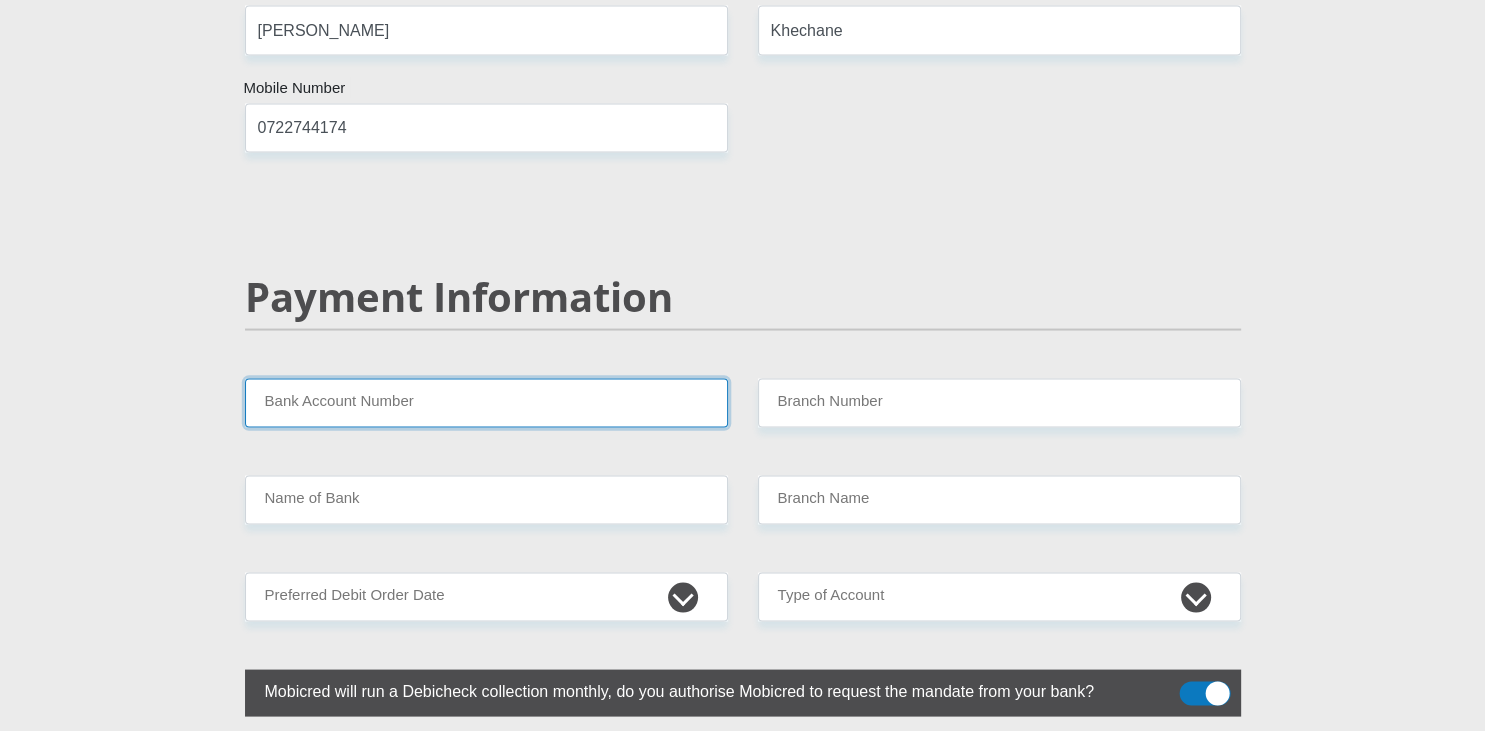 click on "Bank Account Number" at bounding box center (486, 402) 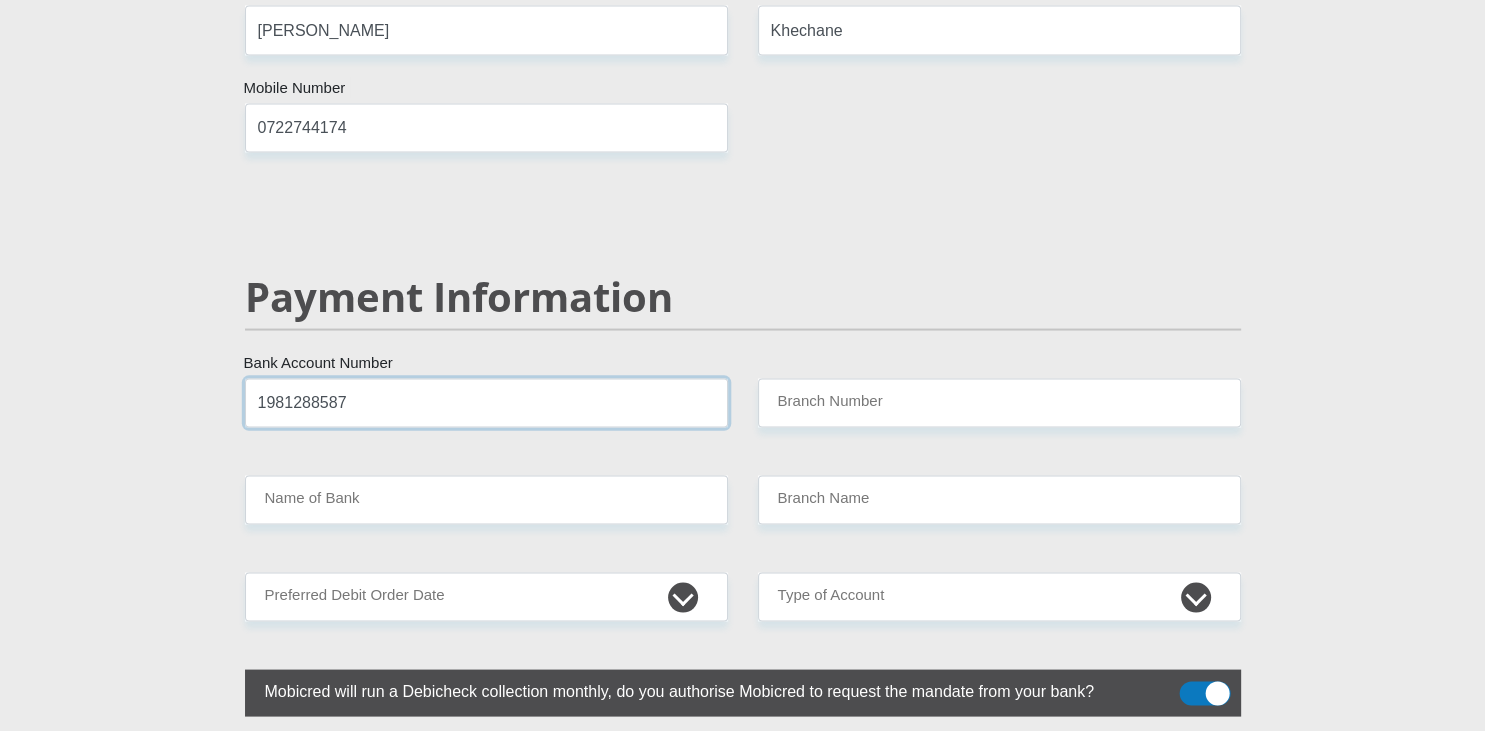 type on "1981288587" 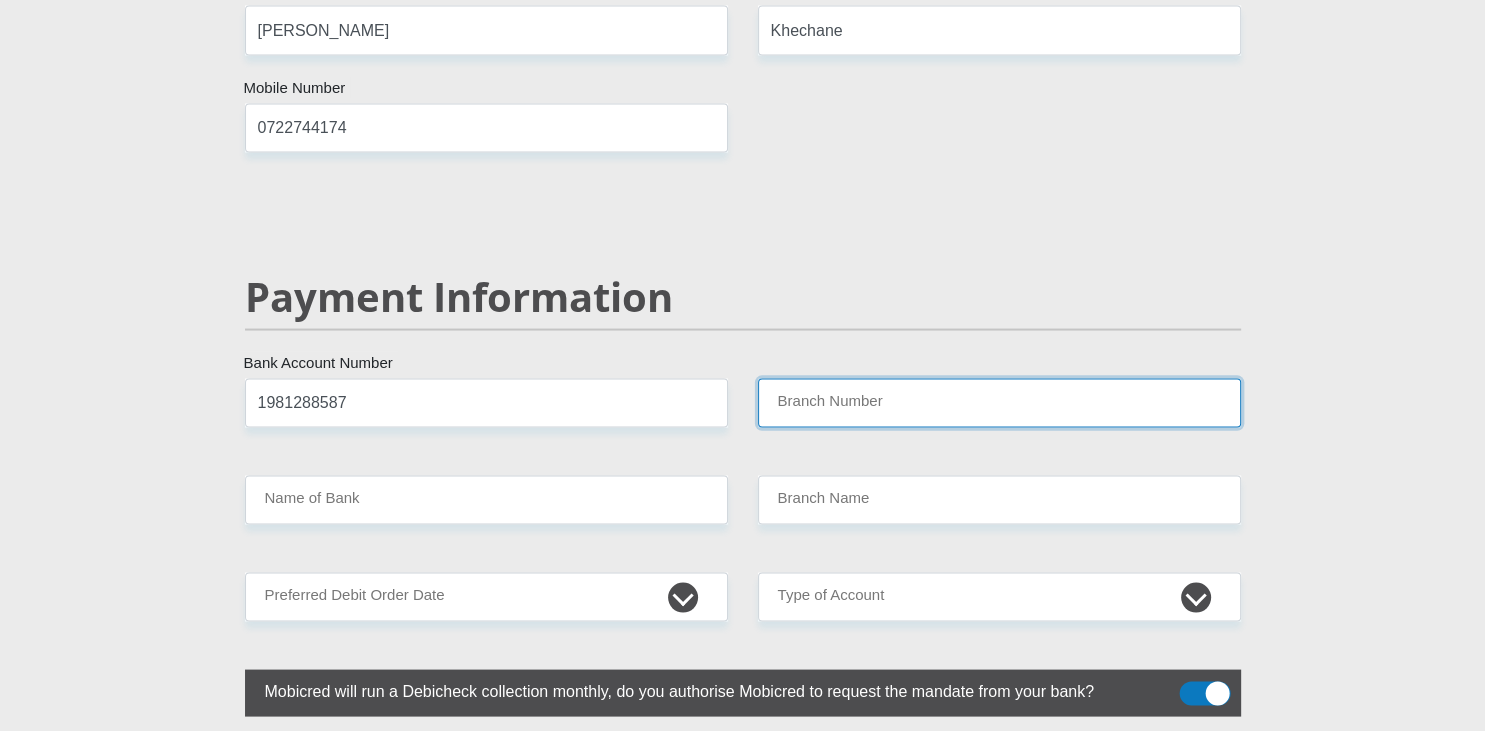 click on "Branch Number" at bounding box center (999, 402) 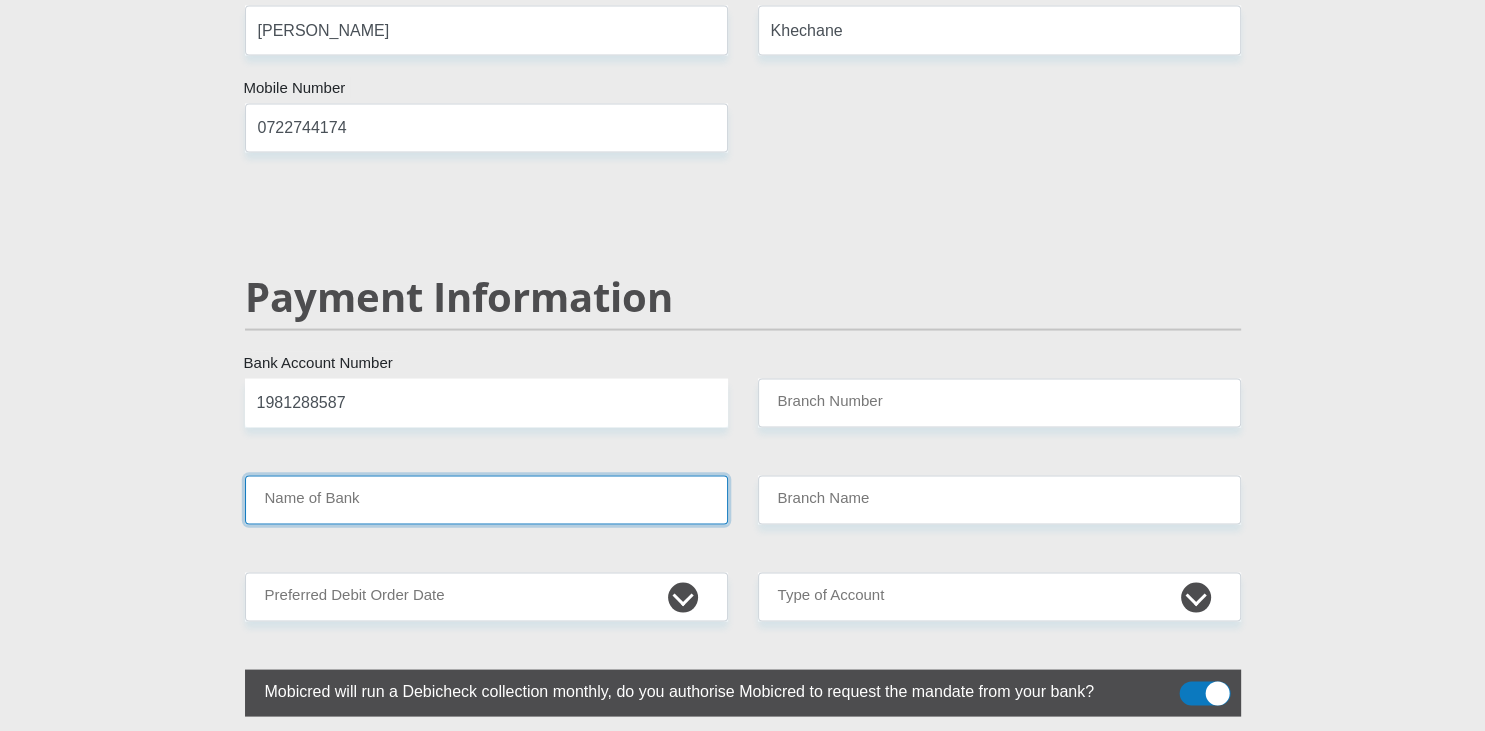 click on "Name of Bank" at bounding box center [486, 499] 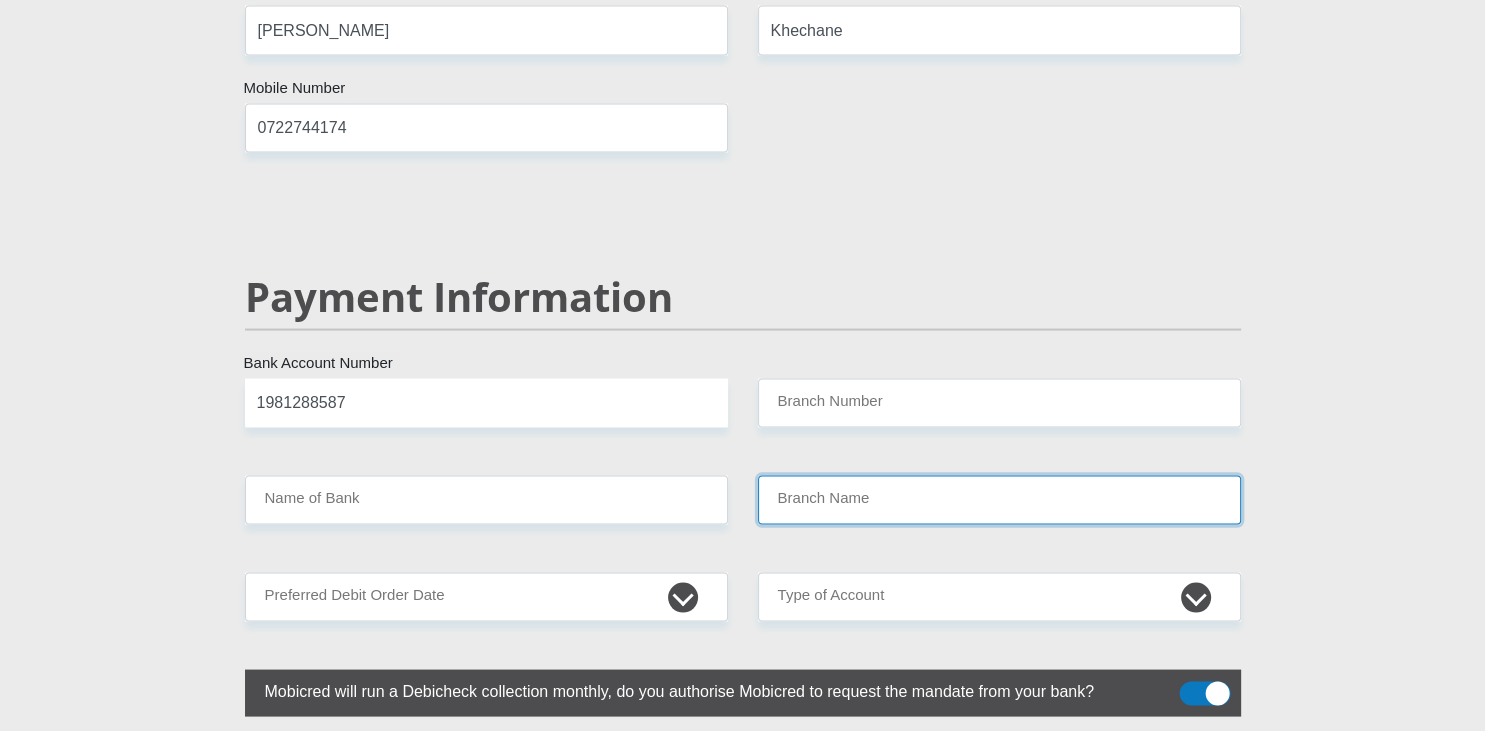 click on "Branch Name" at bounding box center (999, 499) 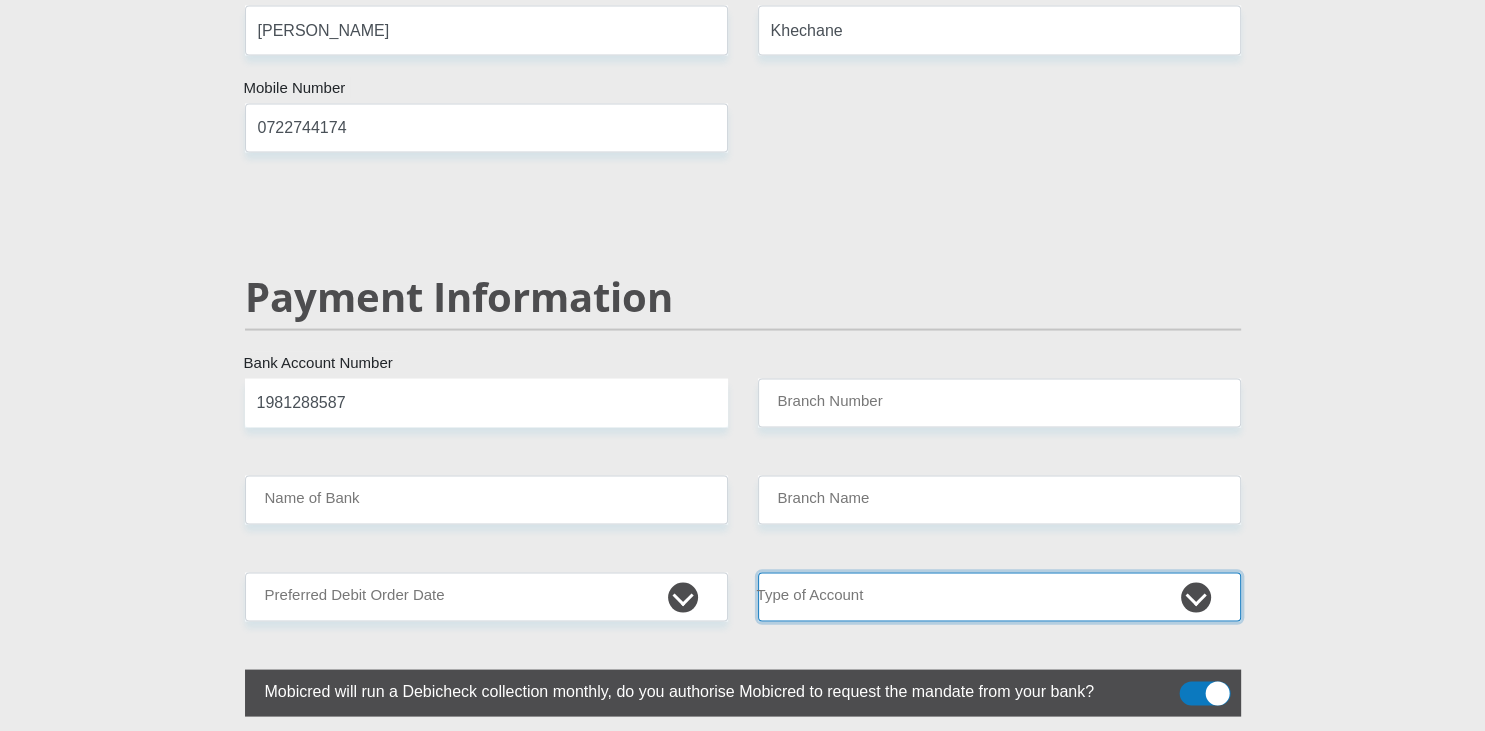 click on "Cheque
Savings" at bounding box center [999, 596] 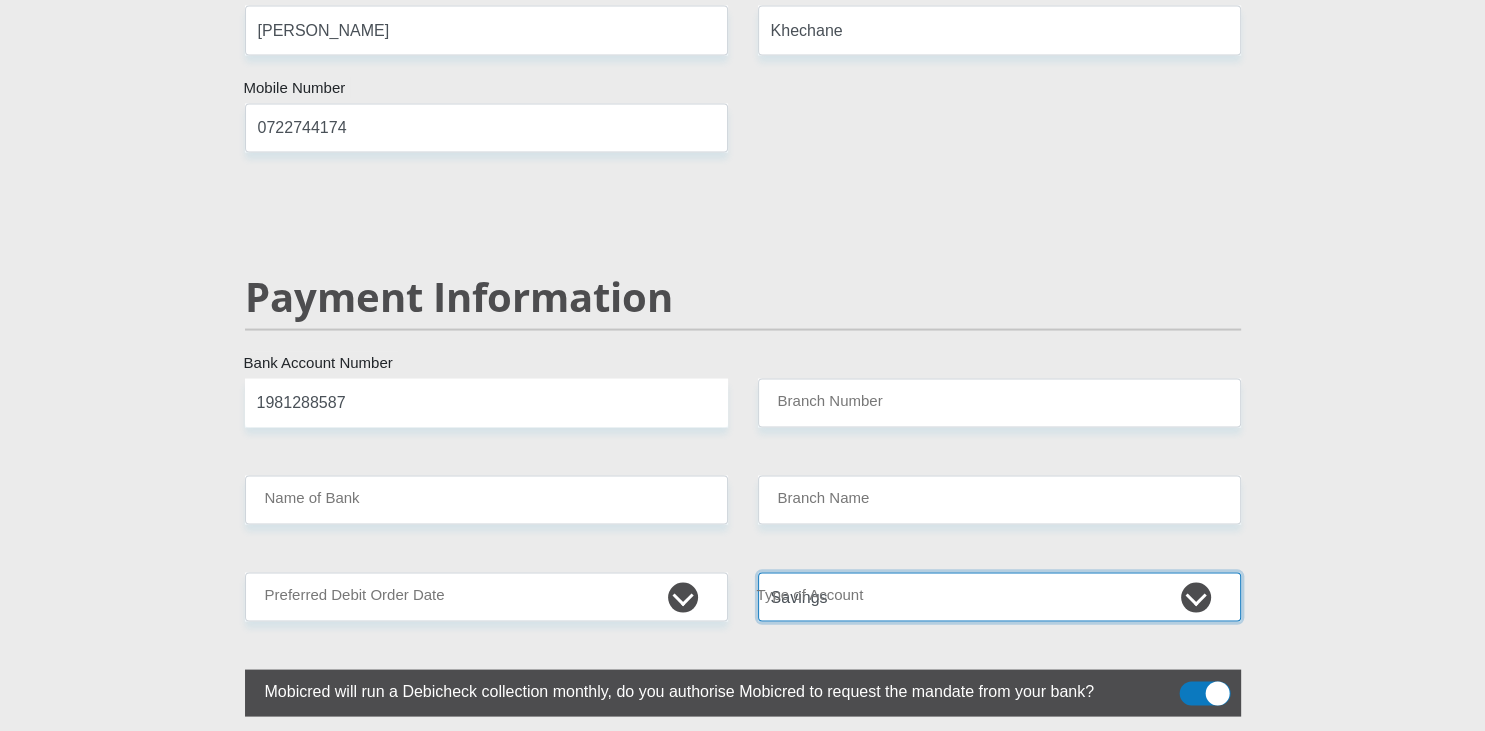 click on "Savings" at bounding box center [0, 0] 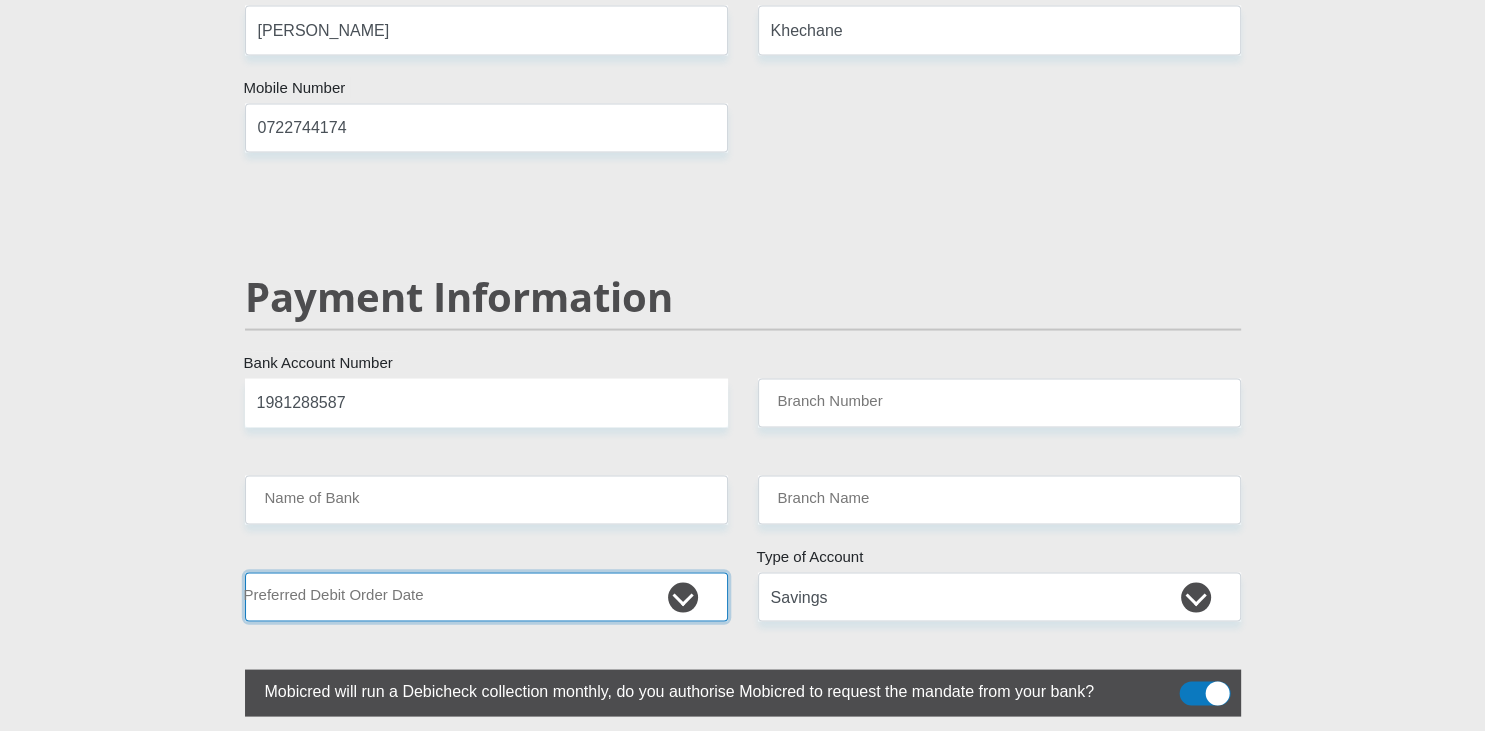 click on "1st
2nd
3rd
4th
5th
7th
18th
19th
20th
21st
22nd
23rd
24th
25th
26th
27th
28th
29th
30th" at bounding box center (486, 596) 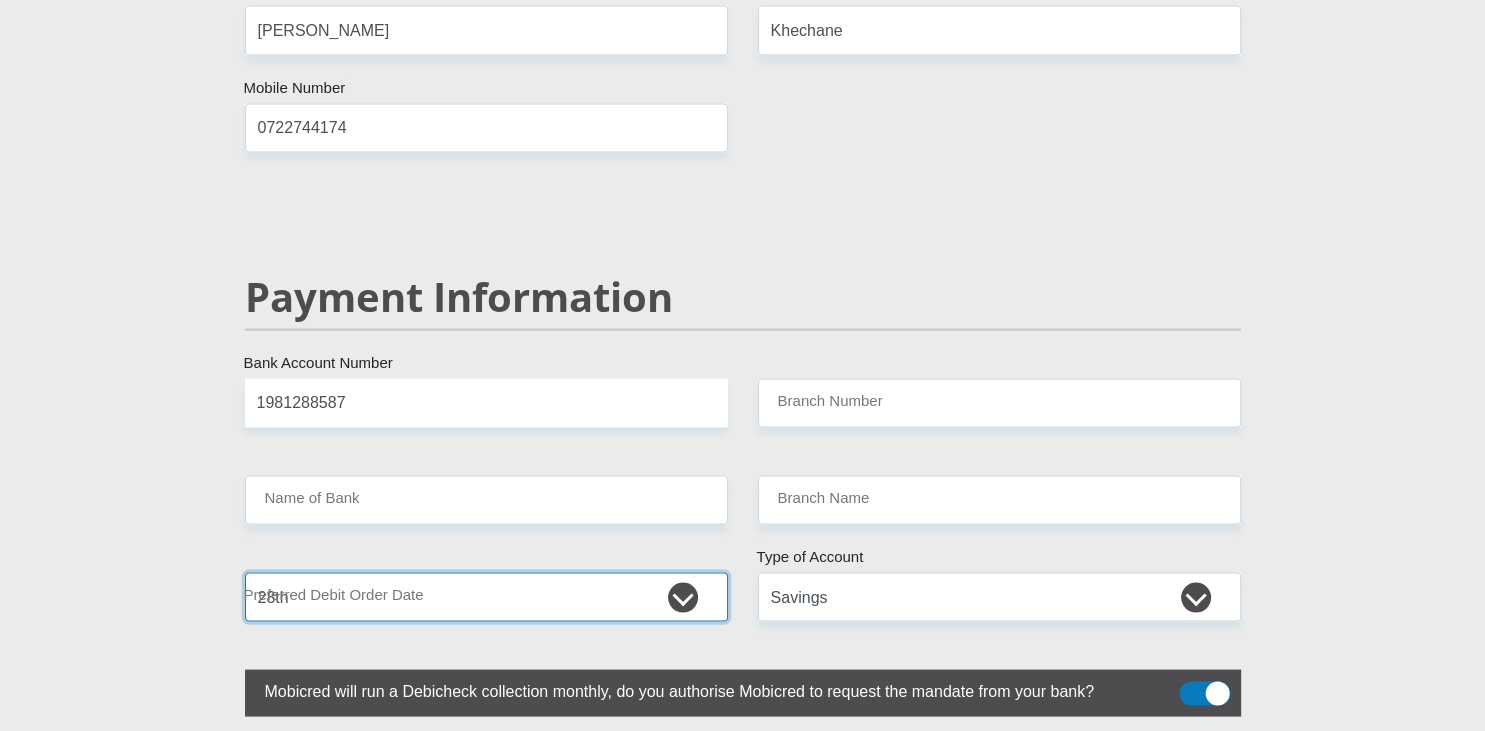 click on "28th" at bounding box center (0, 0) 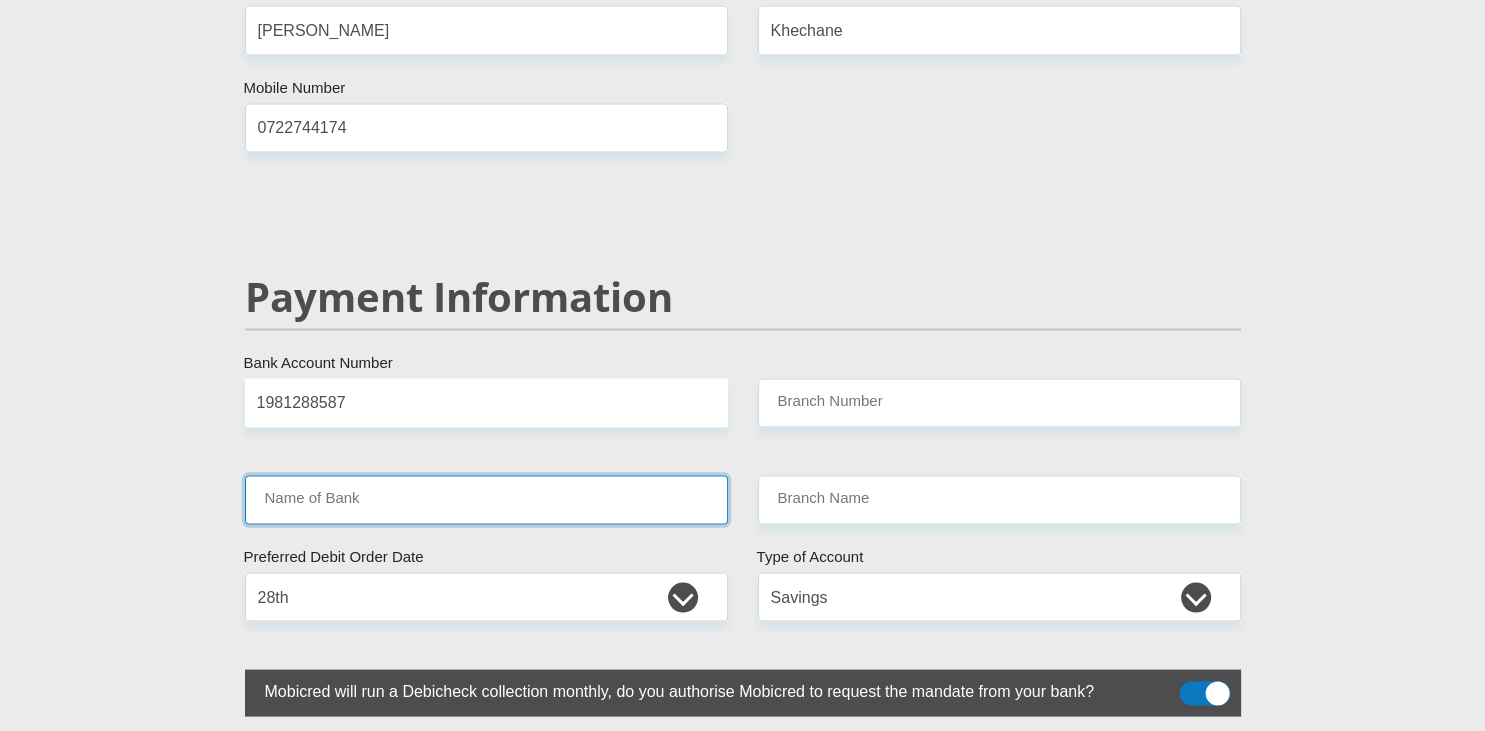 click on "Name of Bank" at bounding box center (486, 499) 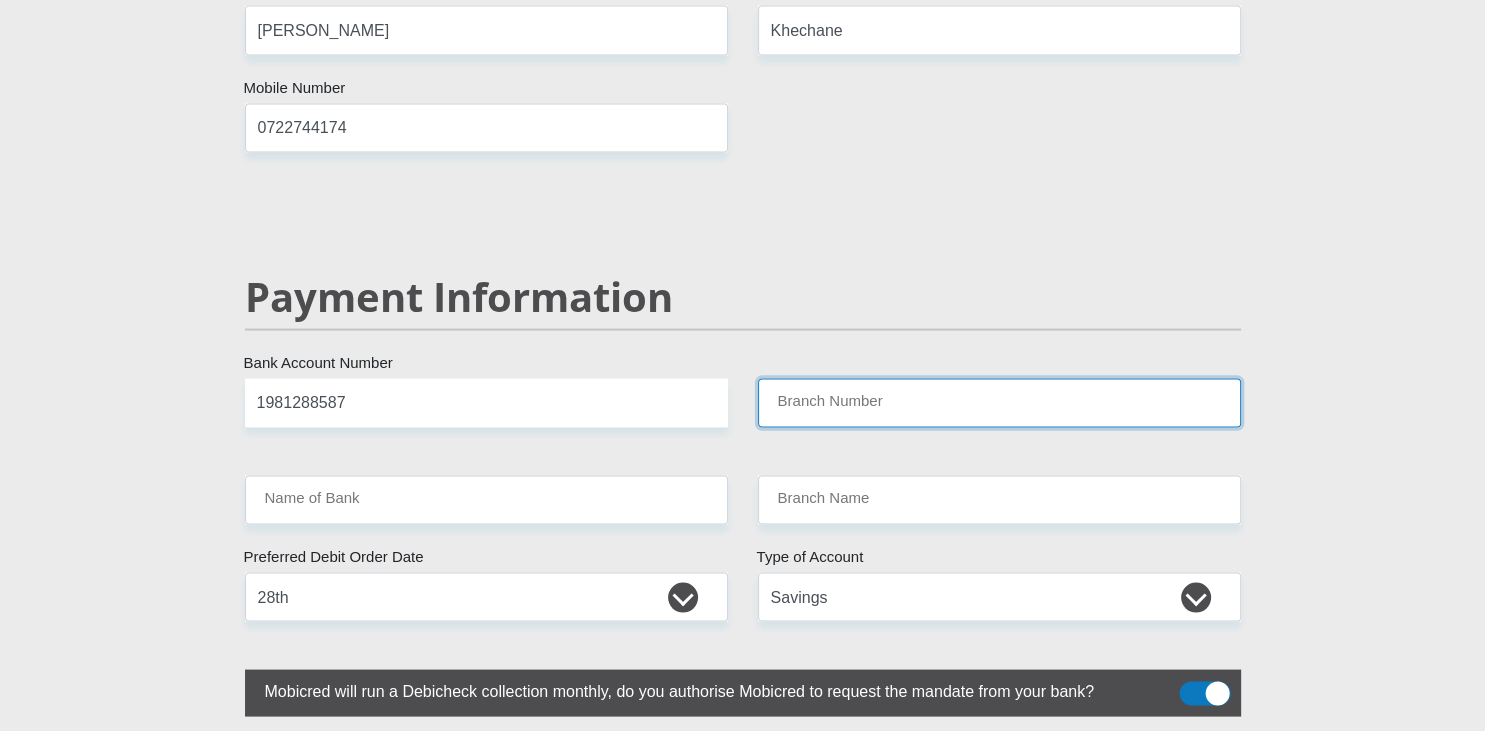 click on "Branch Number" at bounding box center [999, 402] 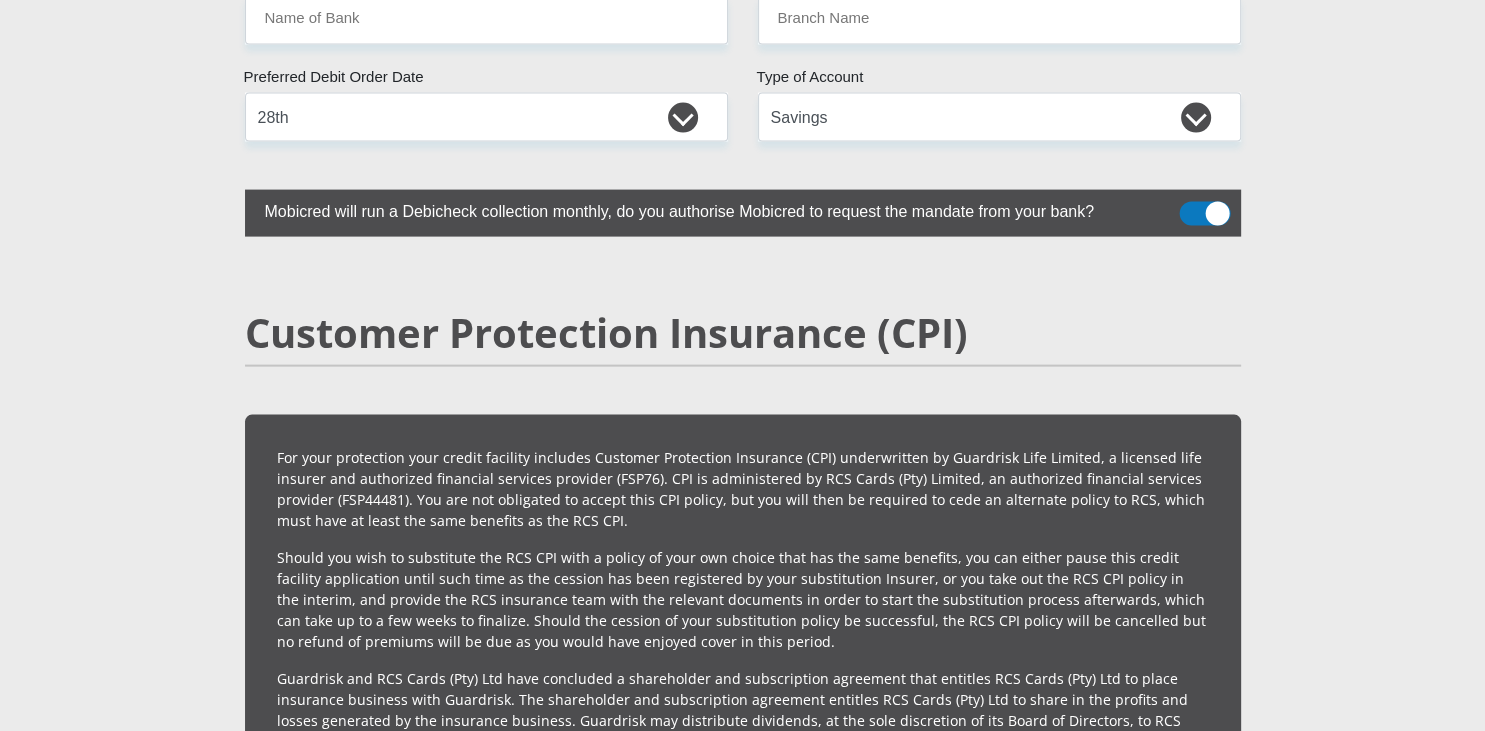 scroll, scrollTop: 4224, scrollLeft: 0, axis: vertical 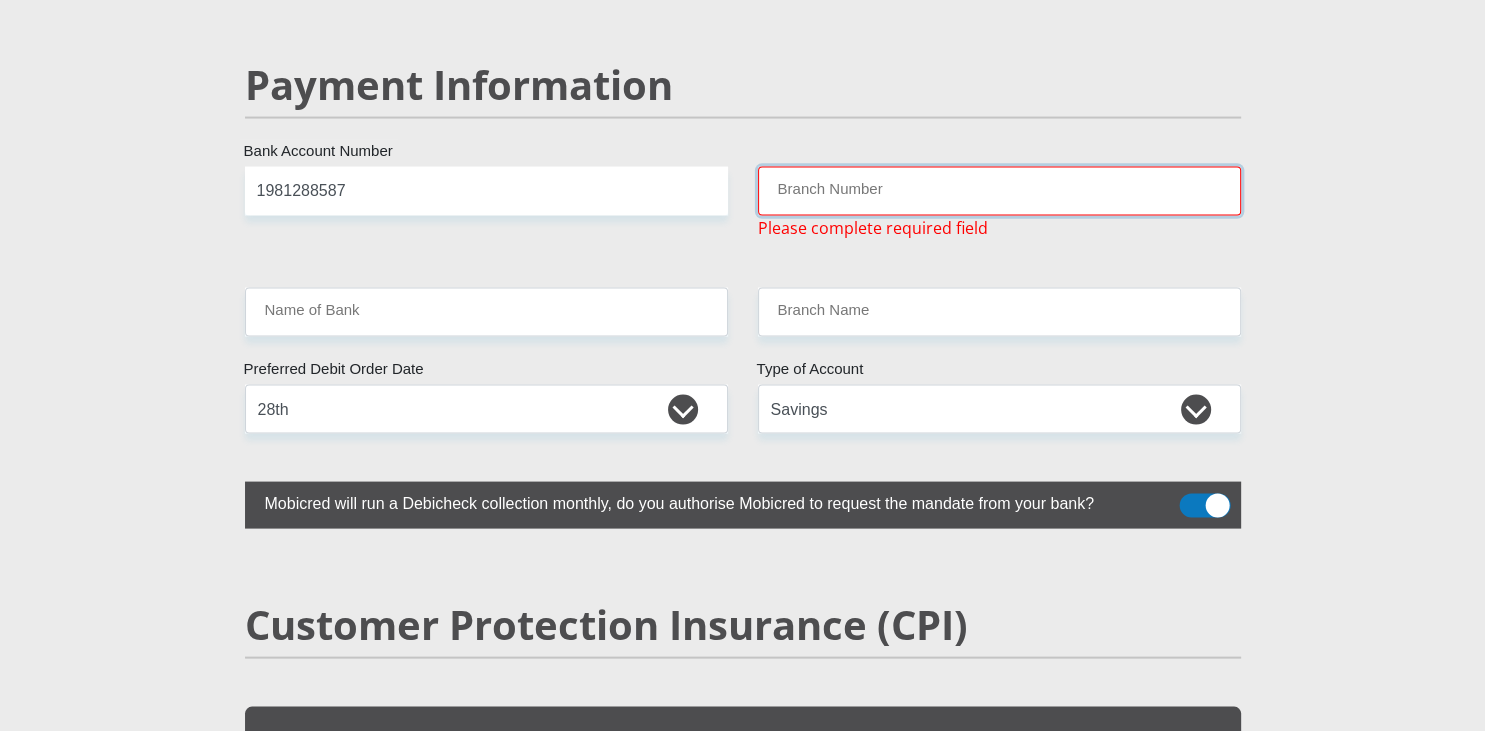 paste on "470010" 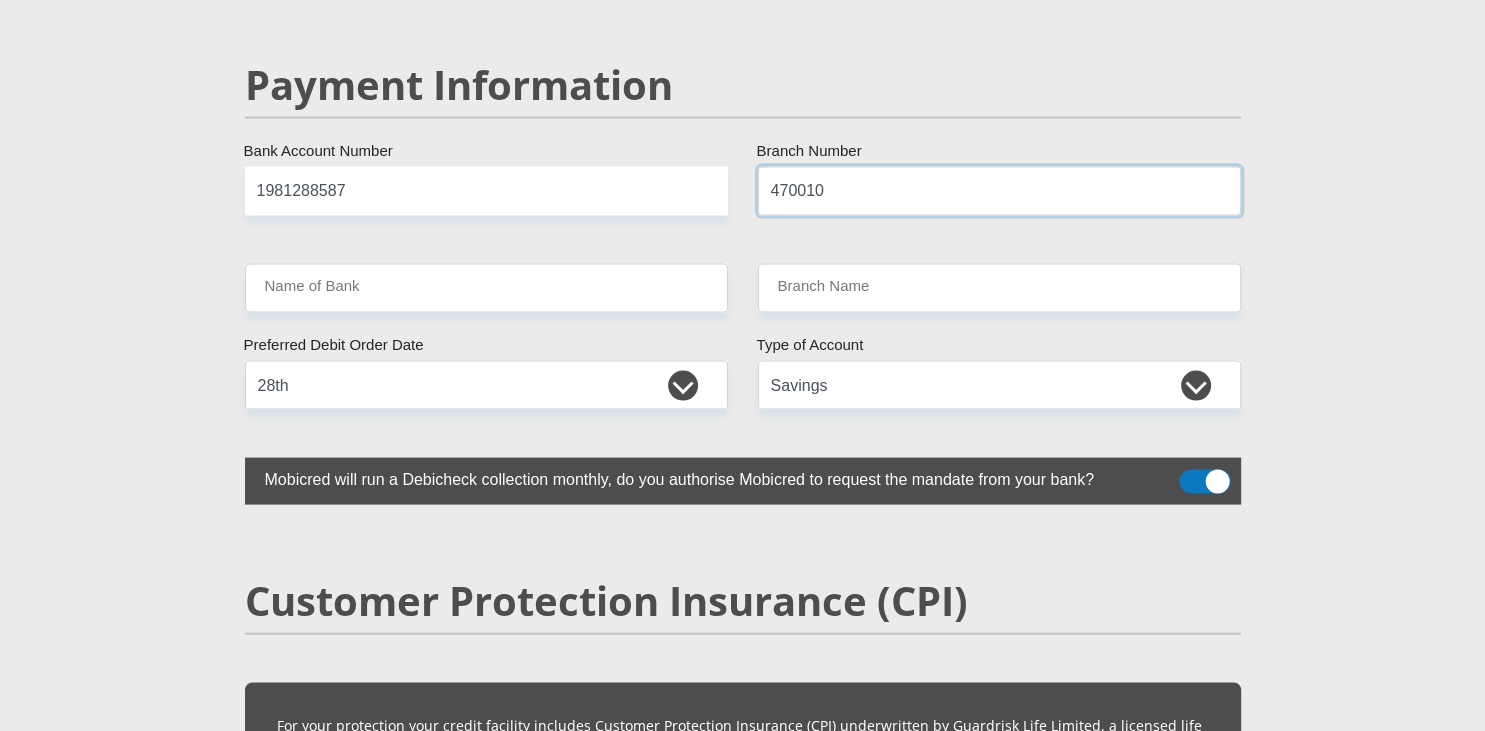 type on "470010" 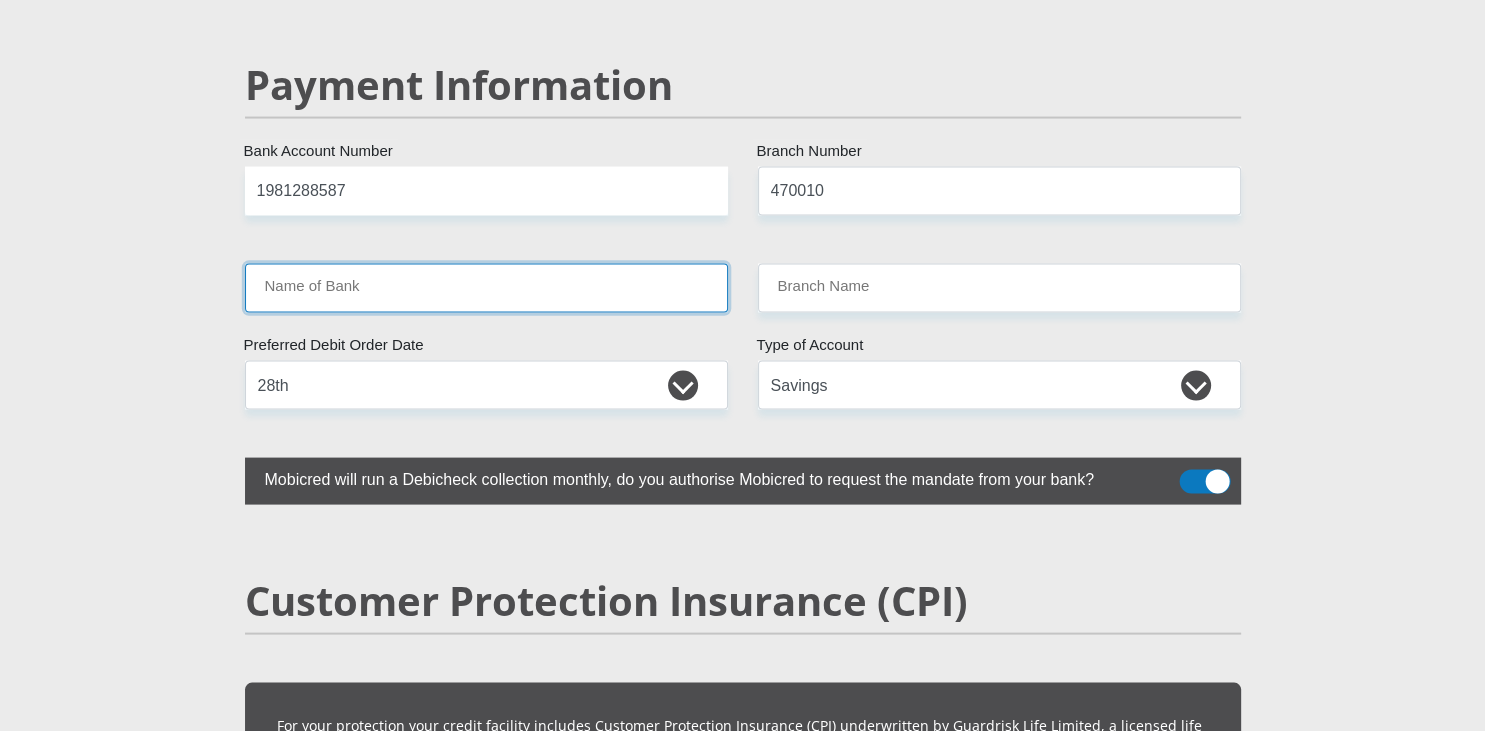 click on "Name of Bank" at bounding box center [486, 288] 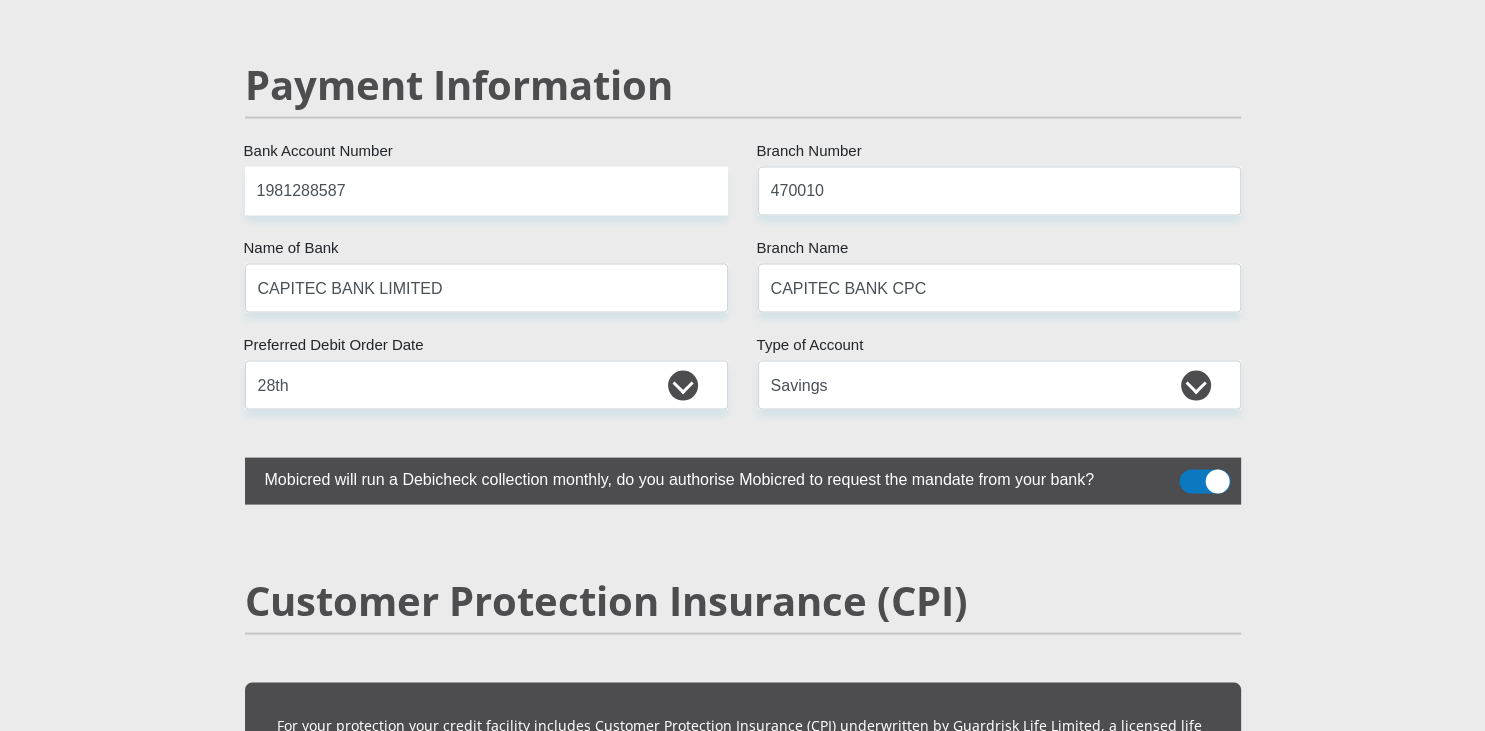 click on "Personal Details
Mr
Ms
Mrs
Dr
[PERSON_NAME]
Title
[PERSON_NAME]
First Name
Moraba
Surname
9410050462086
South African ID Number
Please input valid ID number
[GEOGRAPHIC_DATA]
[GEOGRAPHIC_DATA]
[GEOGRAPHIC_DATA]
[GEOGRAPHIC_DATA]
[GEOGRAPHIC_DATA]
[GEOGRAPHIC_DATA] [GEOGRAPHIC_DATA]
[GEOGRAPHIC_DATA]
[GEOGRAPHIC_DATA]
[GEOGRAPHIC_DATA]
[GEOGRAPHIC_DATA]  [GEOGRAPHIC_DATA]" at bounding box center [742, -703] 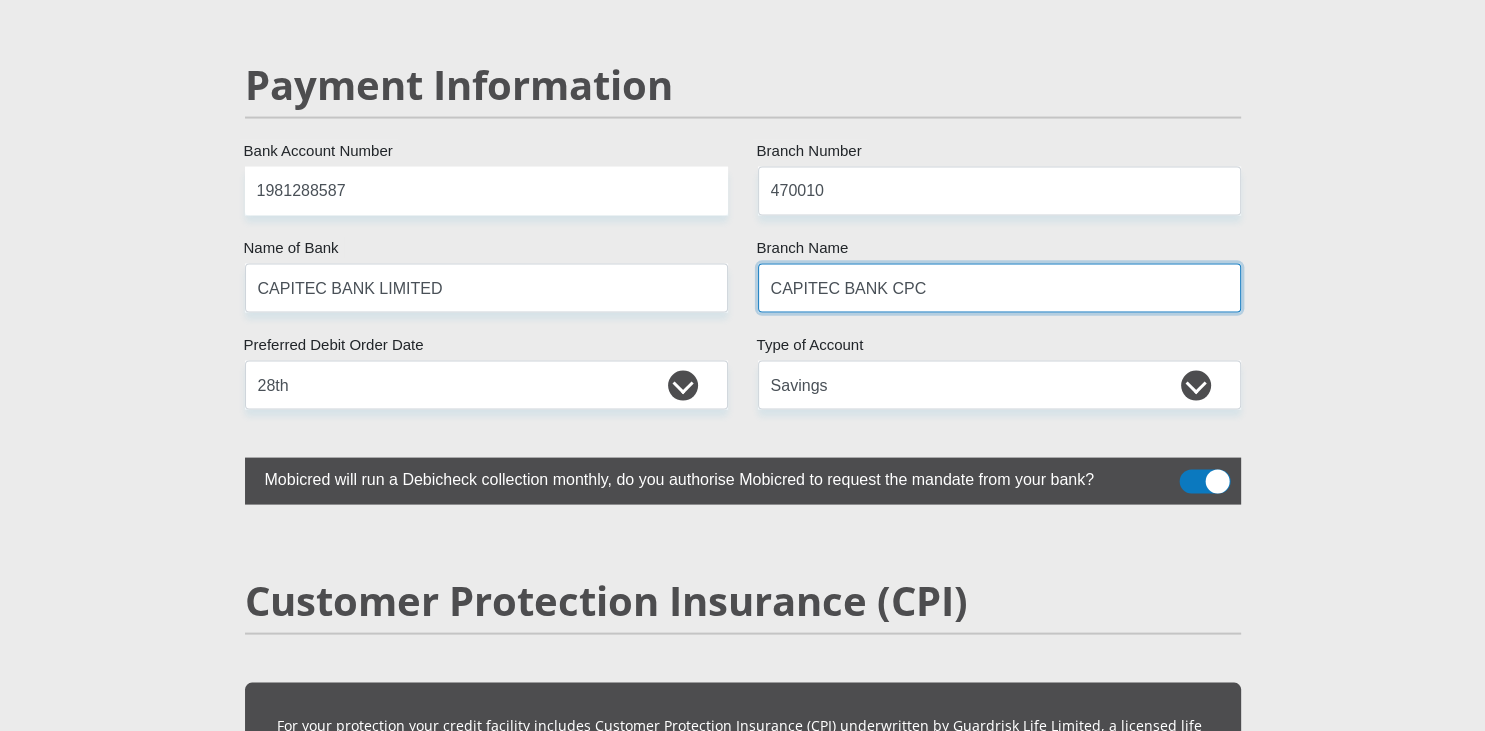 click on "CAPITEC BANK CPC" at bounding box center (999, 288) 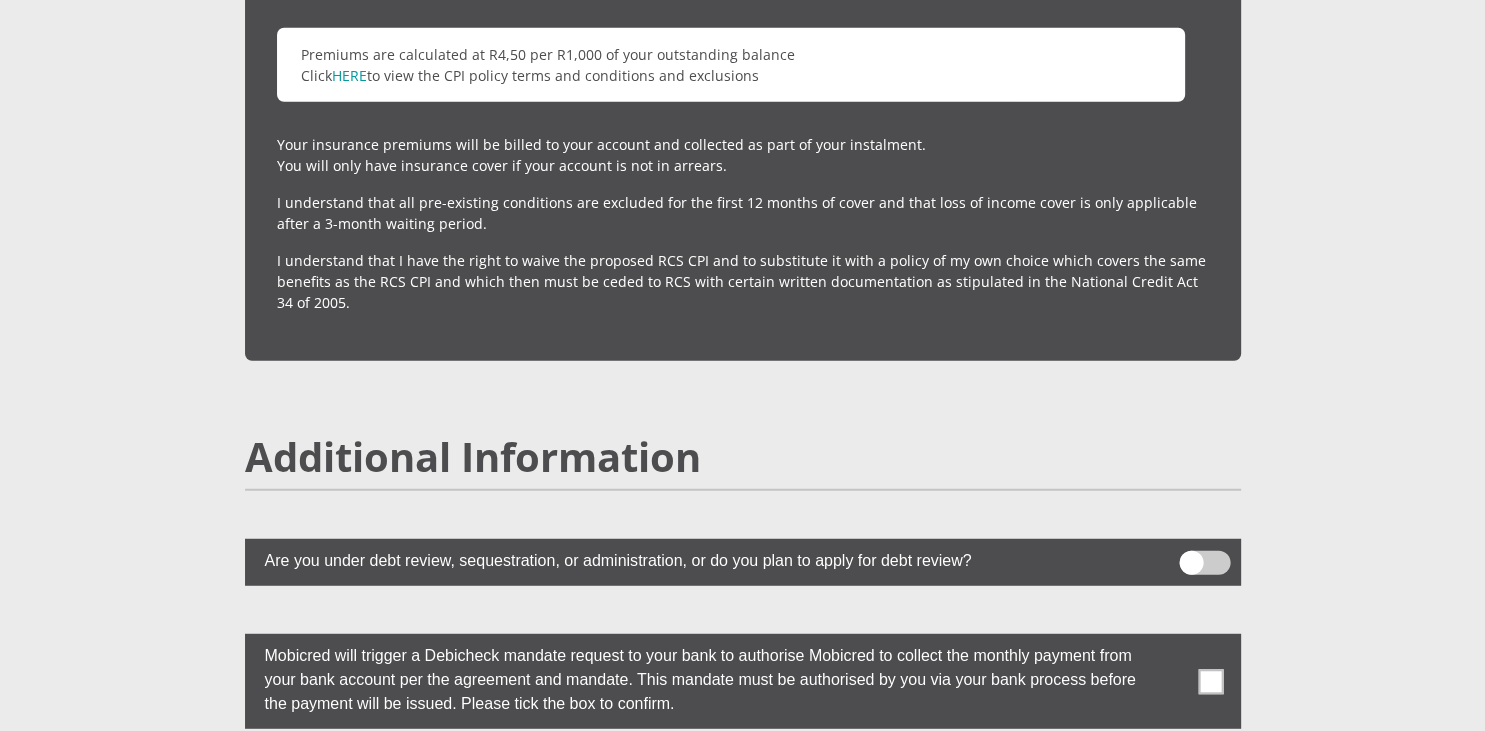 scroll, scrollTop: 5174, scrollLeft: 0, axis: vertical 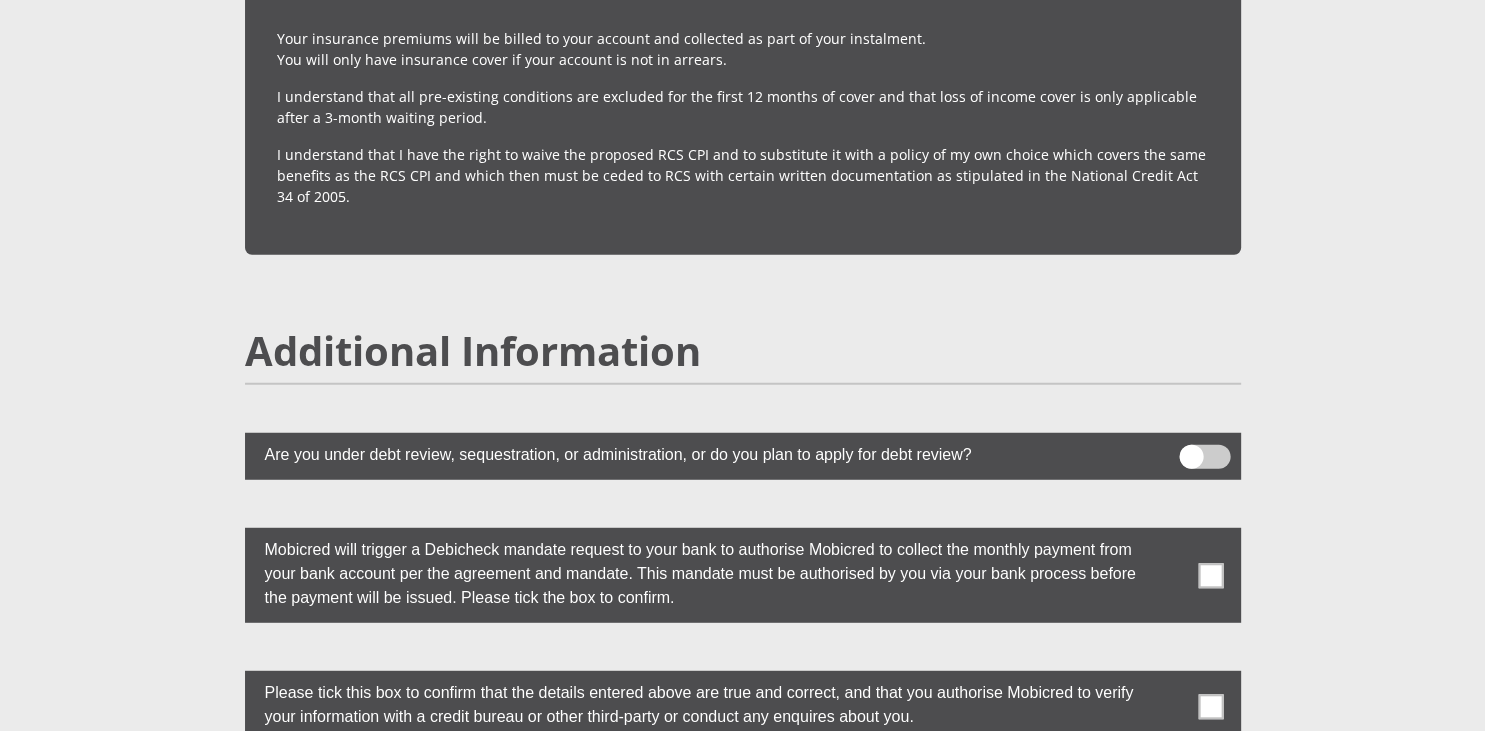 click at bounding box center [1210, 575] 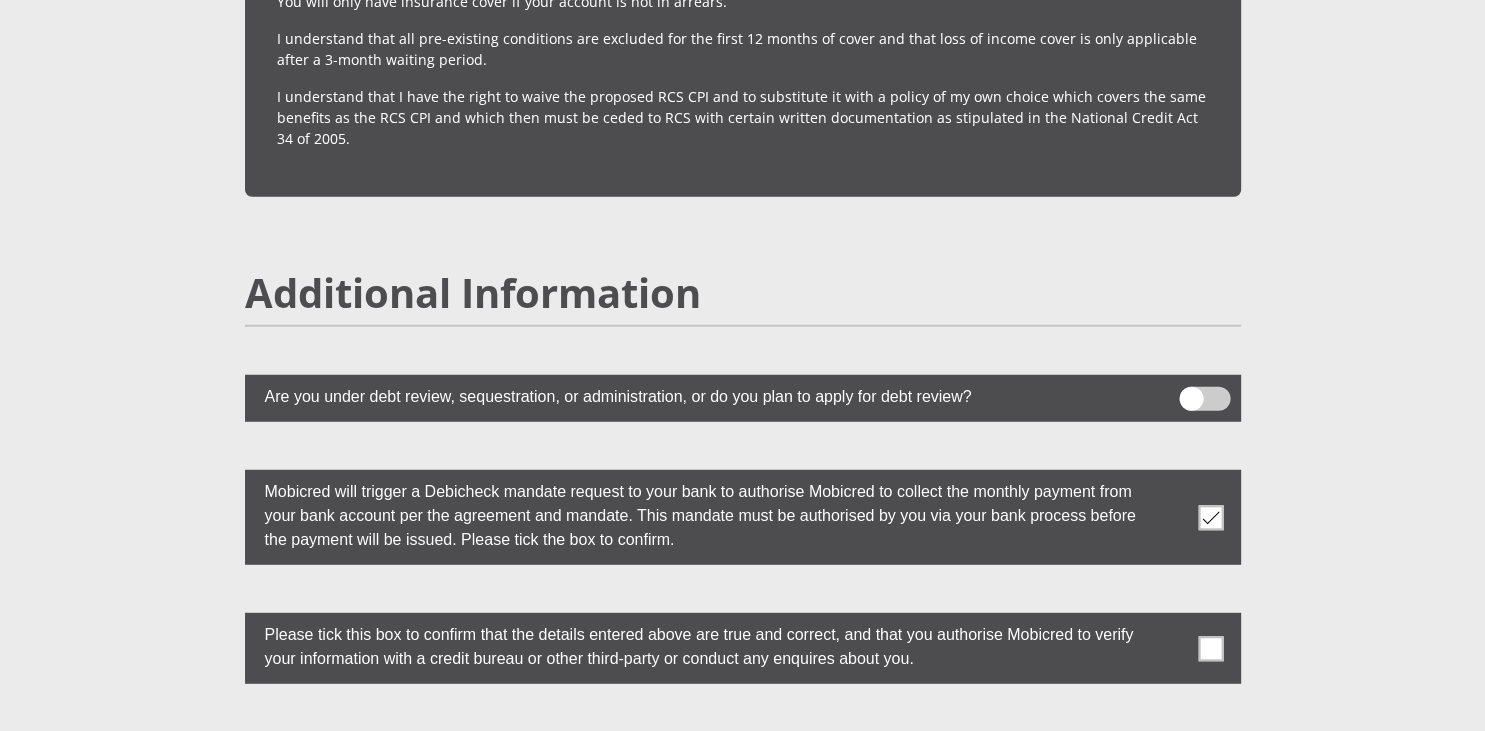 scroll, scrollTop: 5280, scrollLeft: 0, axis: vertical 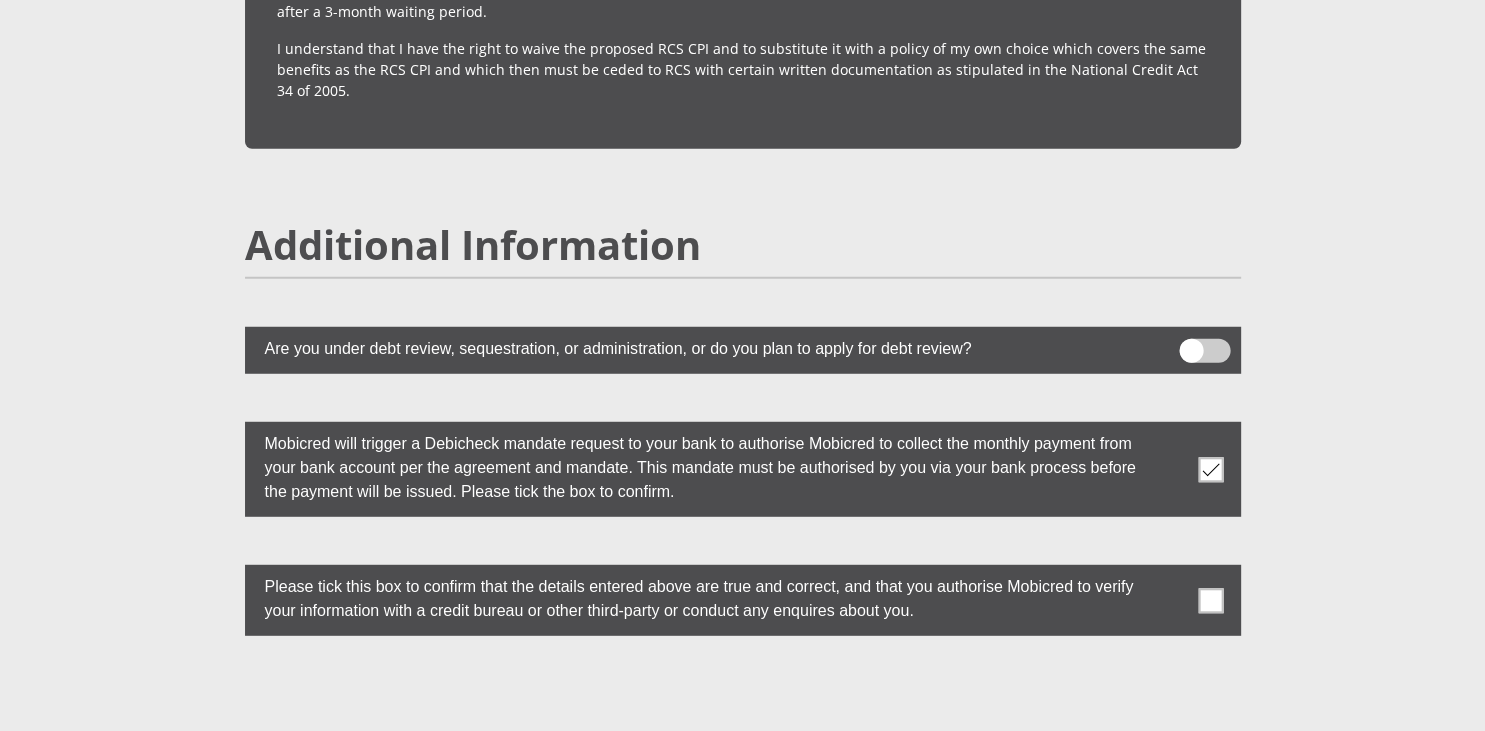 click at bounding box center [1210, 600] 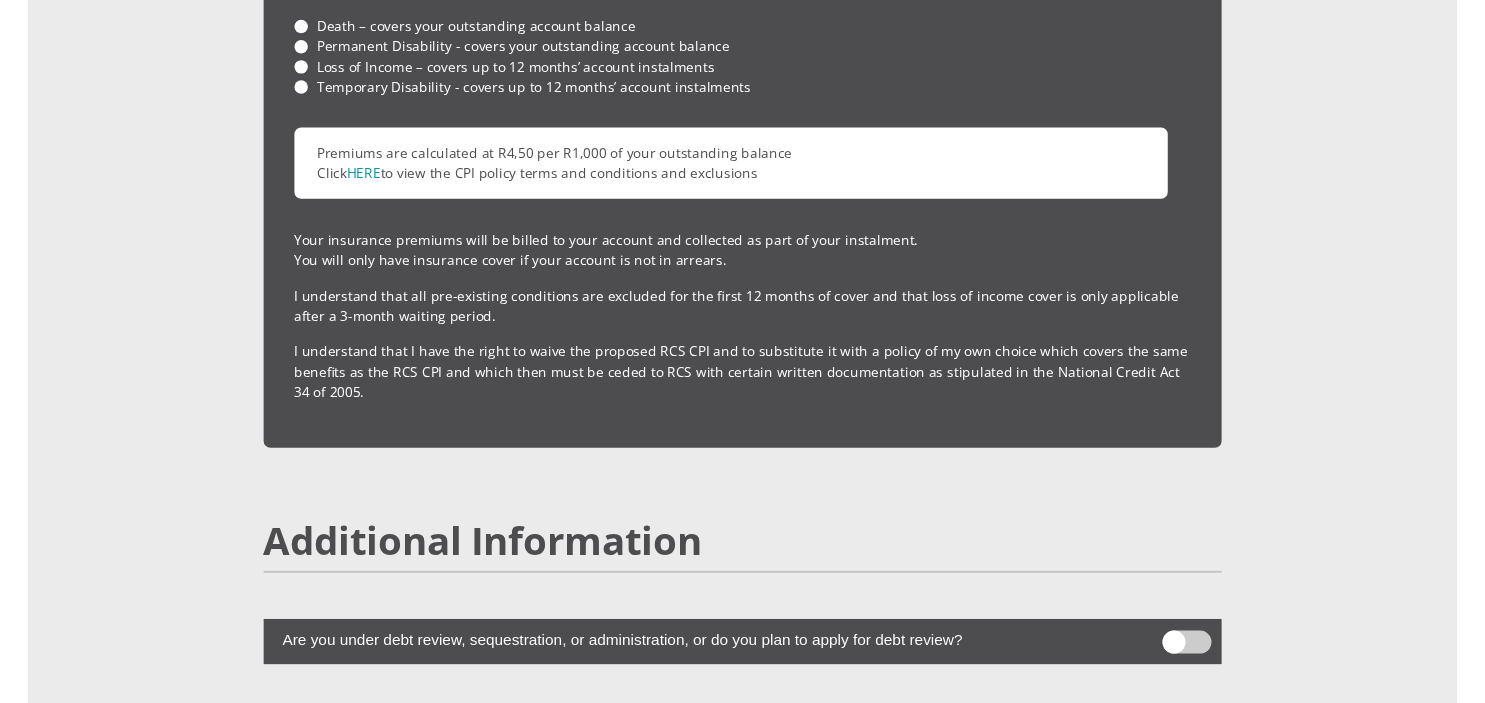 scroll, scrollTop: 5068, scrollLeft: 0, axis: vertical 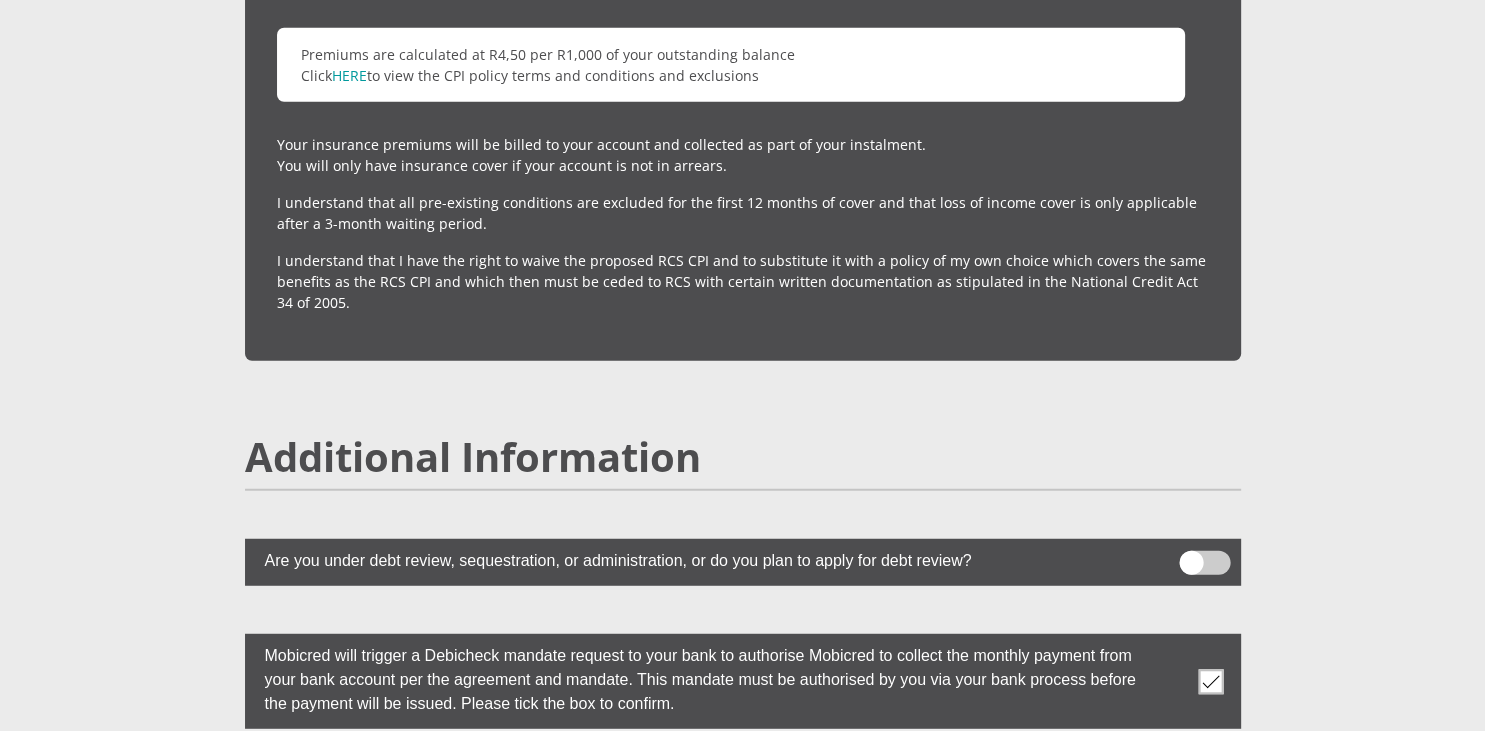 click at bounding box center [1204, 563] 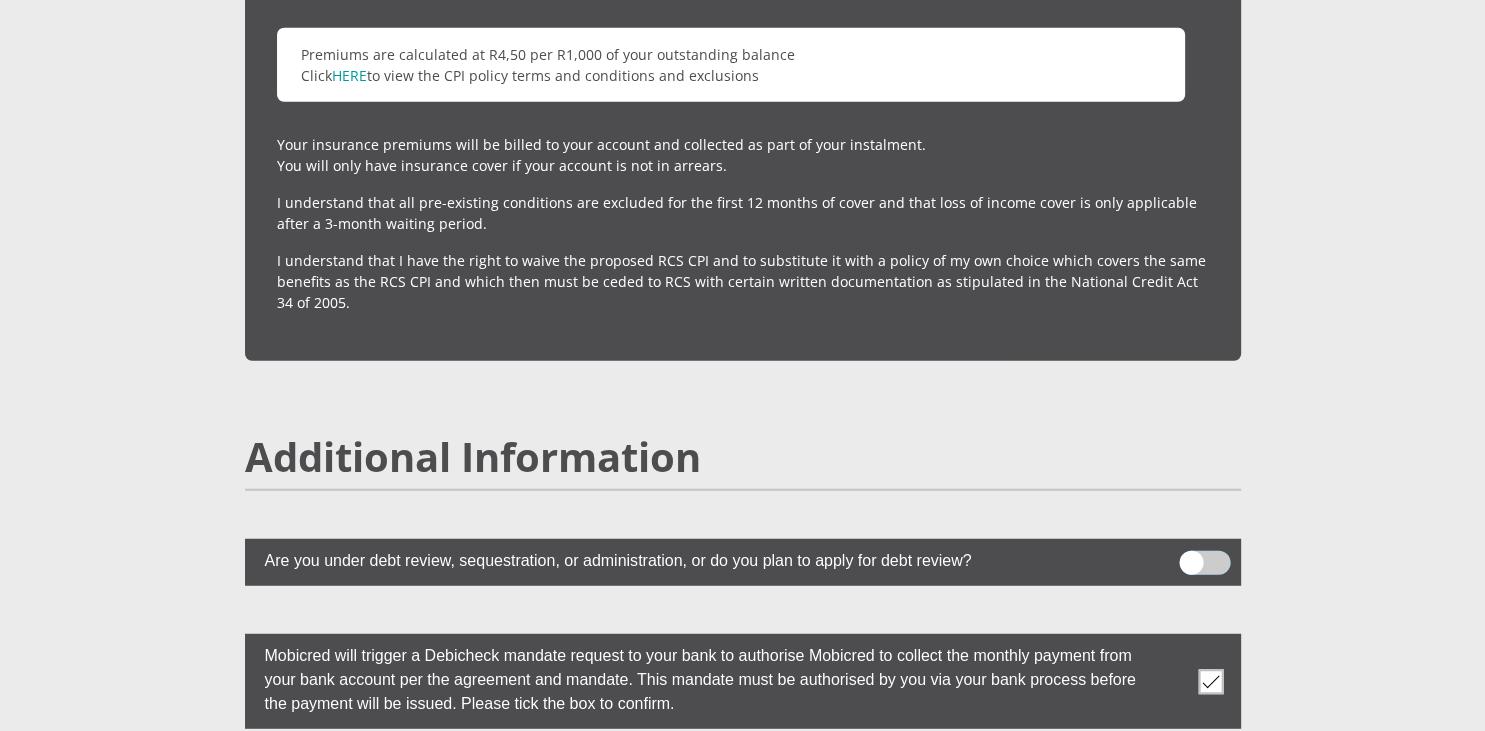 click at bounding box center (1191, 556) 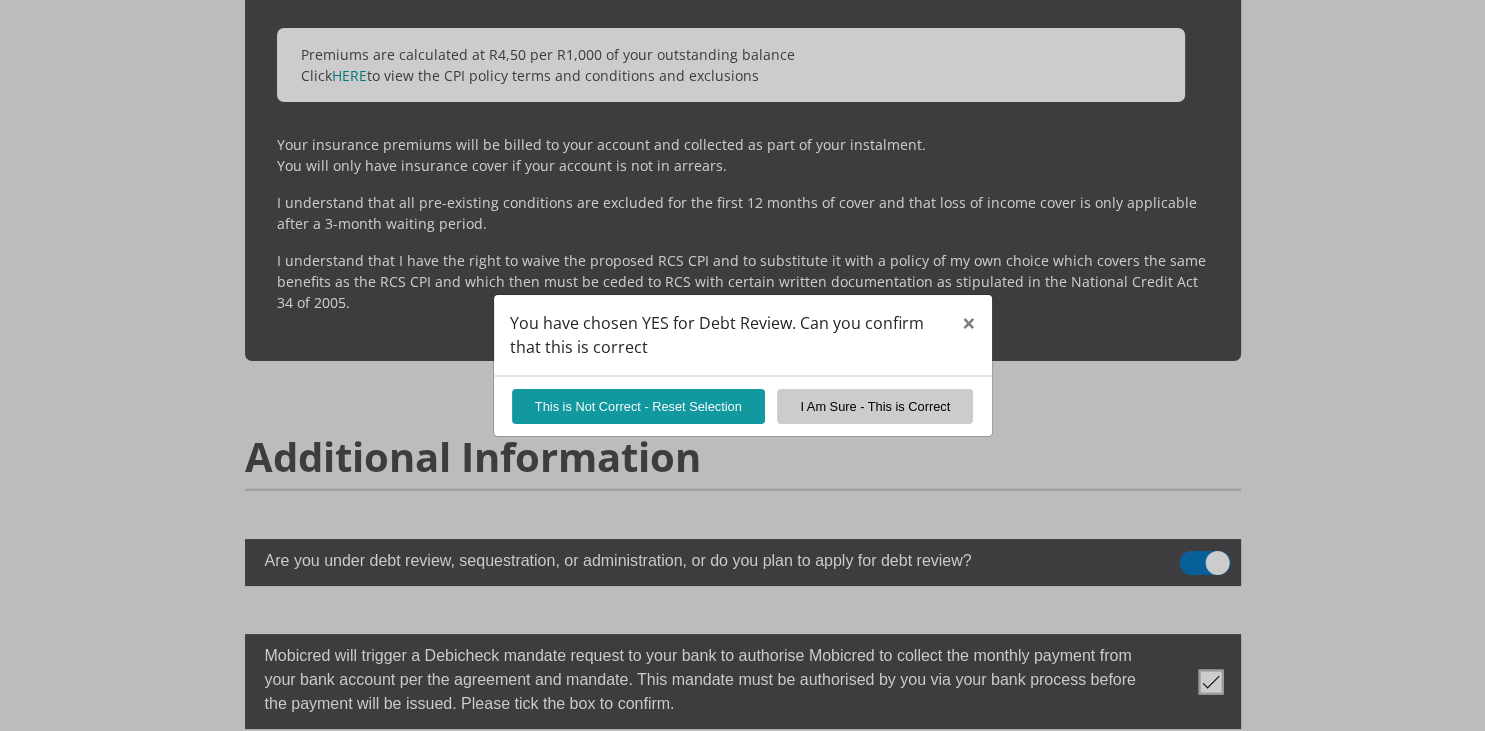 click on "You have chosen YES for Debt Review.
Can you confirm that this is correct
×
This is Not Correct - Reset Selection
I Am Sure - This is Correct" at bounding box center (742, 365) 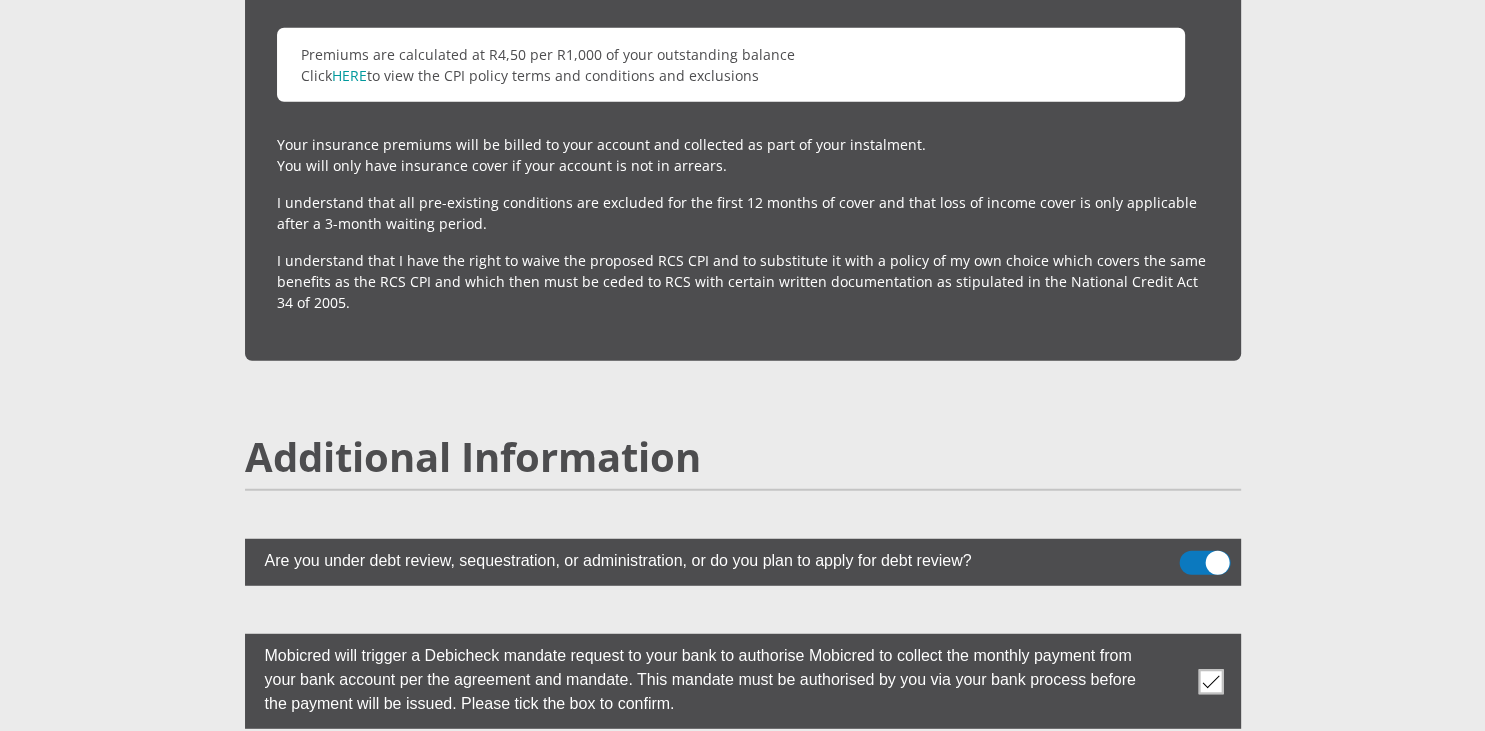 click at bounding box center (1204, 563) 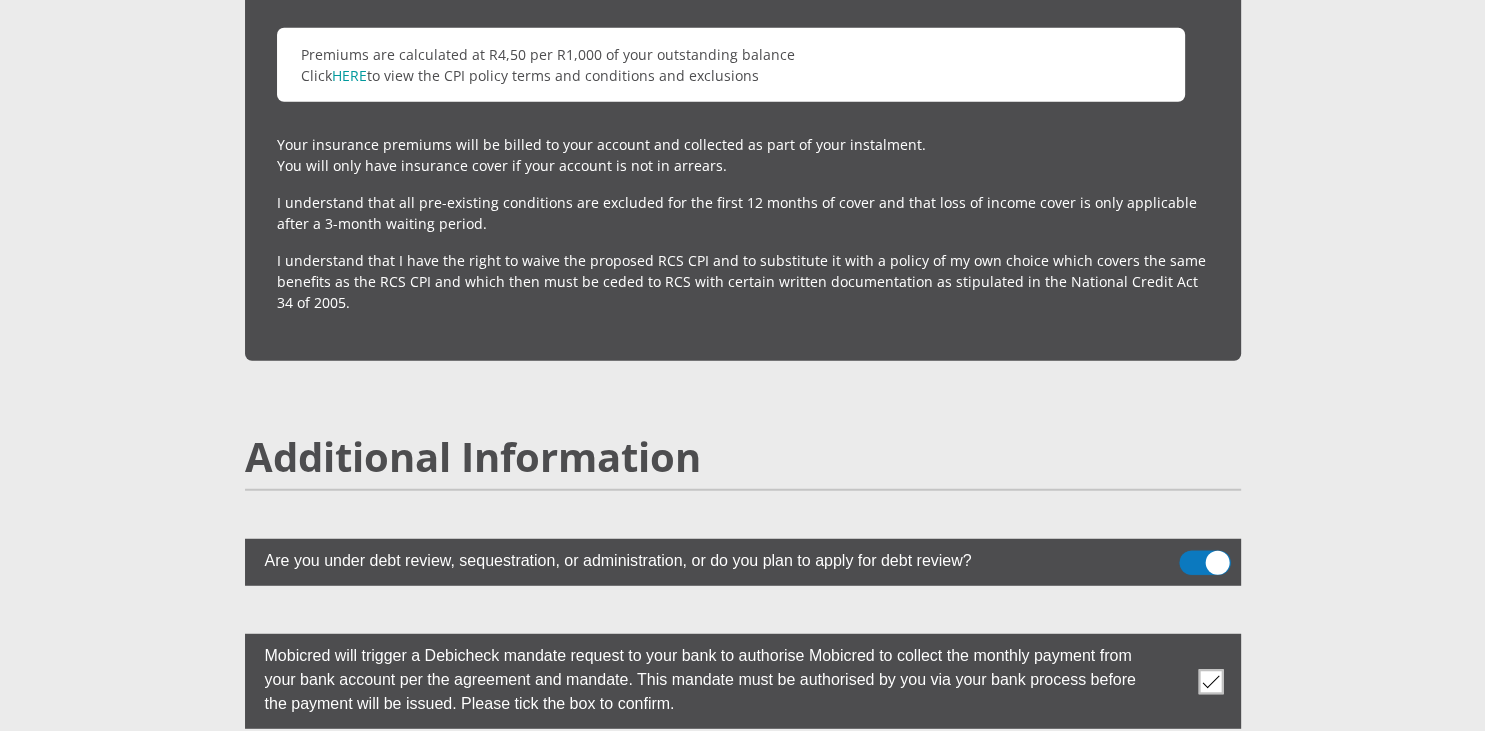 click at bounding box center [1191, 556] 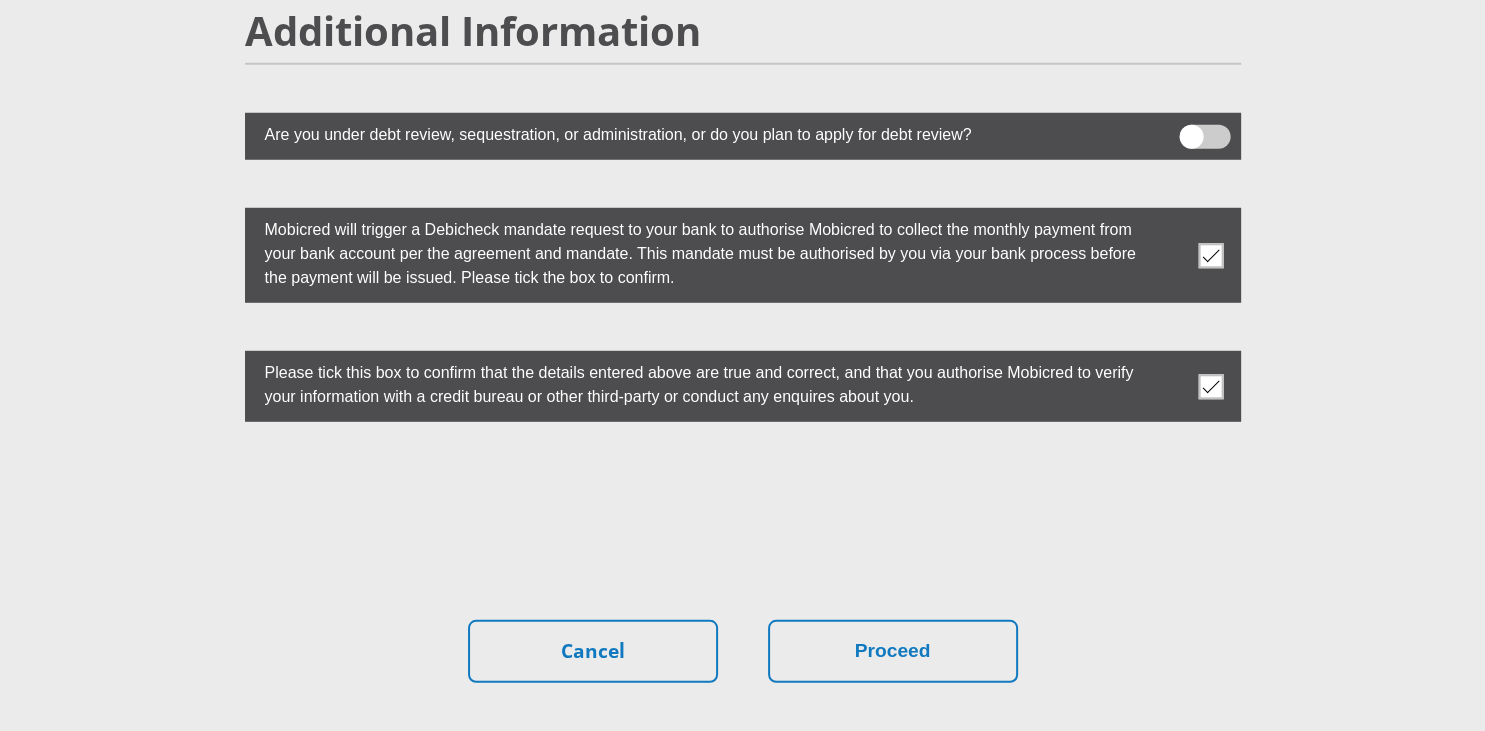 scroll, scrollTop: 5630, scrollLeft: 0, axis: vertical 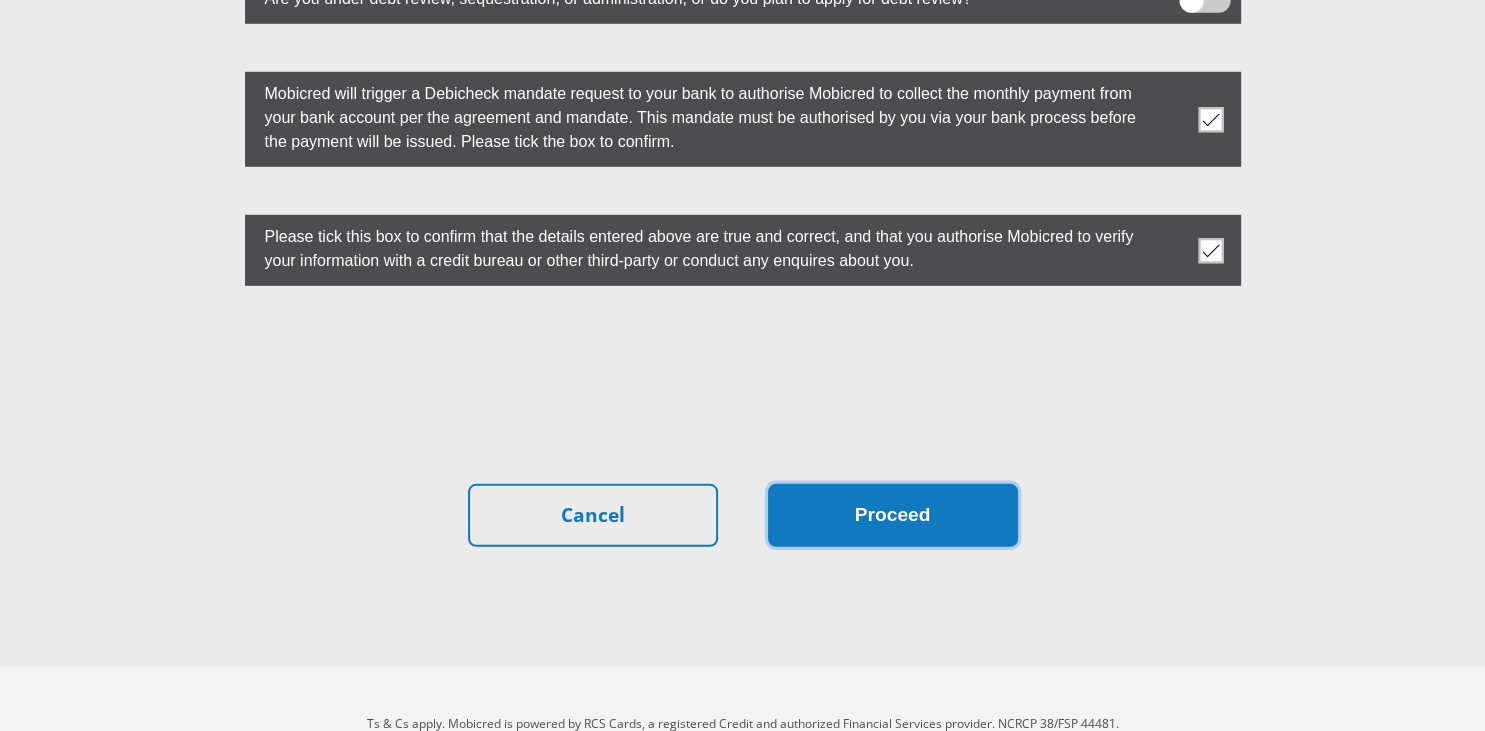 click on "Proceed" at bounding box center (893, 515) 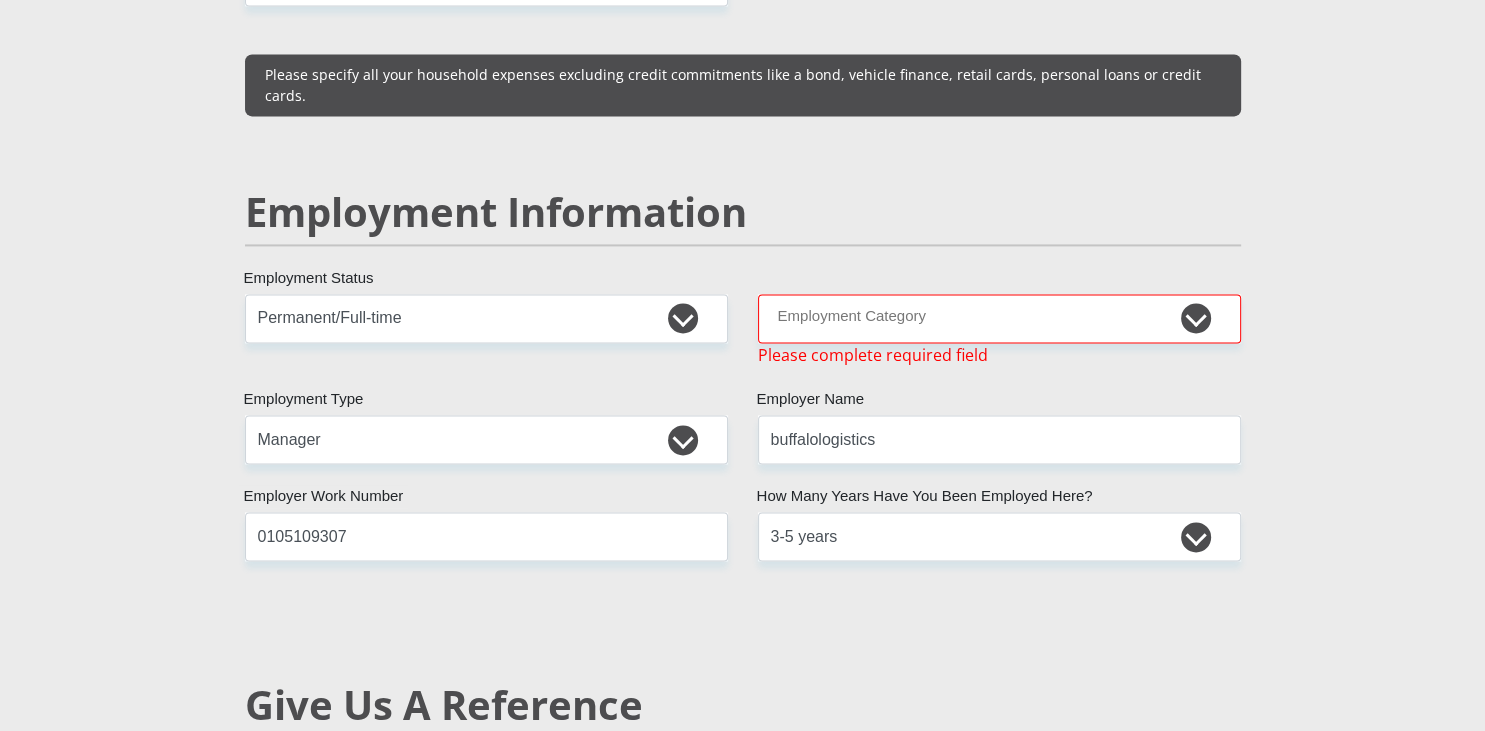 scroll, scrollTop: 2912, scrollLeft: 0, axis: vertical 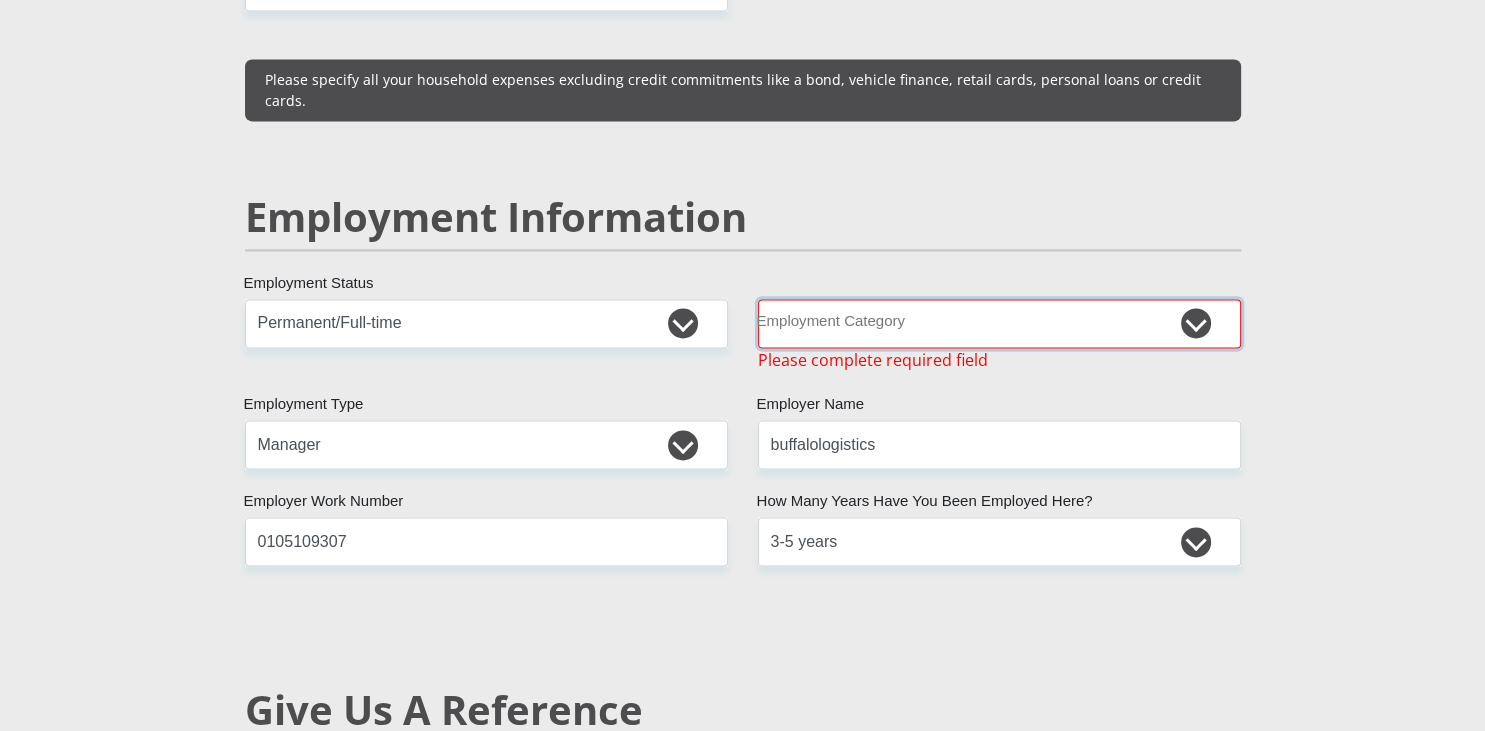 click on "AGRICULTURE
ALCOHOL & TOBACCO
CONSTRUCTION MATERIALS
METALLURGY
EQUIPMENT FOR RENEWABLE ENERGY
SPECIALIZED CONTRACTORS
CAR
GAMING (INCL. INTERNET
OTHER WHOLESALE
UNLICENSED PHARMACEUTICALS
CURRENCY EXCHANGE HOUSES
OTHER FINANCIAL INSTITUTIONS & INSURANCE
REAL ESTATE AGENTS
OIL & GAS
OTHER MATERIALS (E.G. IRON ORE)
PRECIOUS STONES & PRECIOUS METALS
POLITICAL ORGANIZATIONS
RELIGIOUS ORGANIZATIONS(NOT SECTS)
ACTI. HAVING BUSINESS DEAL WITH PUBLIC ADMINISTRATION
LAUNDROMATS" at bounding box center (999, 323) 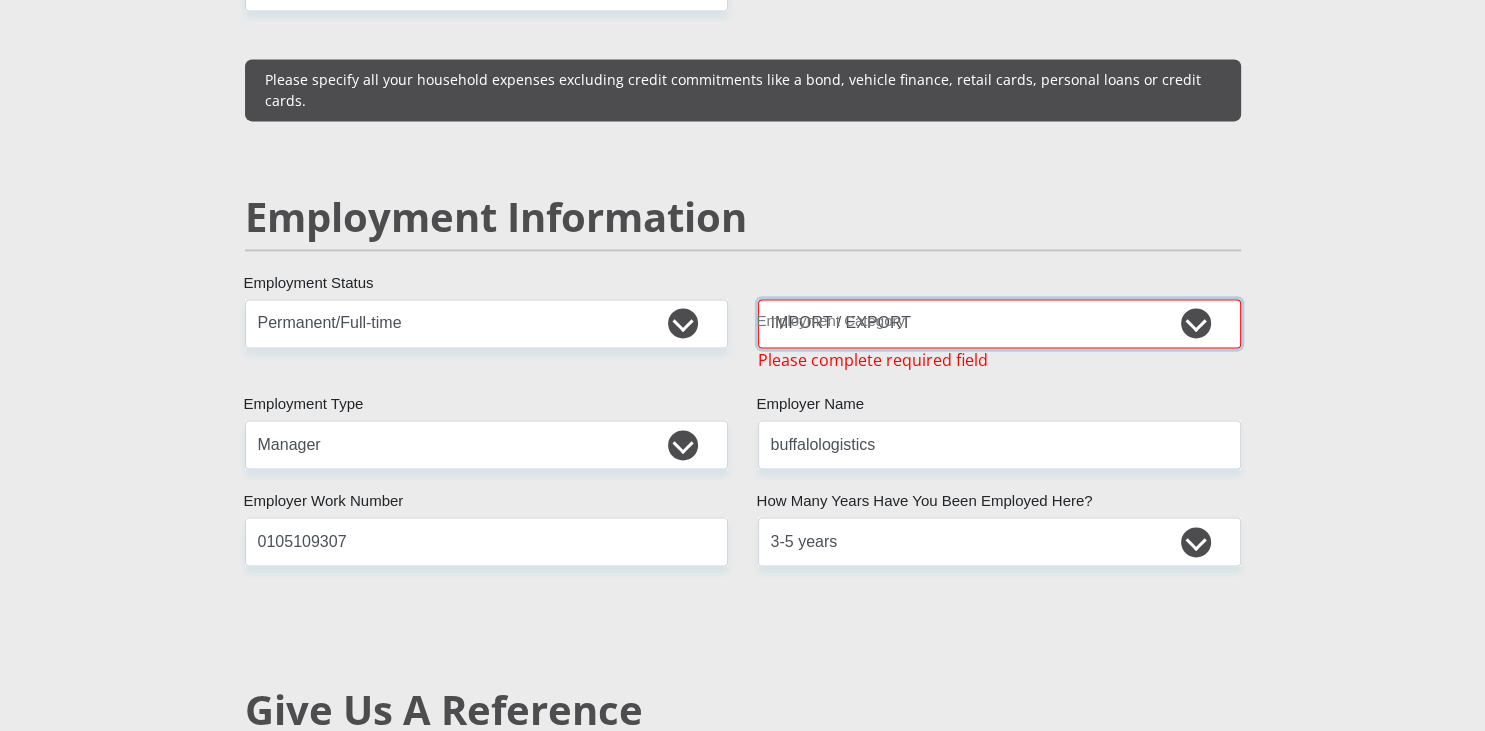 click on "IMPORT / EXPORT" at bounding box center [0, 0] 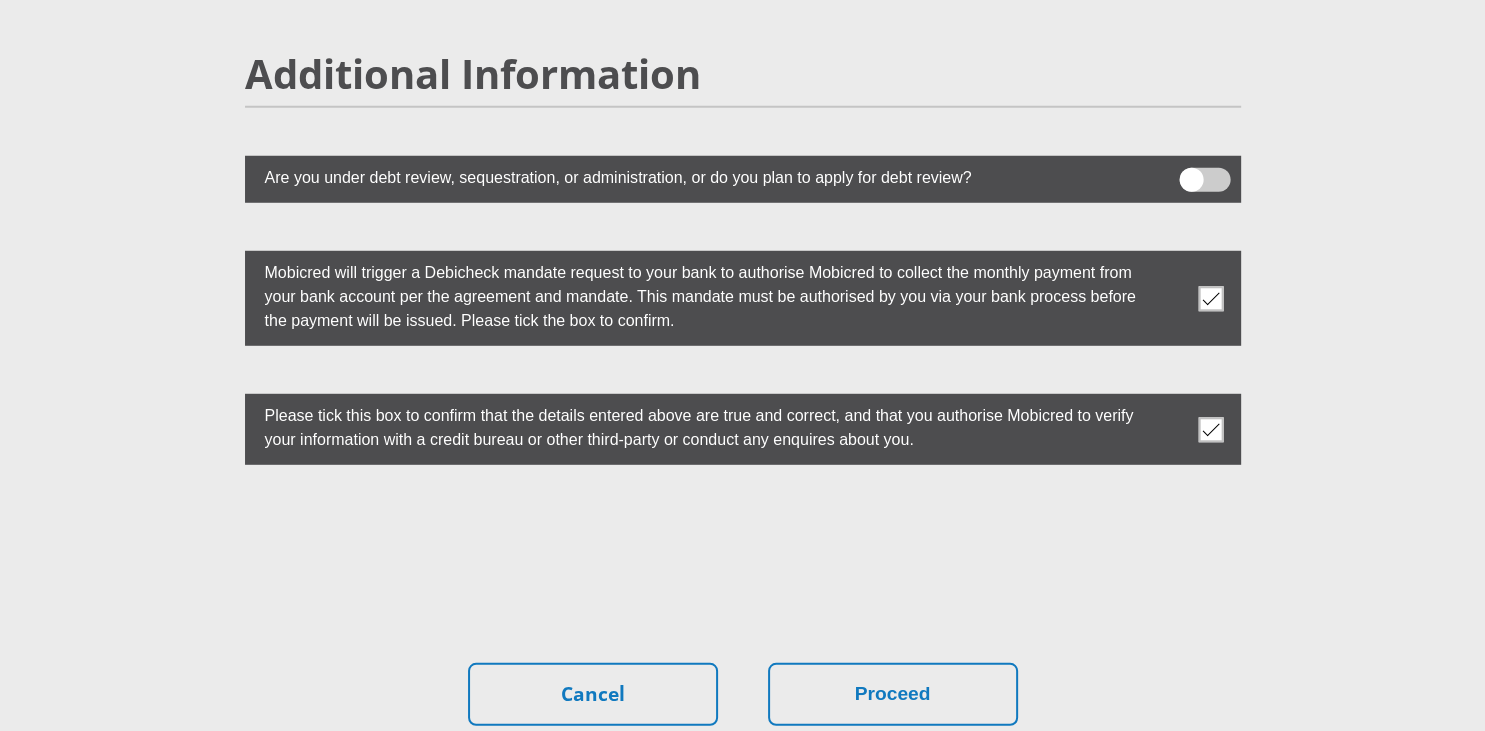 scroll, scrollTop: 5630, scrollLeft: 0, axis: vertical 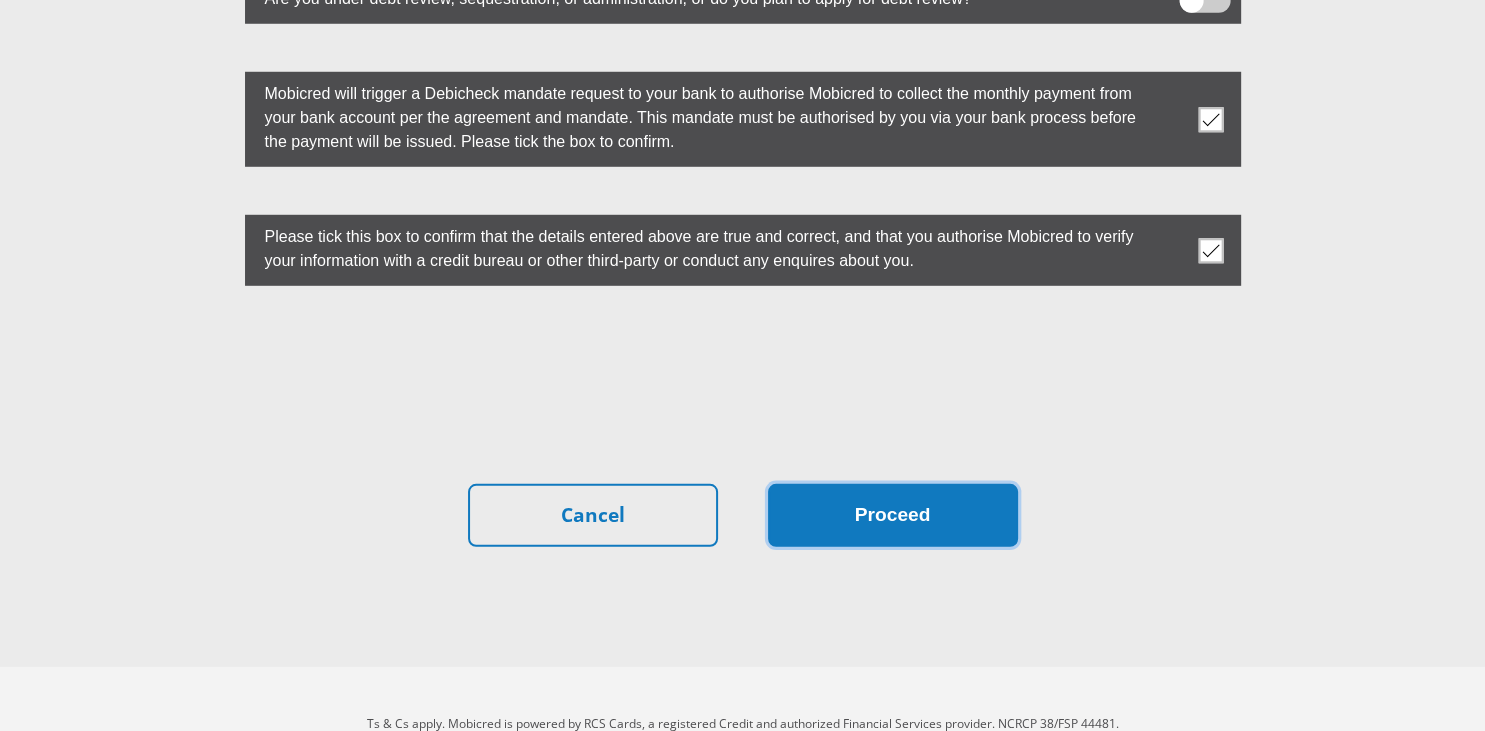 click on "Proceed" at bounding box center [893, 515] 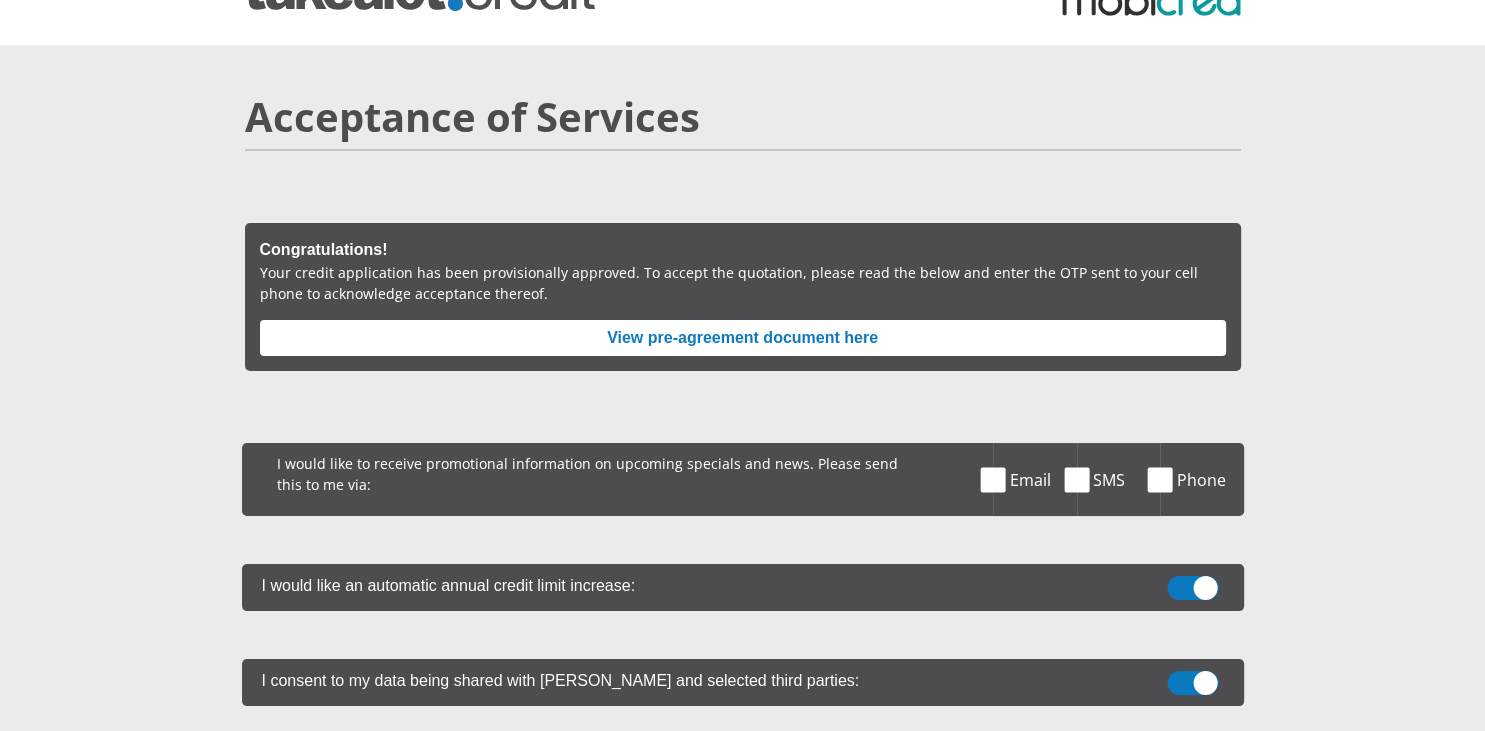 scroll, scrollTop: 105, scrollLeft: 0, axis: vertical 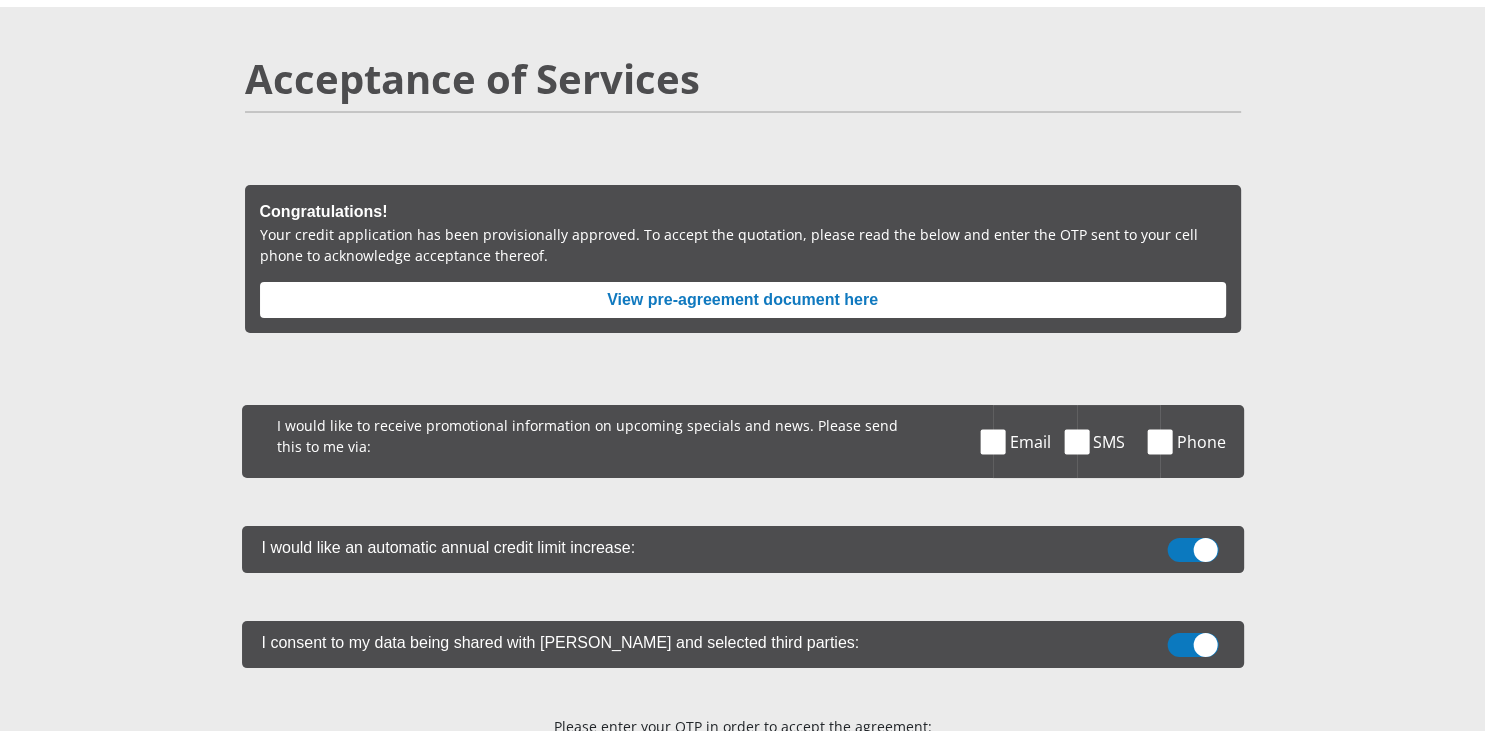 click at bounding box center [993, 441] 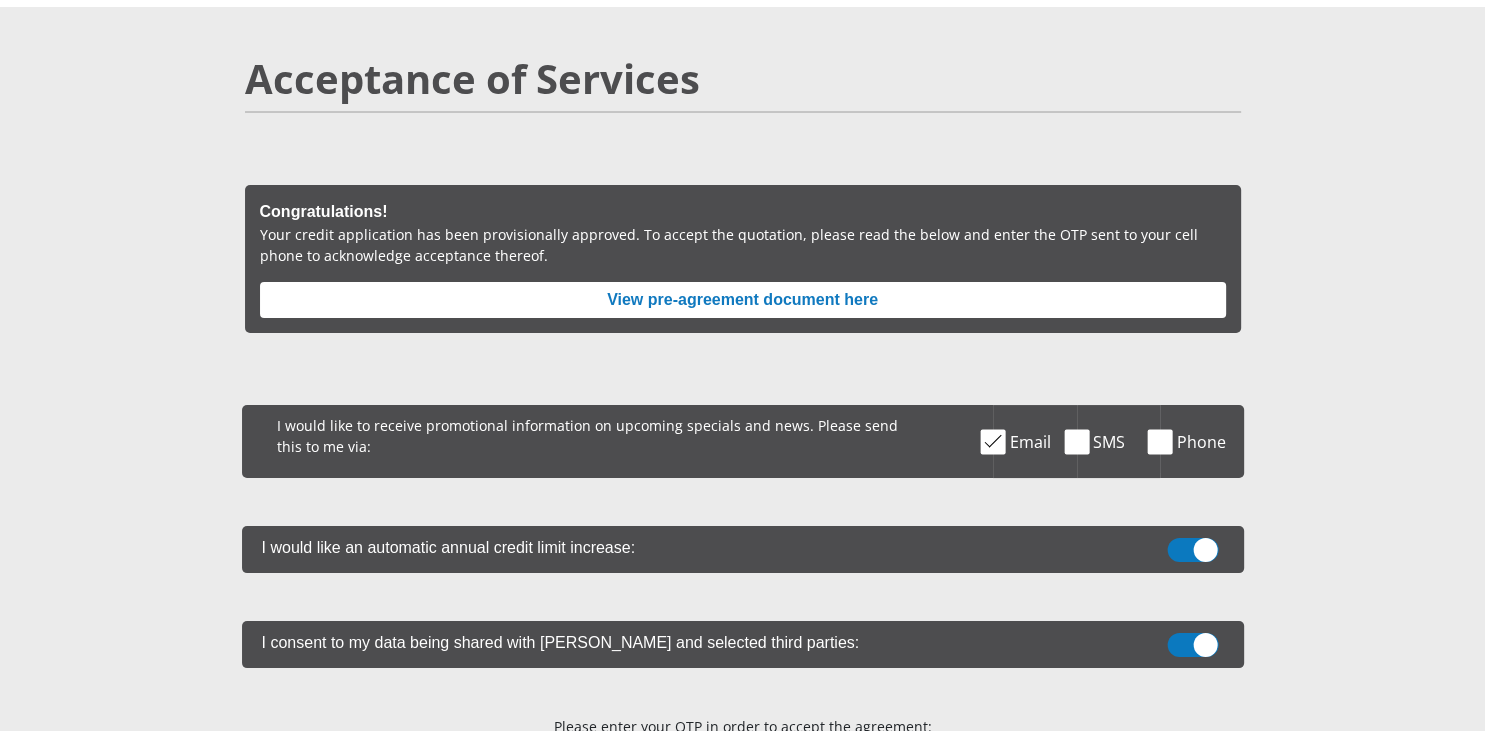 click at bounding box center (1076, 441) 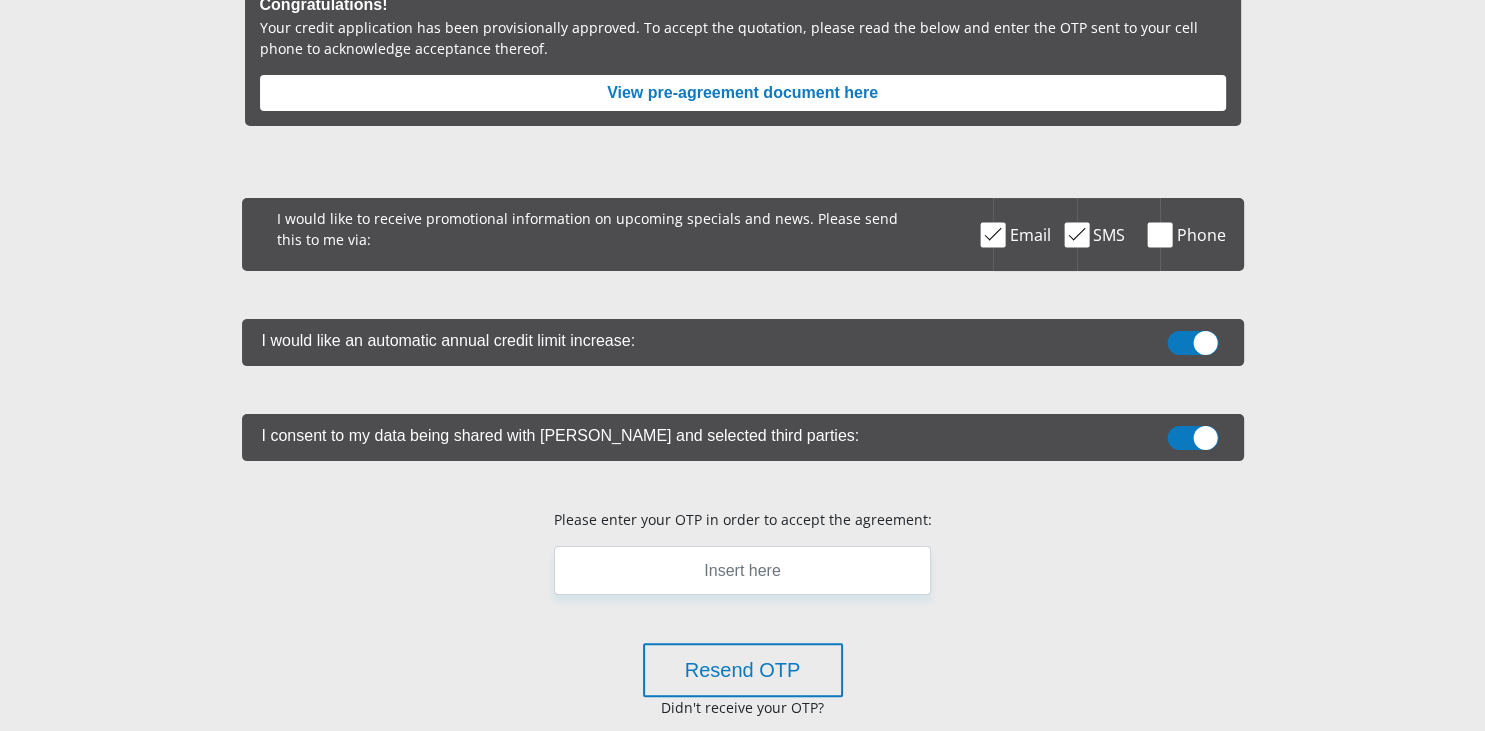 scroll, scrollTop: 316, scrollLeft: 0, axis: vertical 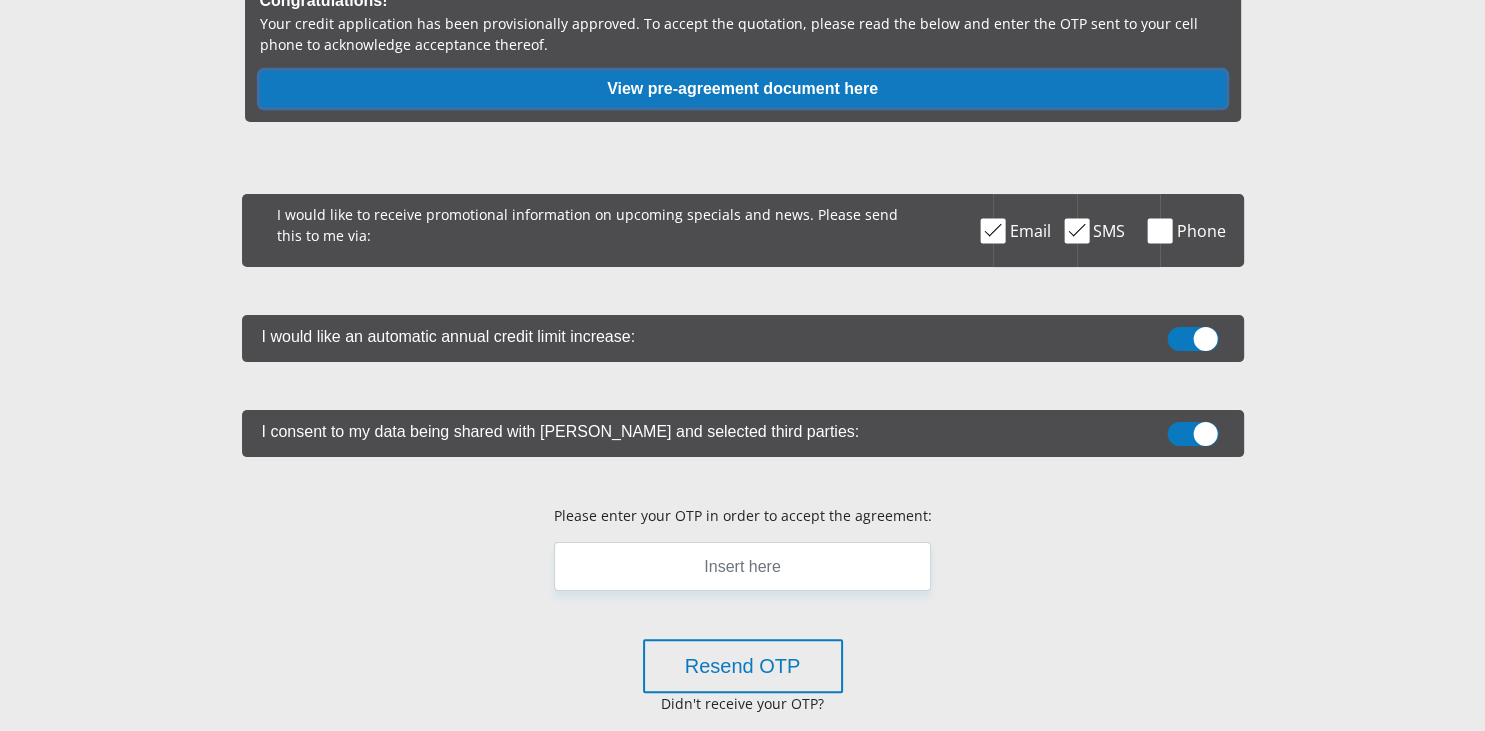 click on "View pre-agreement document here" at bounding box center (743, 89) 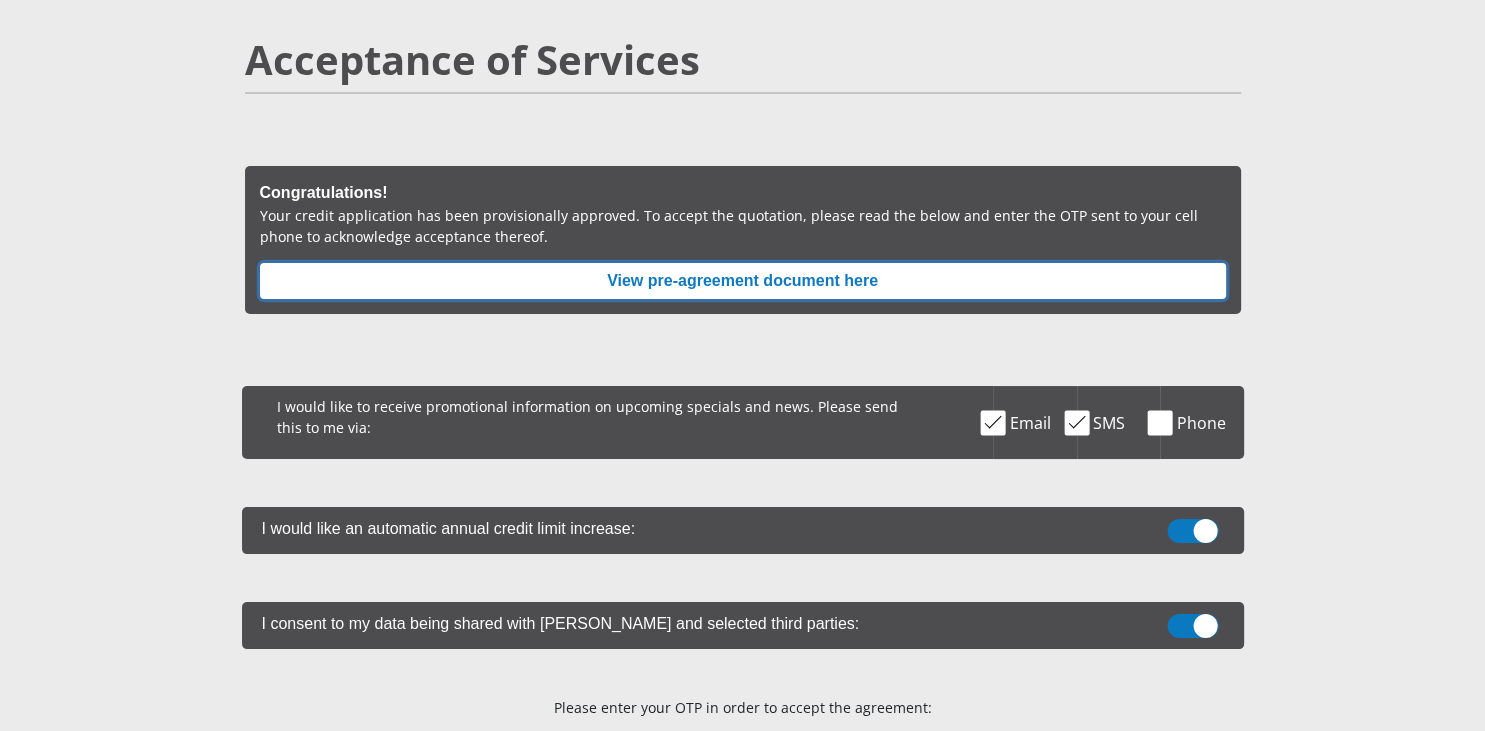 scroll, scrollTop: 105, scrollLeft: 0, axis: vertical 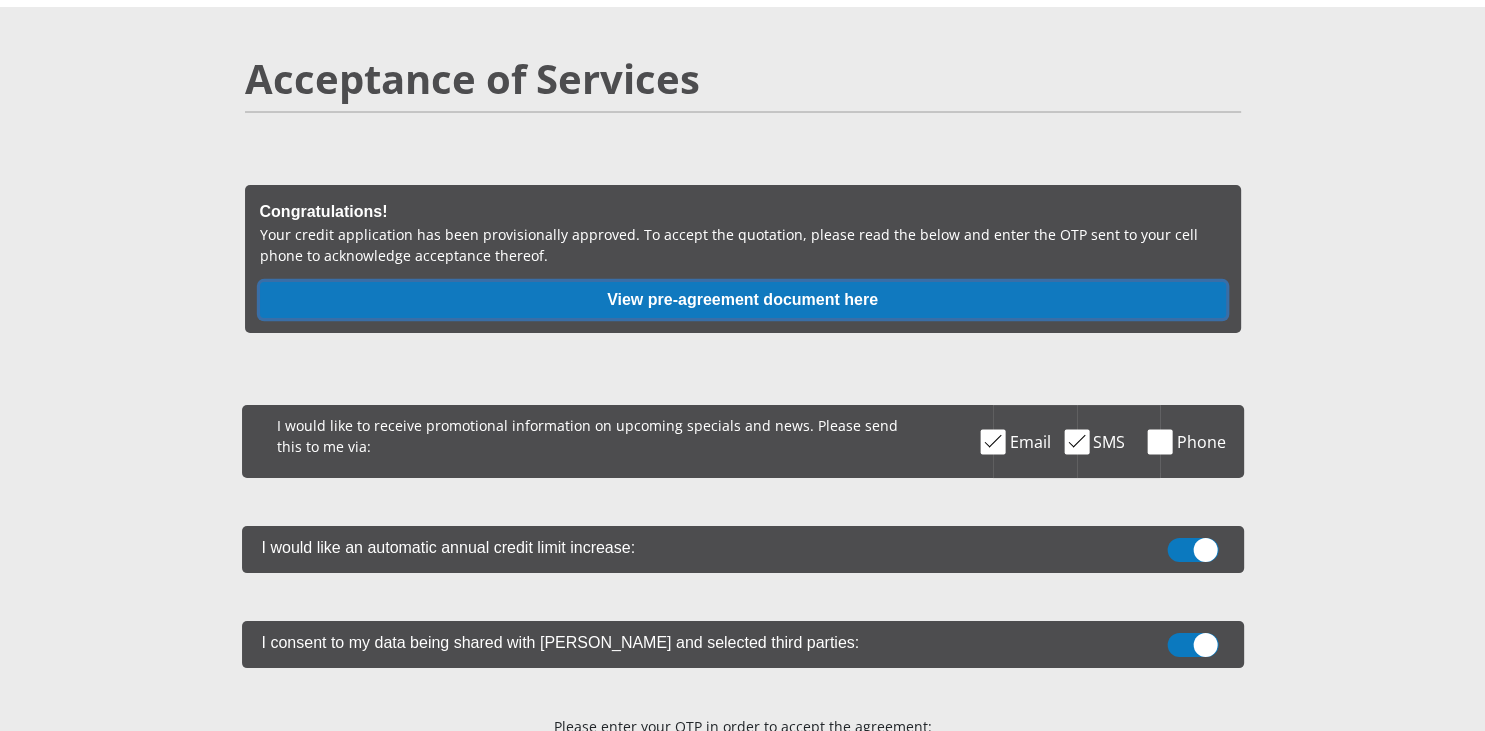 click on "View pre-agreement document here" at bounding box center (743, 300) 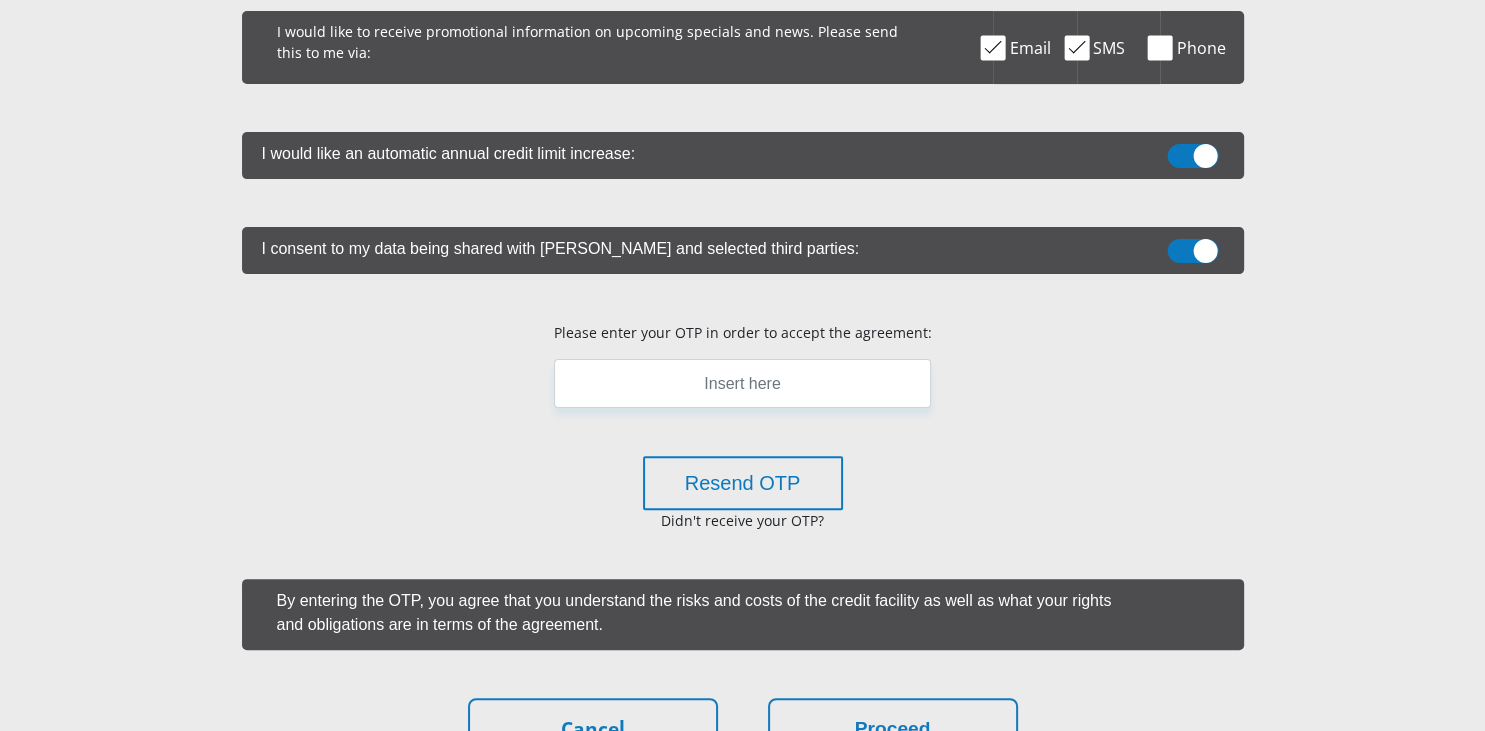 scroll, scrollTop: 528, scrollLeft: 0, axis: vertical 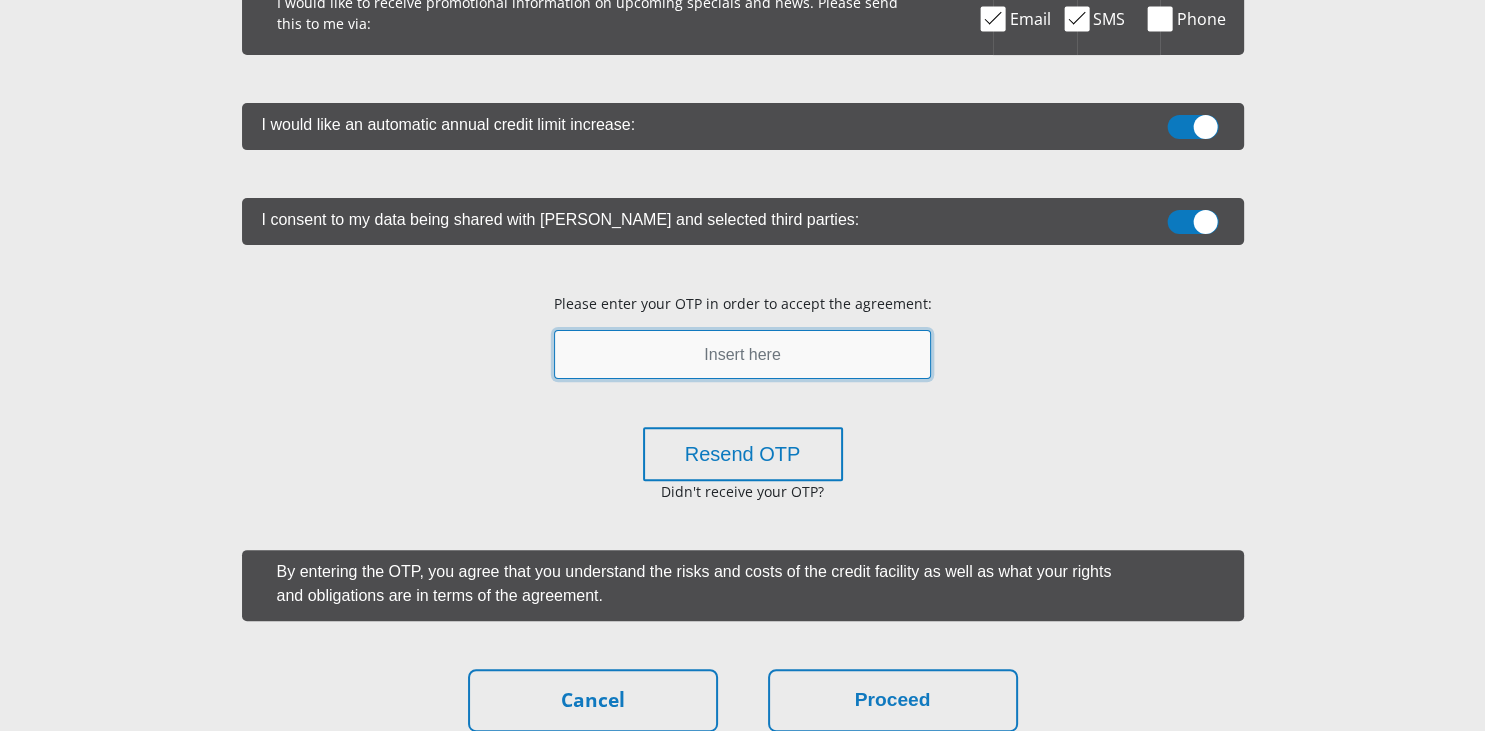 click at bounding box center (742, 354) 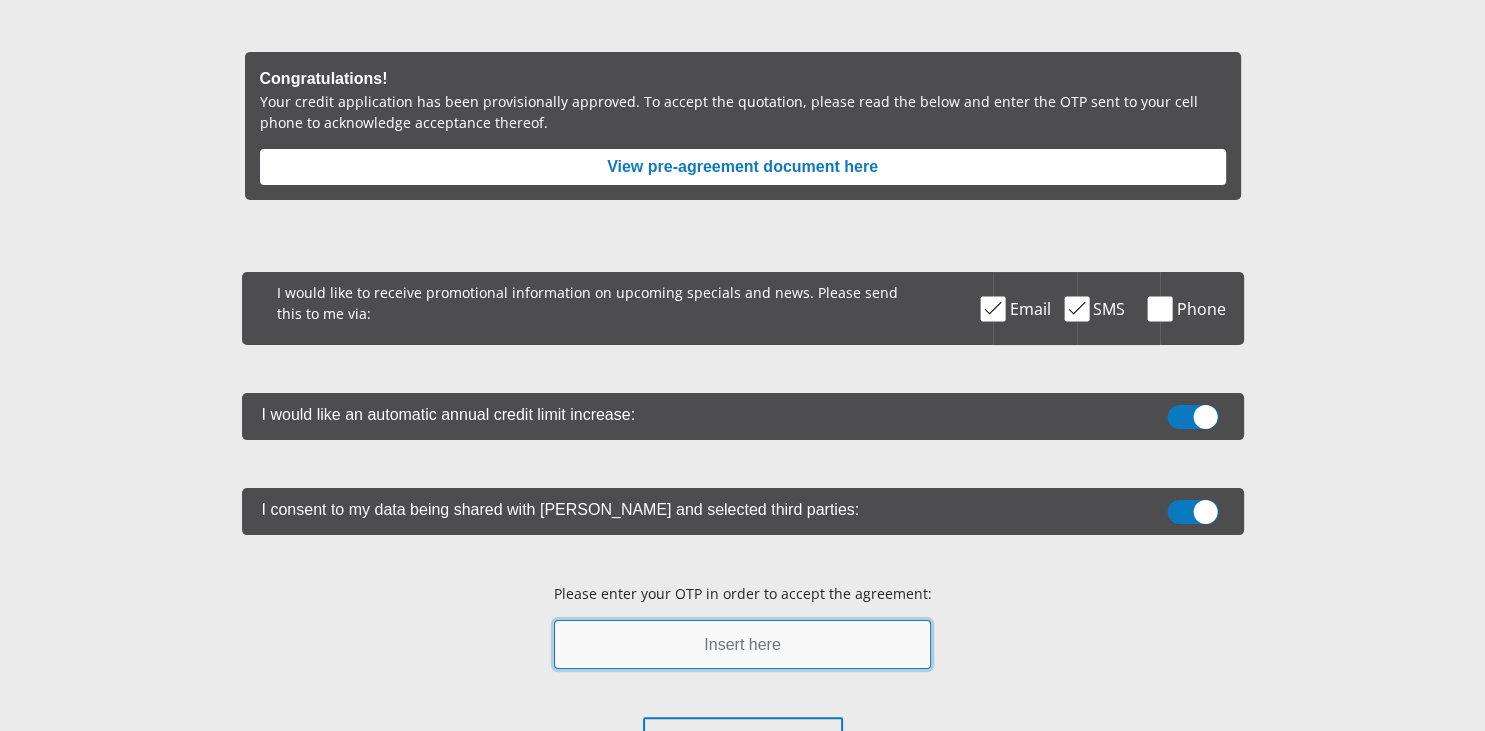 scroll, scrollTop: 105, scrollLeft: 0, axis: vertical 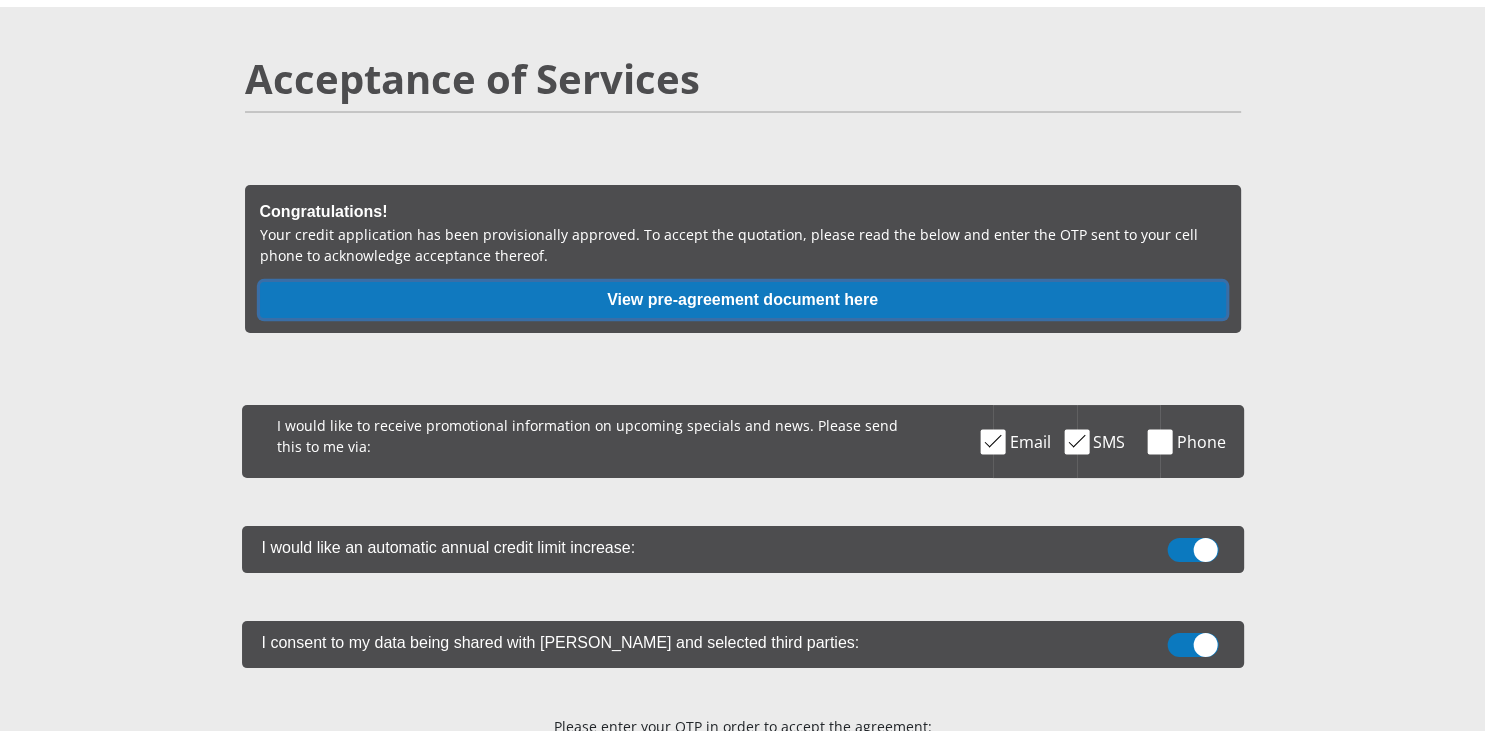 click on "View pre-agreement document here" at bounding box center [743, 300] 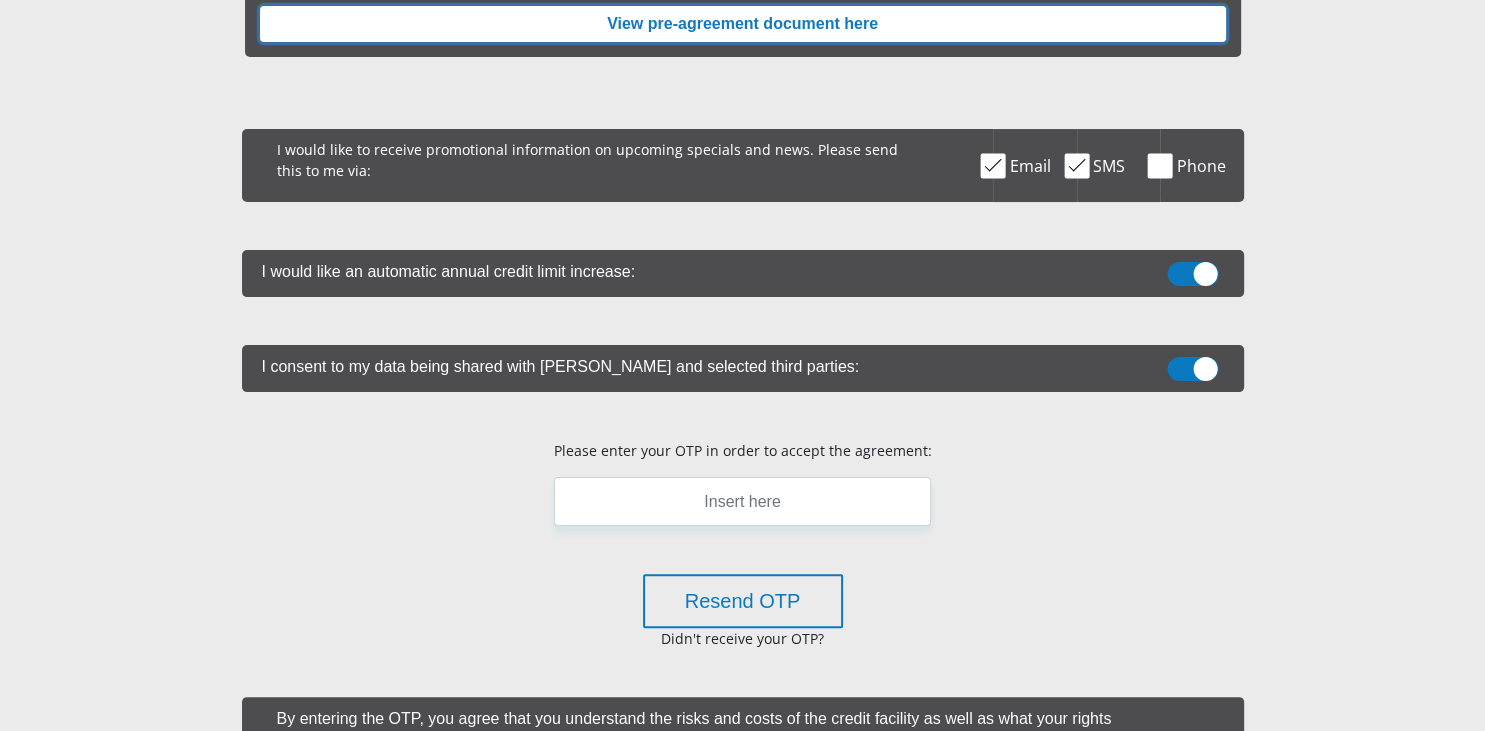 scroll, scrollTop: 422, scrollLeft: 0, axis: vertical 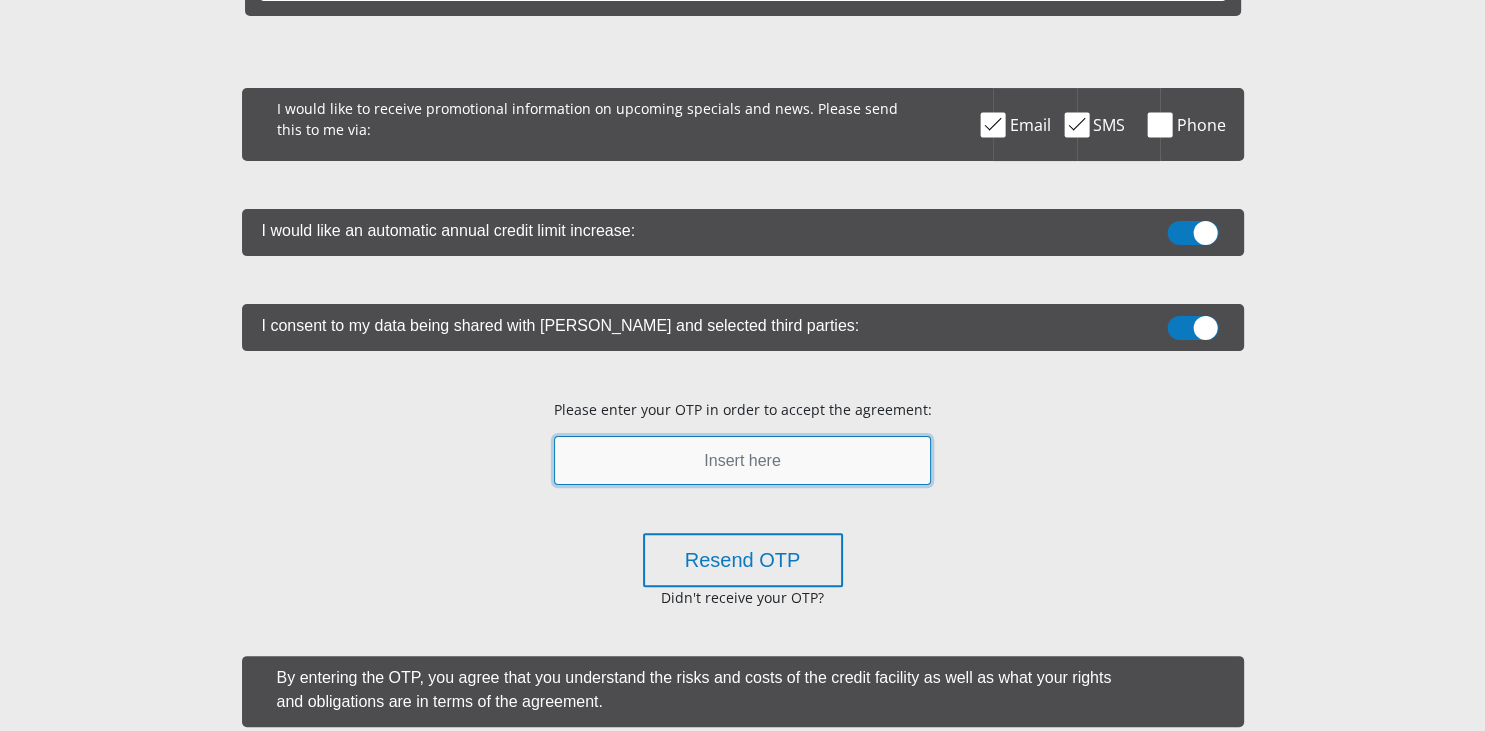 click at bounding box center (742, 460) 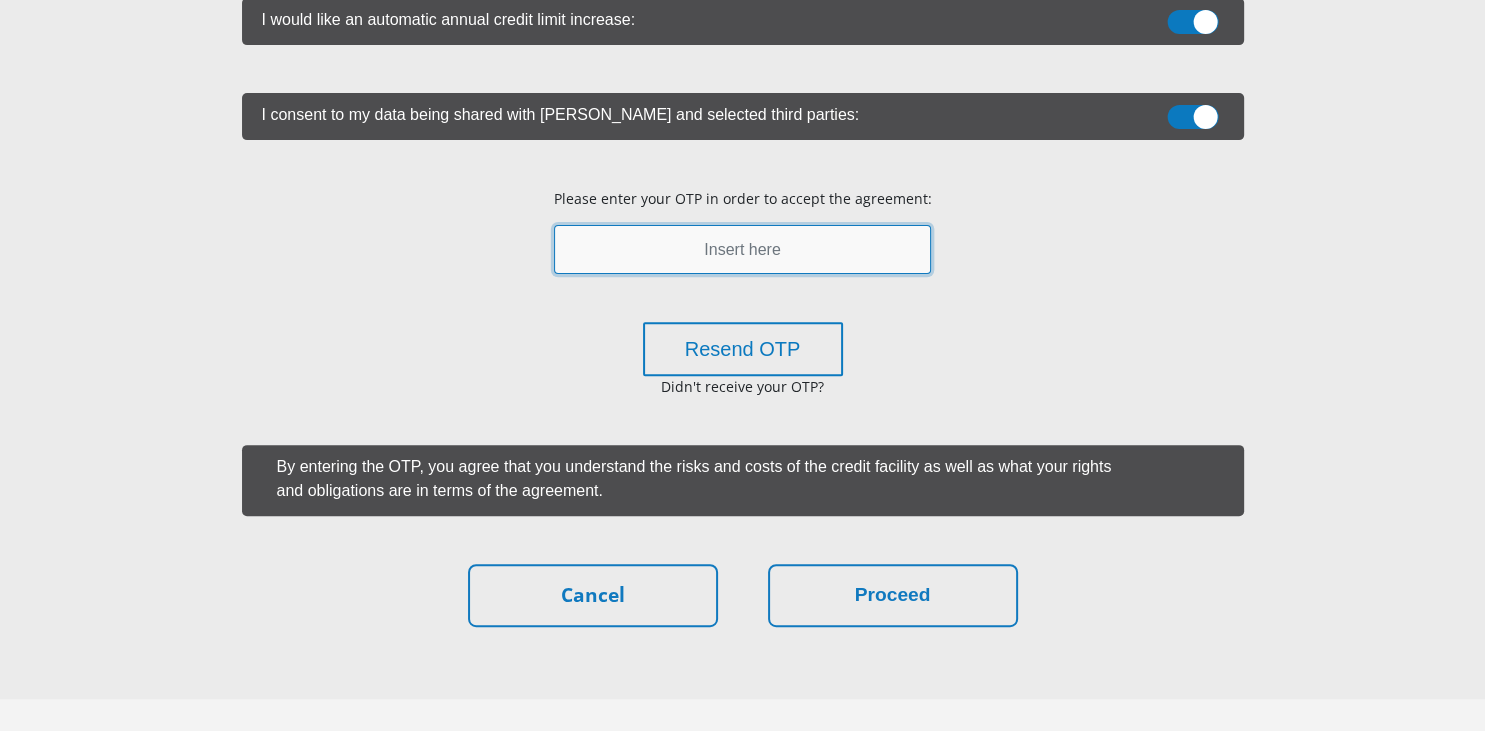 scroll, scrollTop: 0, scrollLeft: 0, axis: both 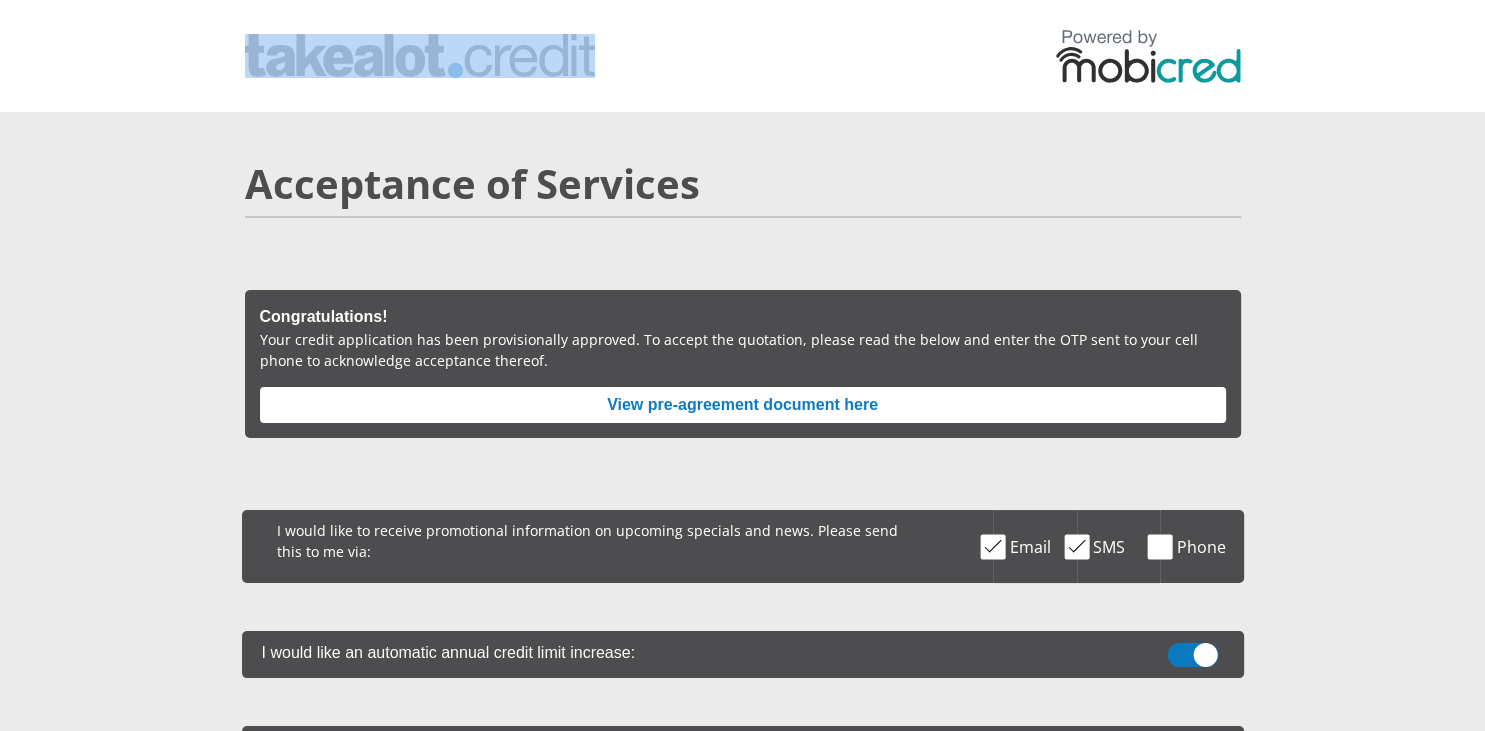 drag, startPoint x: 618, startPoint y: 57, endPoint x: 394, endPoint y: 54, distance: 224.0201 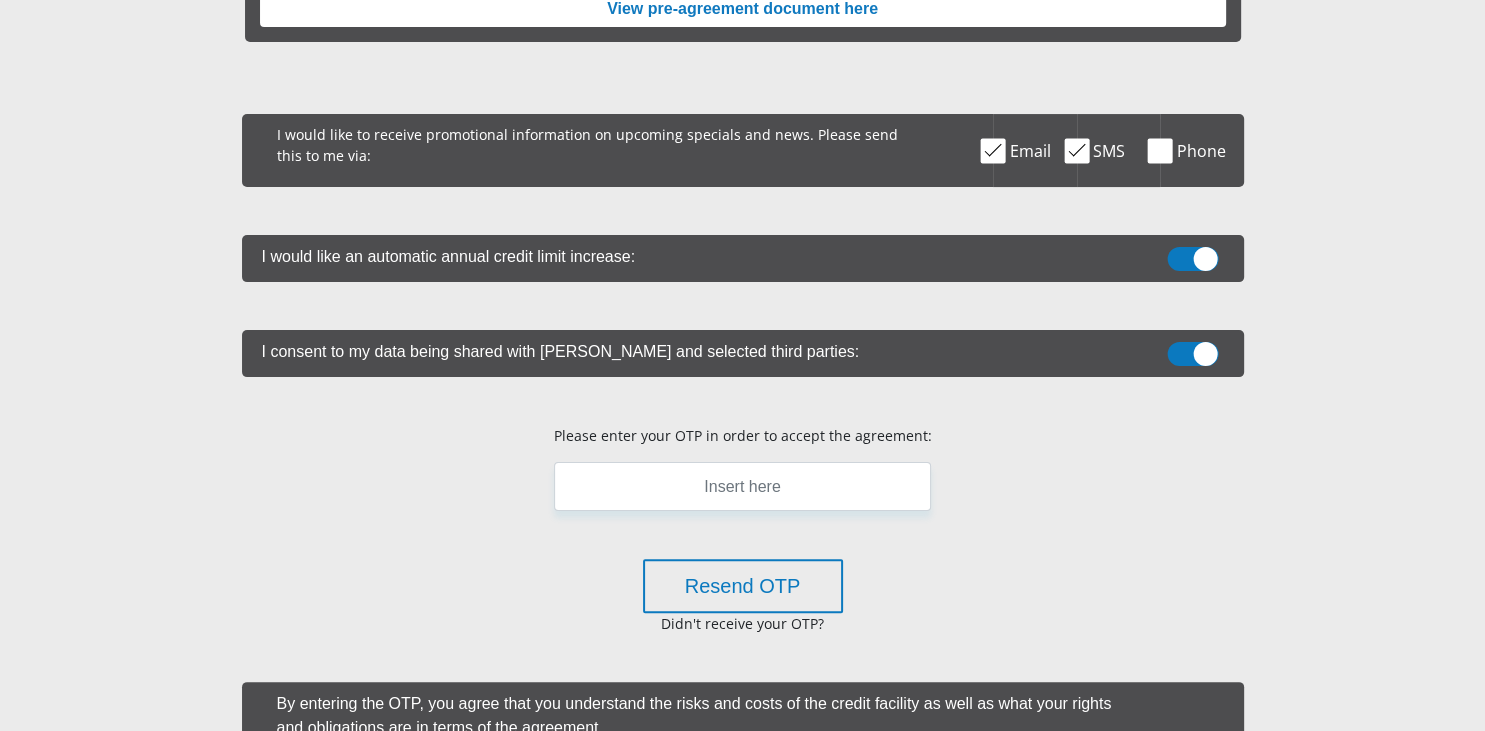 scroll, scrollTop: 184, scrollLeft: 0, axis: vertical 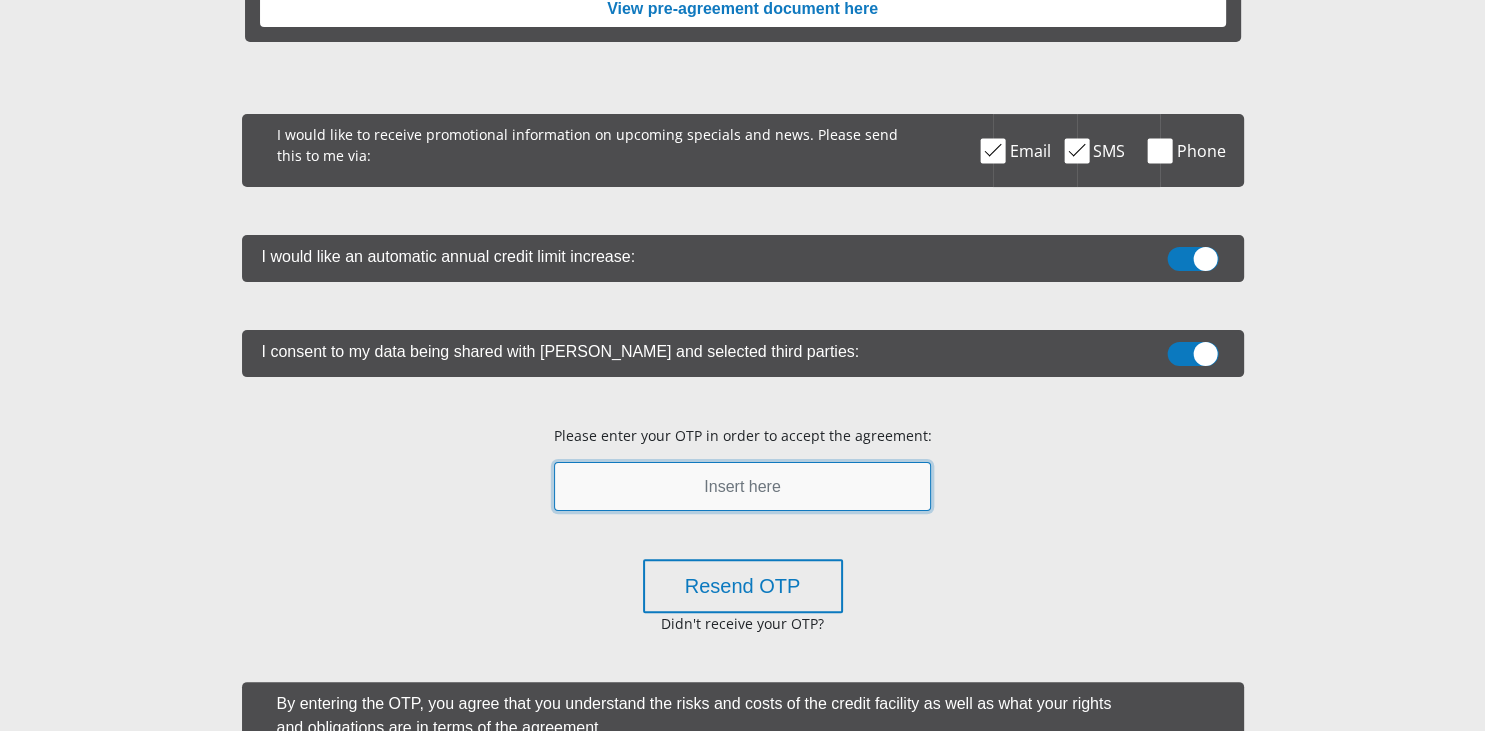 click at bounding box center (742, 486) 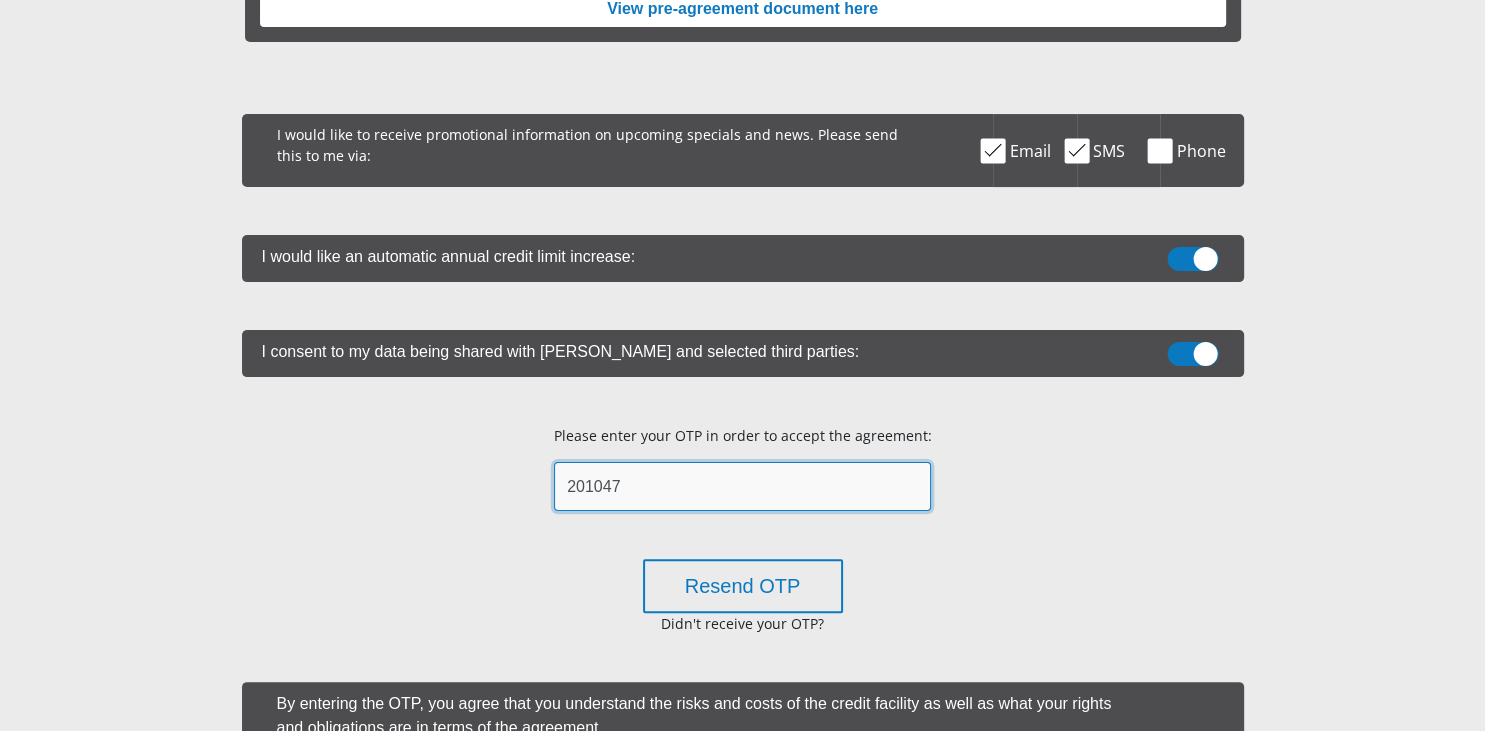 type on "201047" 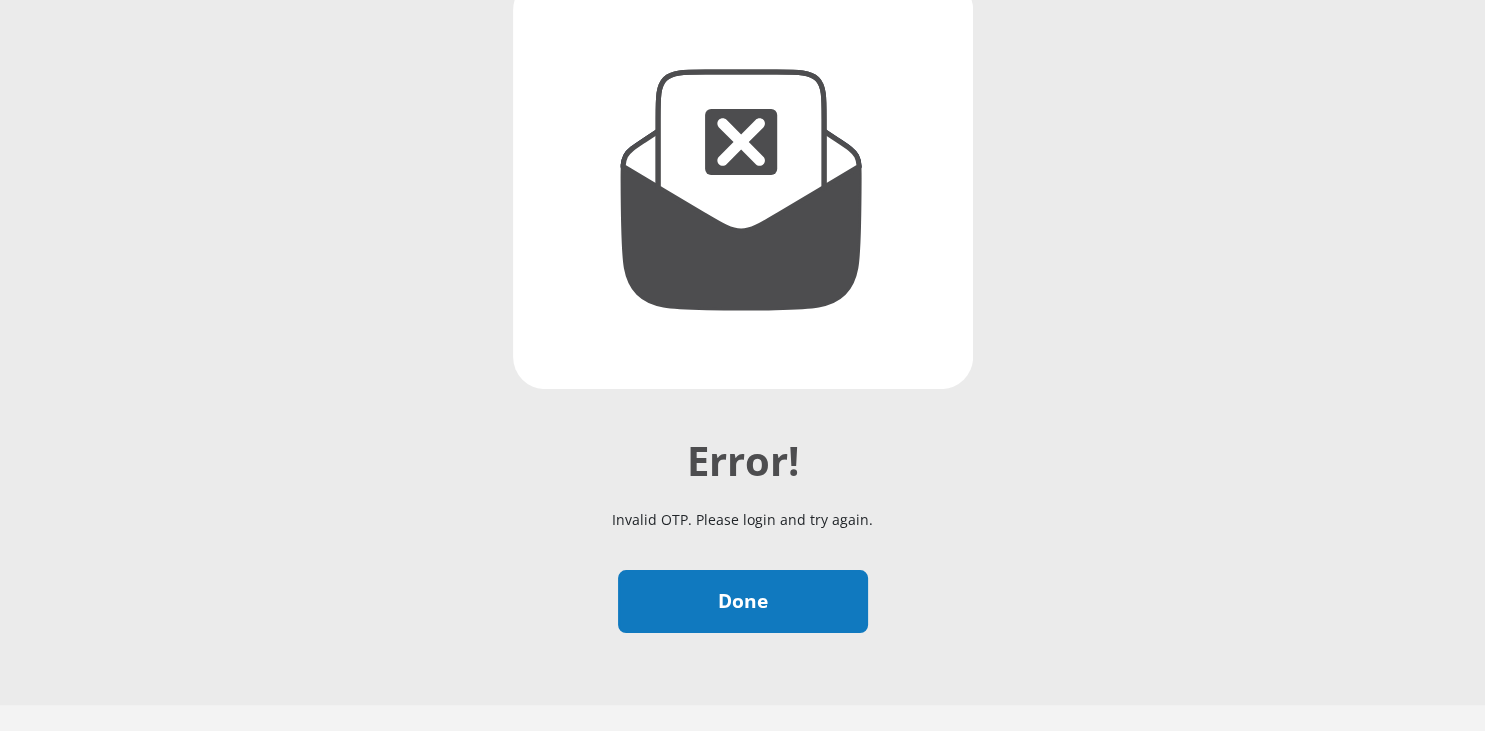 scroll, scrollTop: 340, scrollLeft: 0, axis: vertical 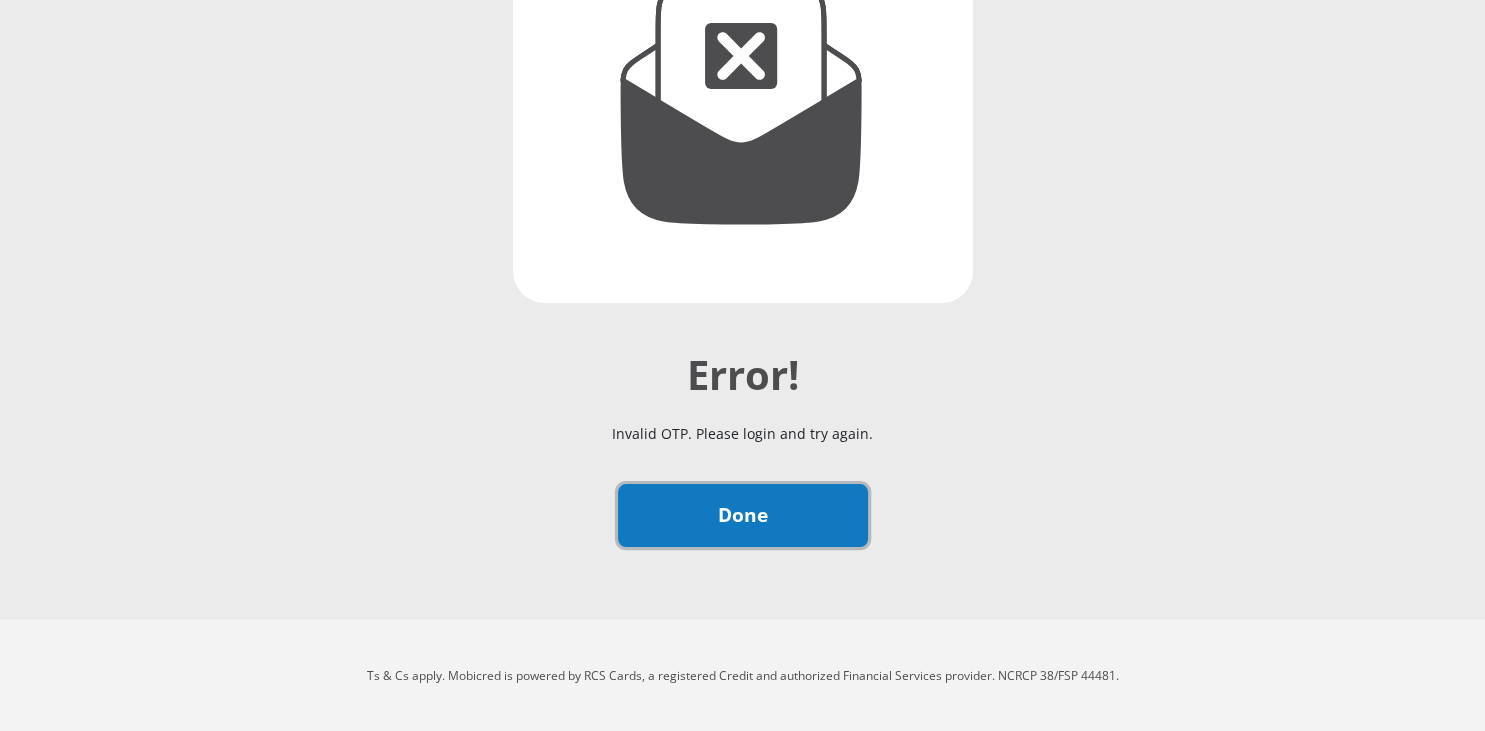 click on "Done" at bounding box center (743, 515) 